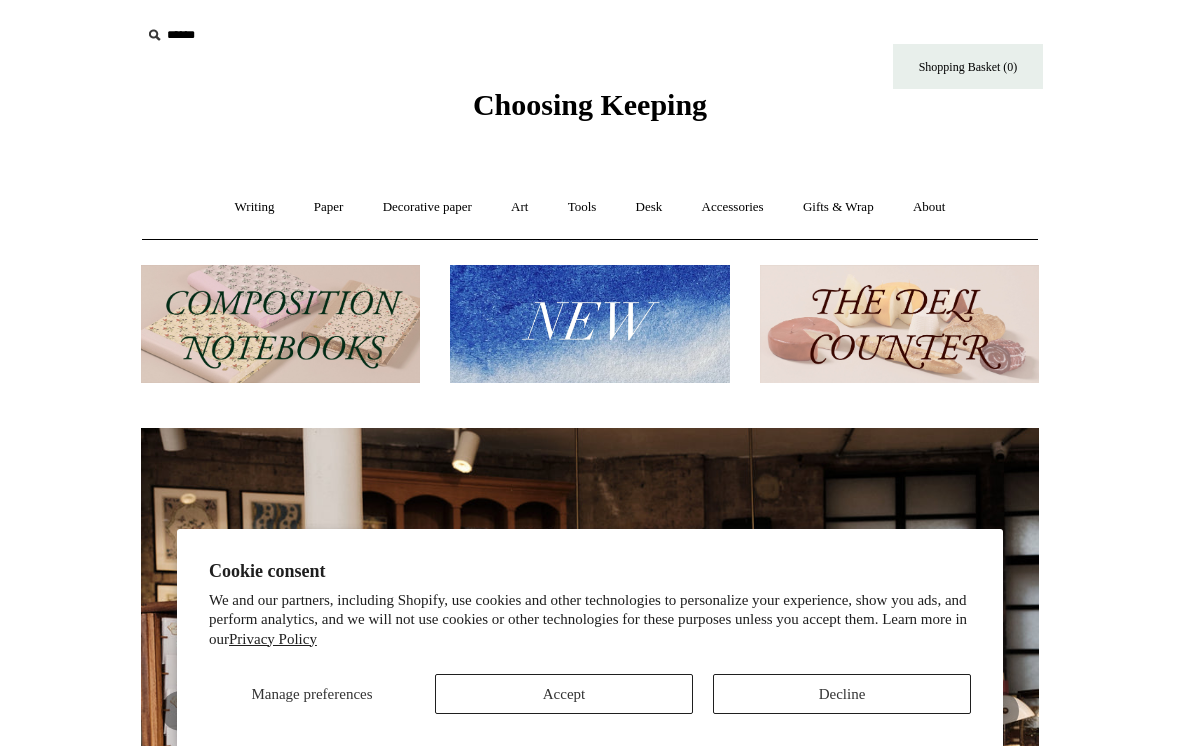 scroll, scrollTop: 0, scrollLeft: 0, axis: both 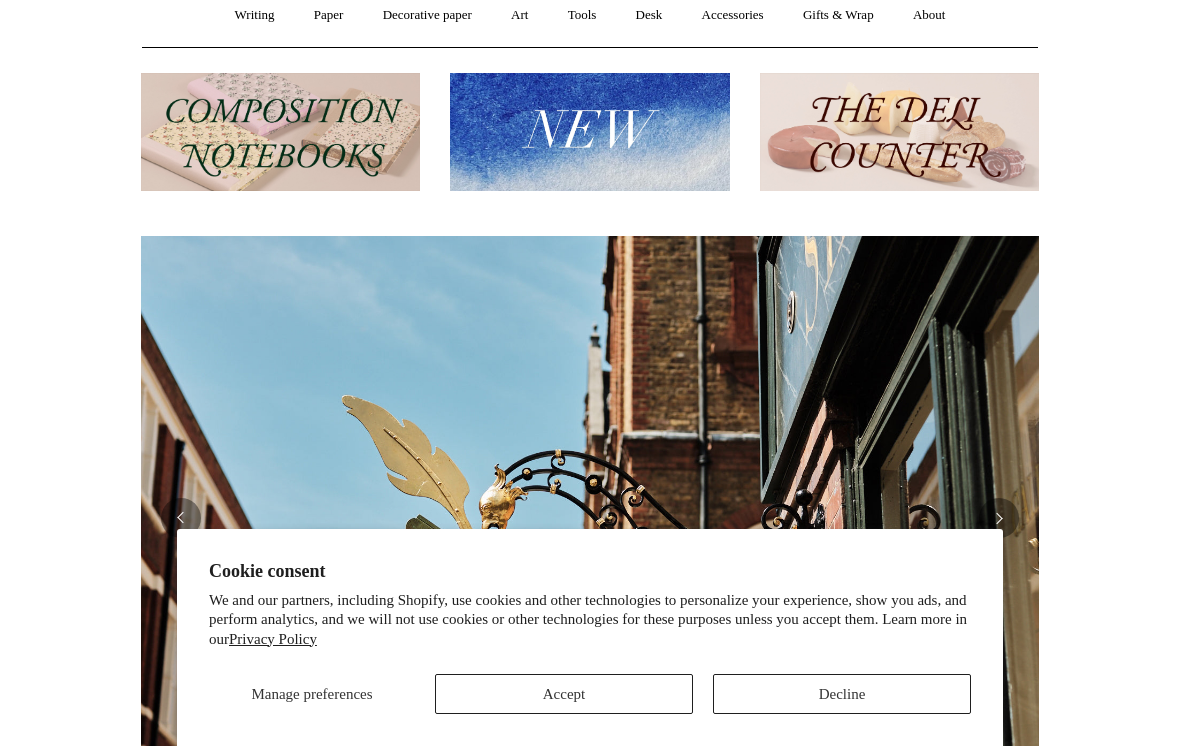 click on "Accept" at bounding box center [564, 694] 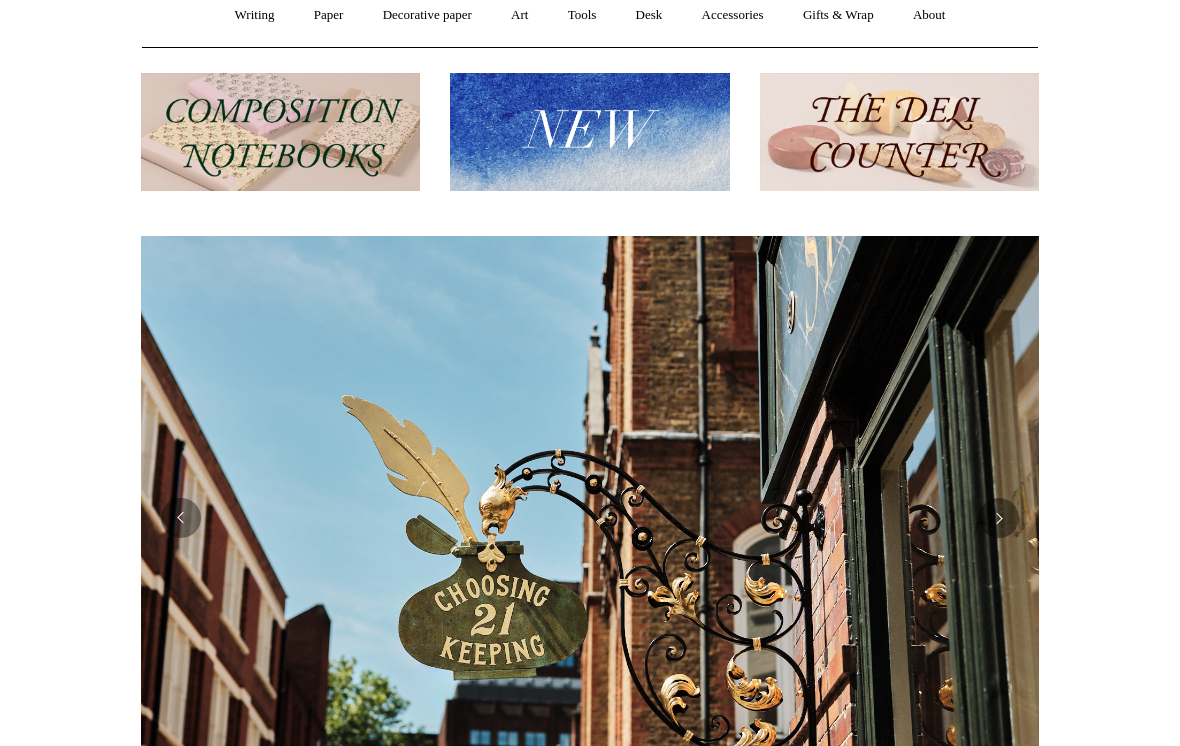scroll, scrollTop: 0, scrollLeft: 1363, axis: horizontal 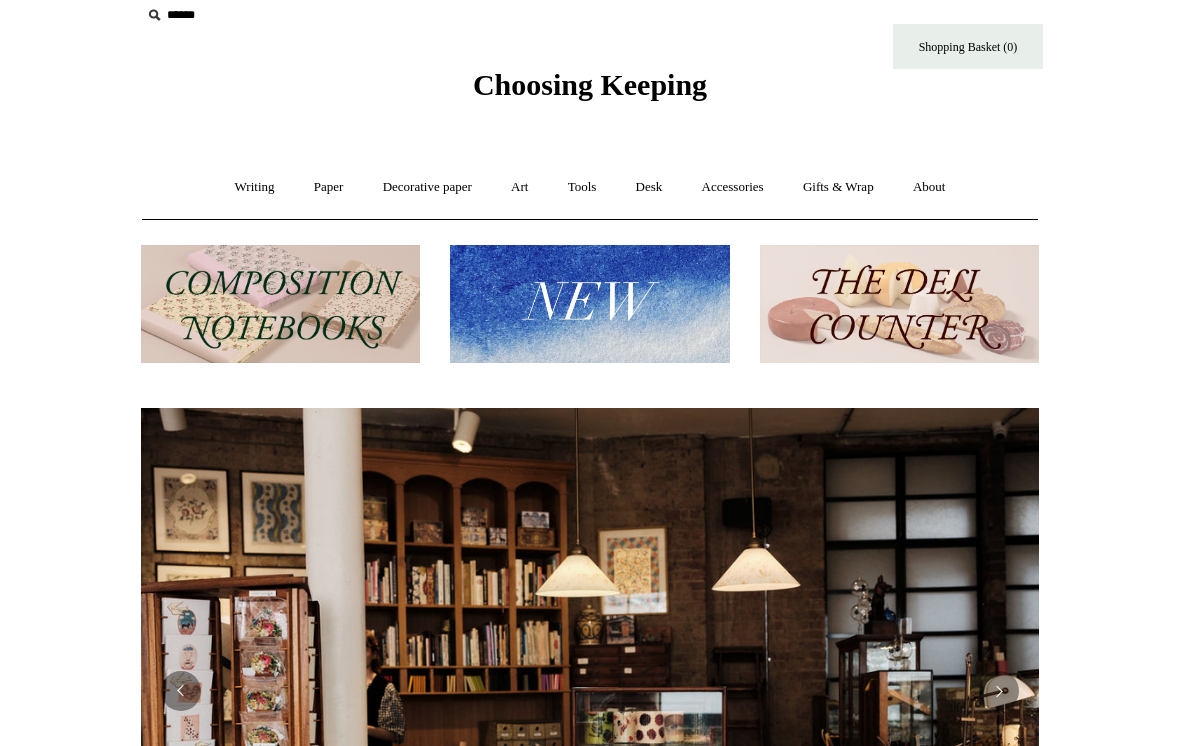 click on "Writing +" at bounding box center (255, 187) 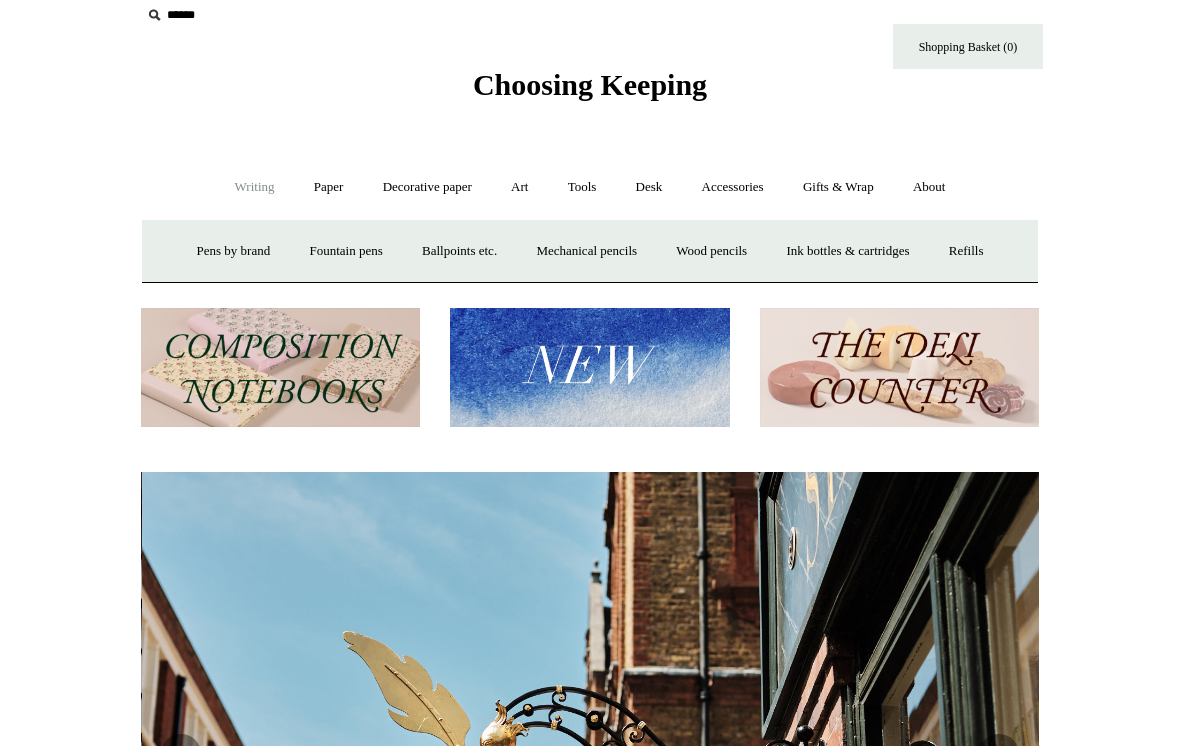 scroll, scrollTop: 0, scrollLeft: 898, axis: horizontal 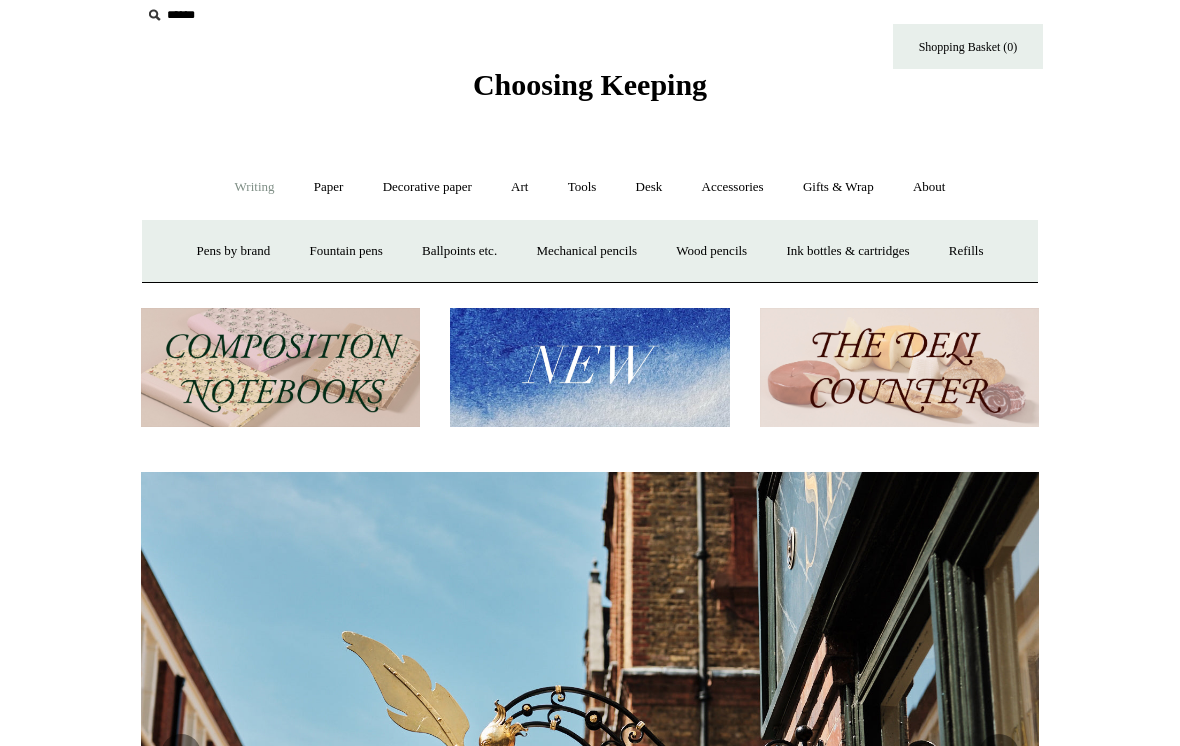 click on "Fountain pens +" at bounding box center (345, 251) 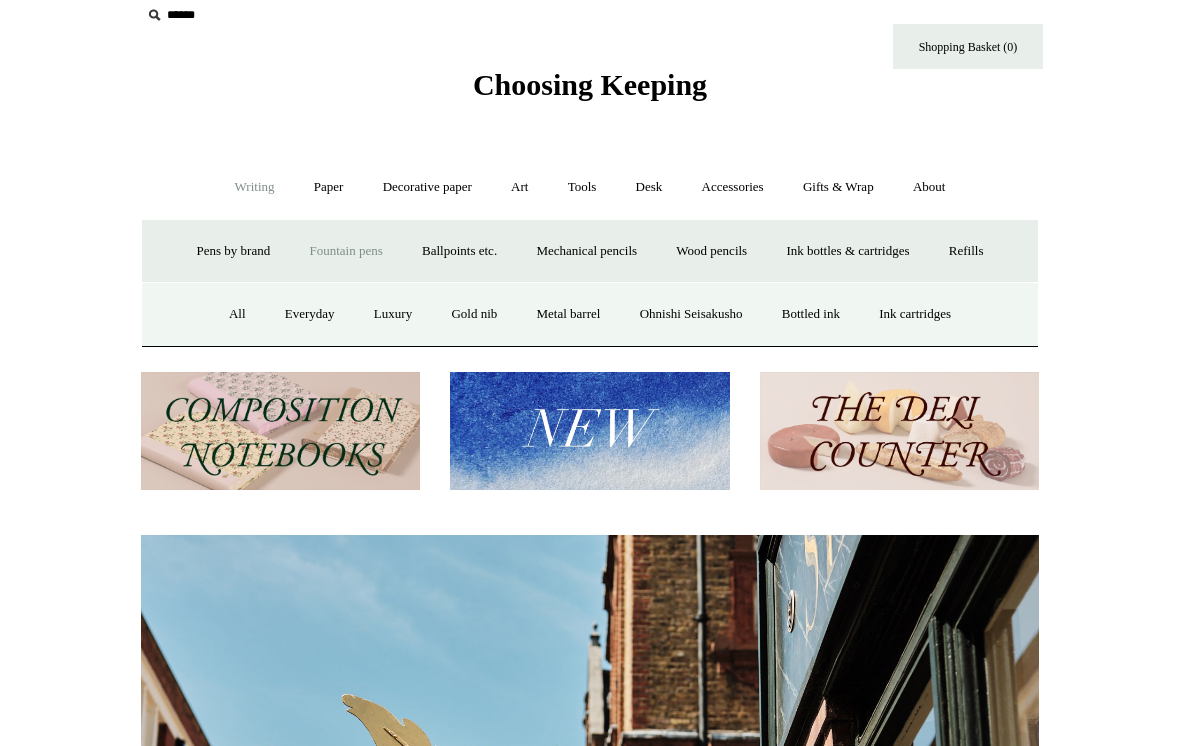 click on "Gold nib" at bounding box center (474, 314) 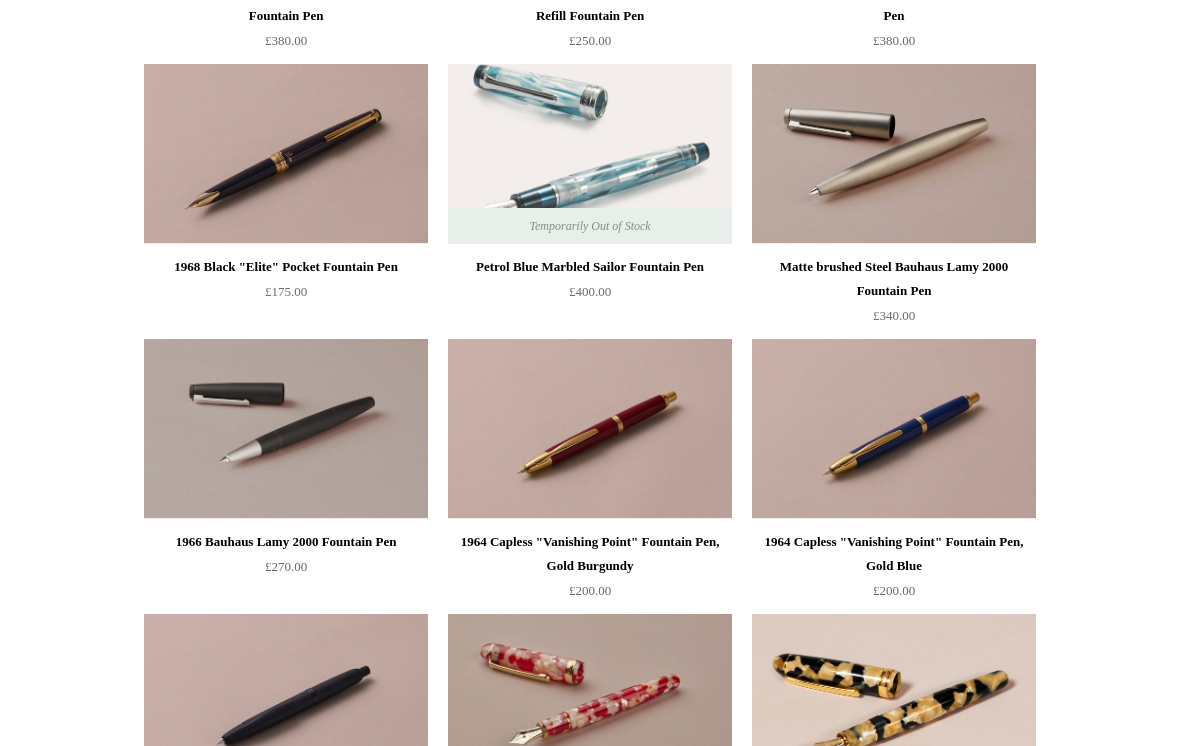 scroll, scrollTop: 760, scrollLeft: 0, axis: vertical 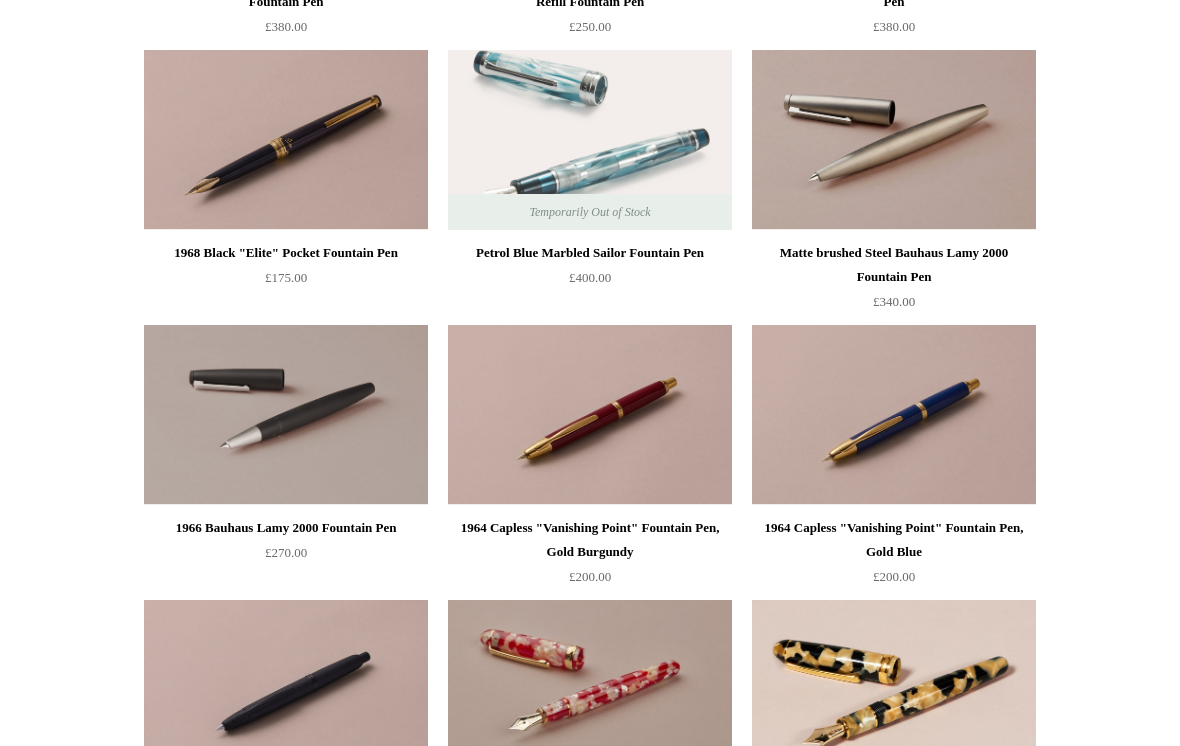 click on "Menu
Choosing Keeping
*
Shipping Information
Shopping Basket (0)
*
⤺
+ +" at bounding box center (590, 1044) 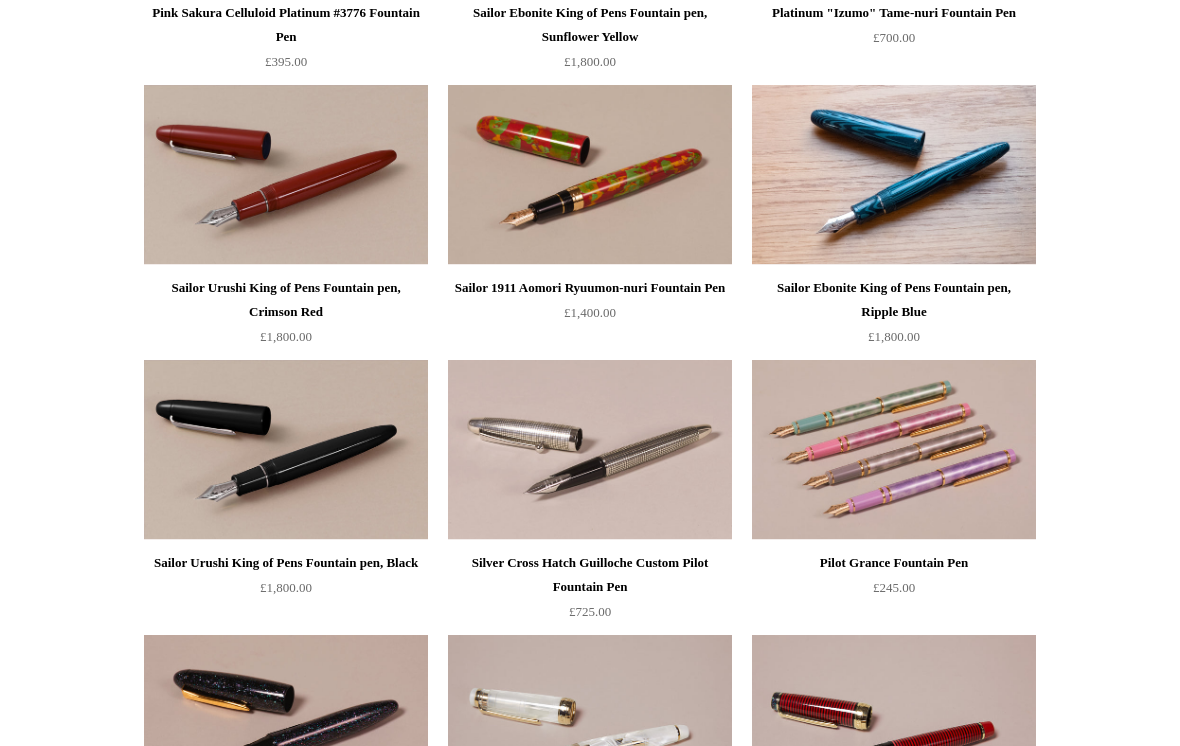 scroll, scrollTop: 1828, scrollLeft: 0, axis: vertical 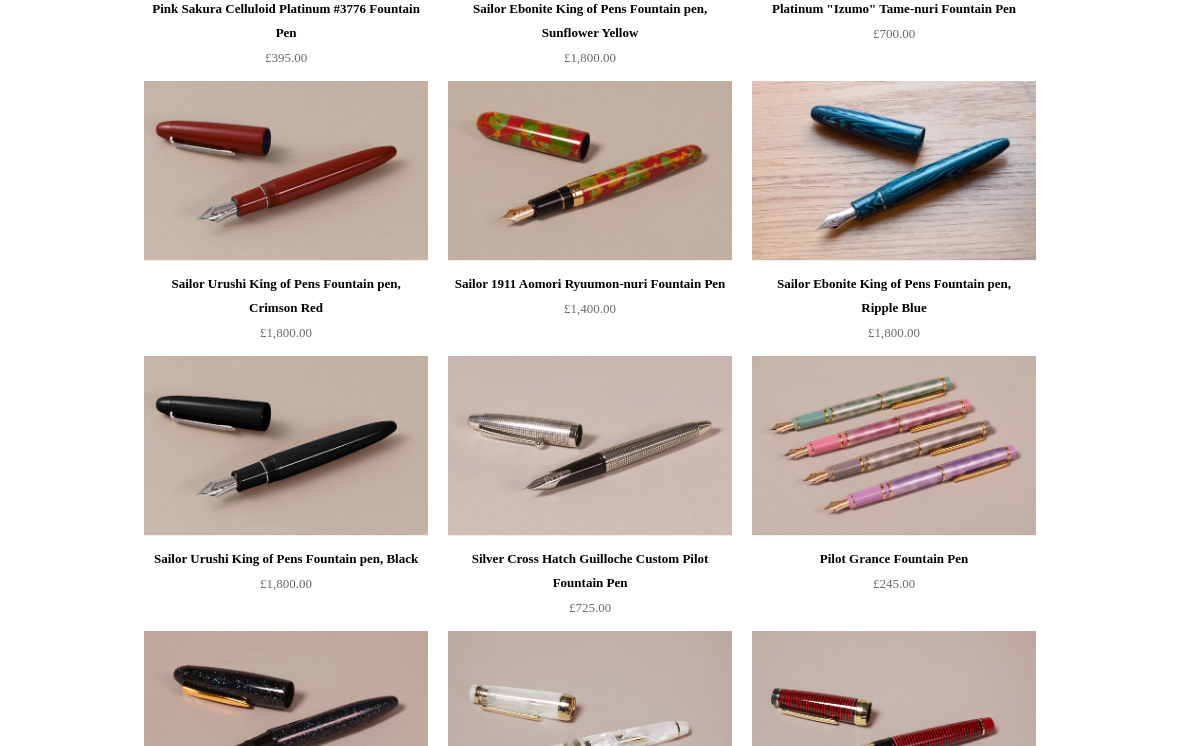 click at bounding box center (590, 447) 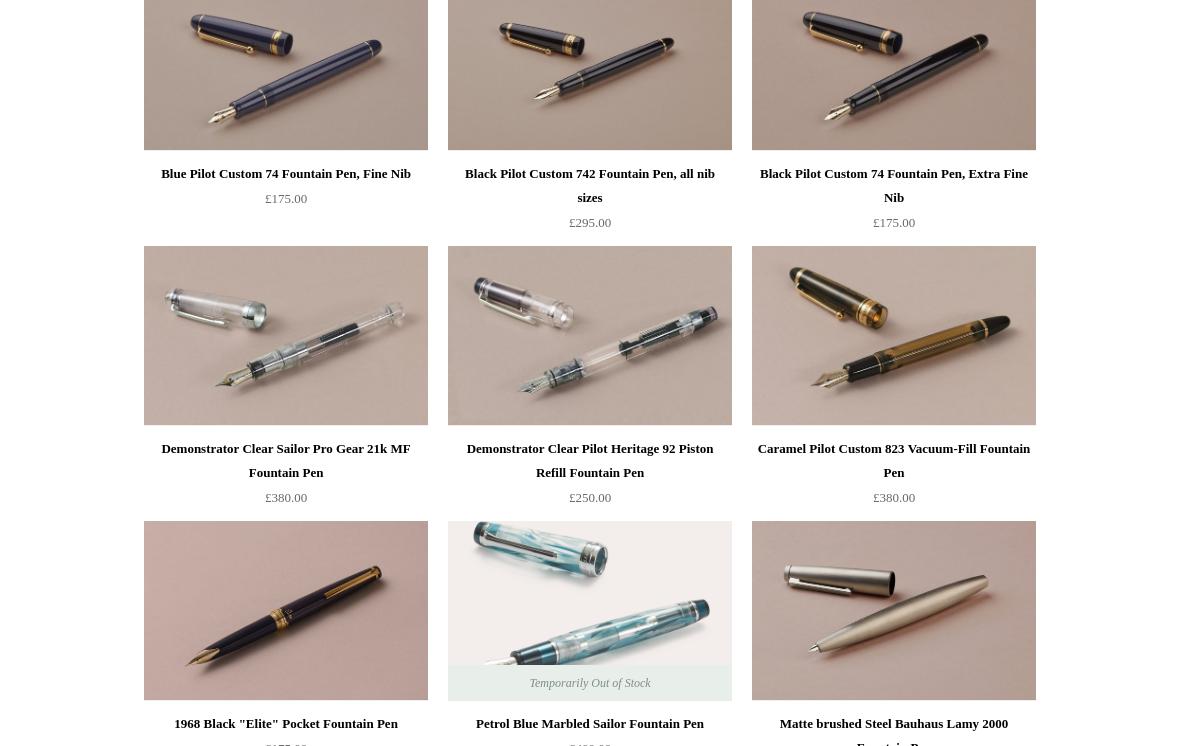 scroll, scrollTop: 288, scrollLeft: 0, axis: vertical 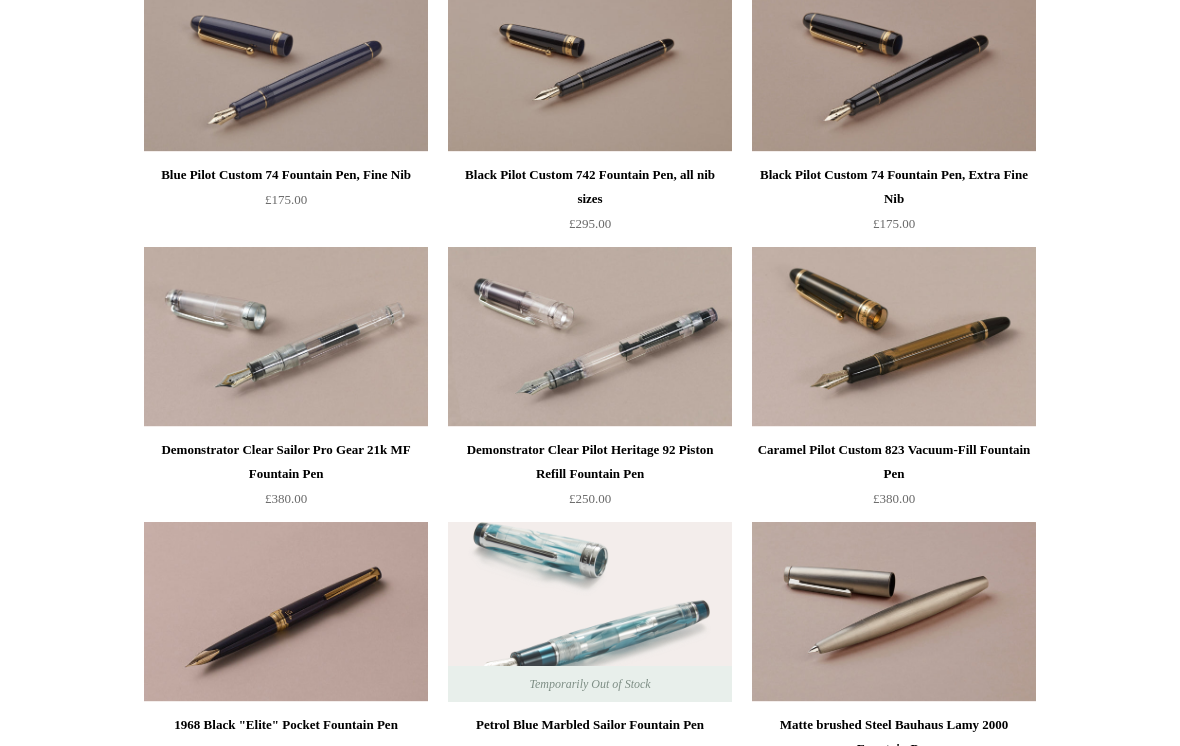 click at bounding box center [894, 337] 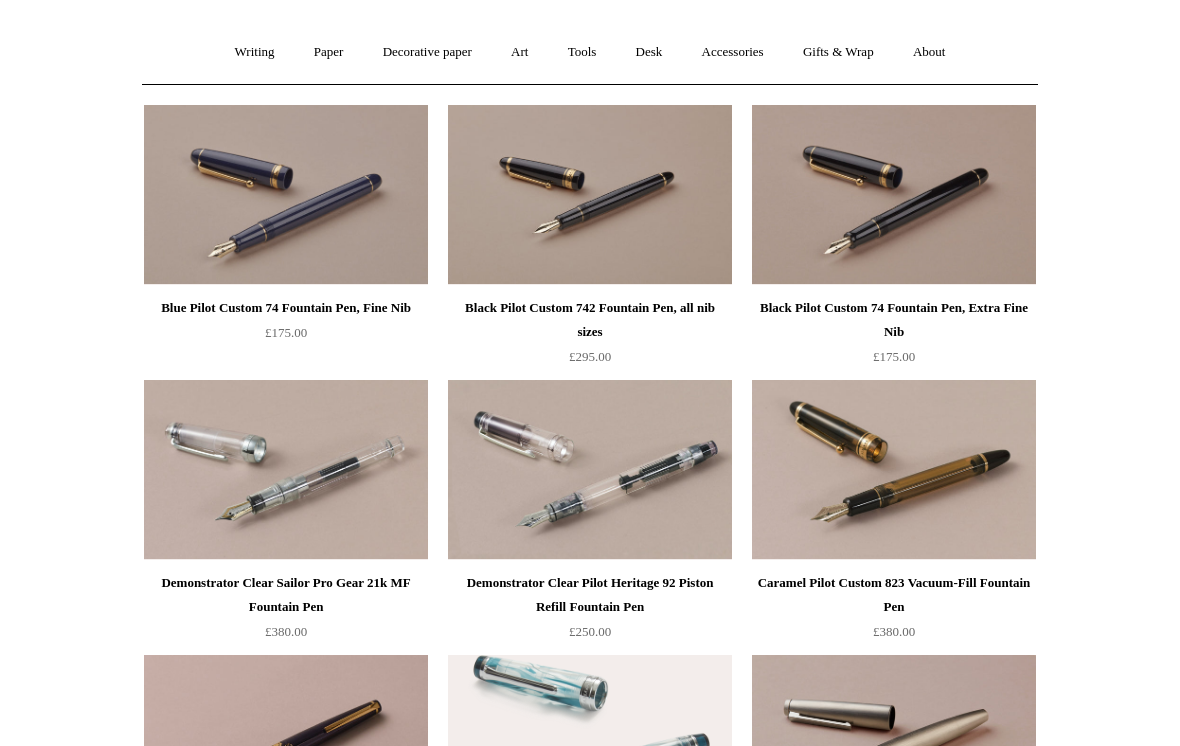 scroll, scrollTop: 0, scrollLeft: 0, axis: both 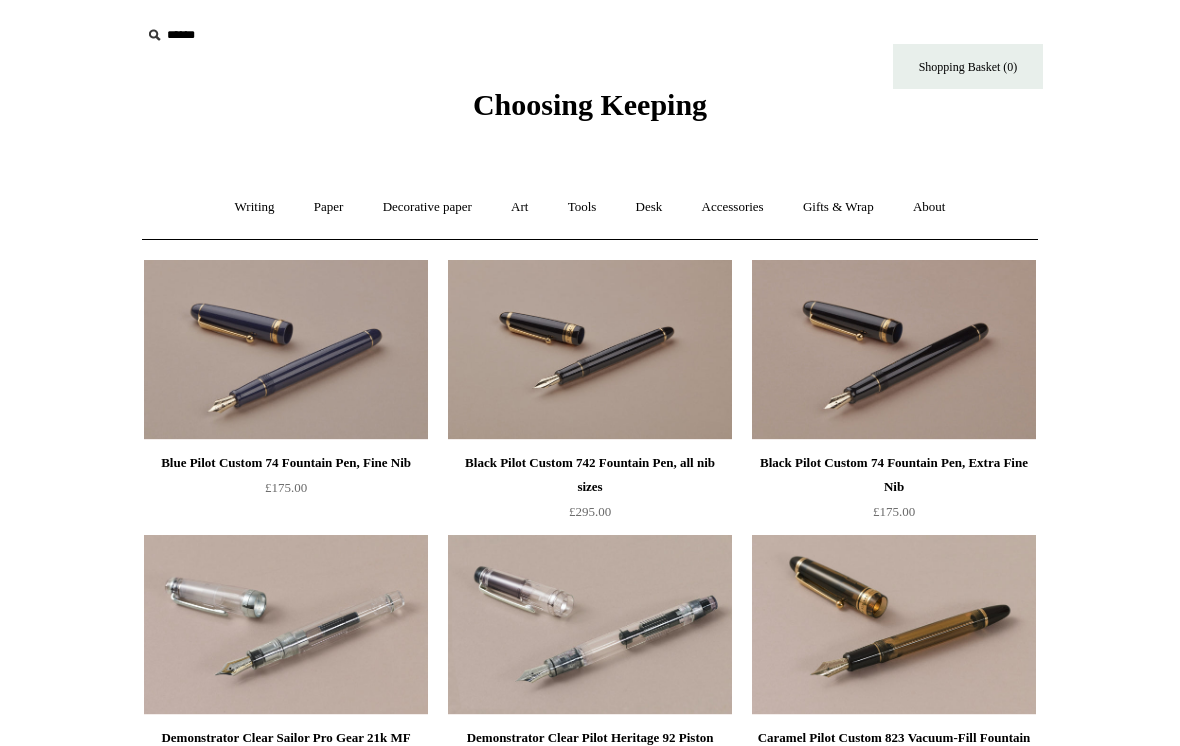 click on "Writing +" at bounding box center (255, 207) 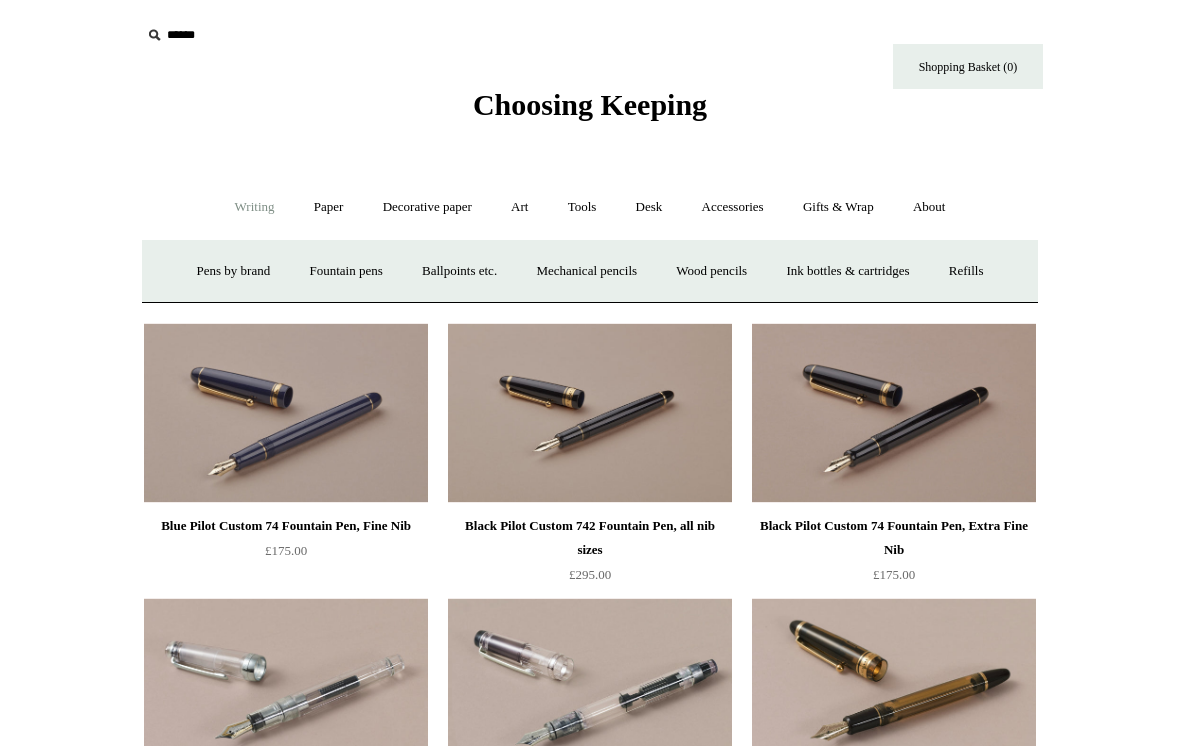 click on "Fountain pens +" at bounding box center [345, 271] 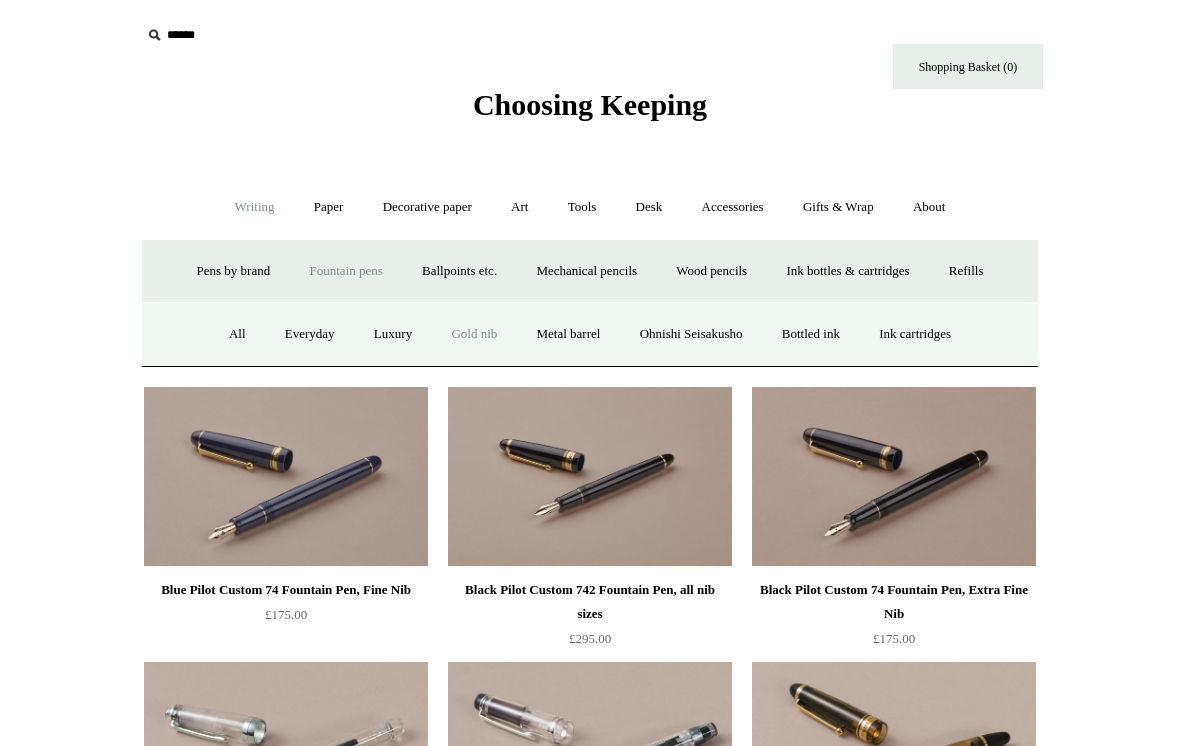 click on "Everyday" at bounding box center [310, 334] 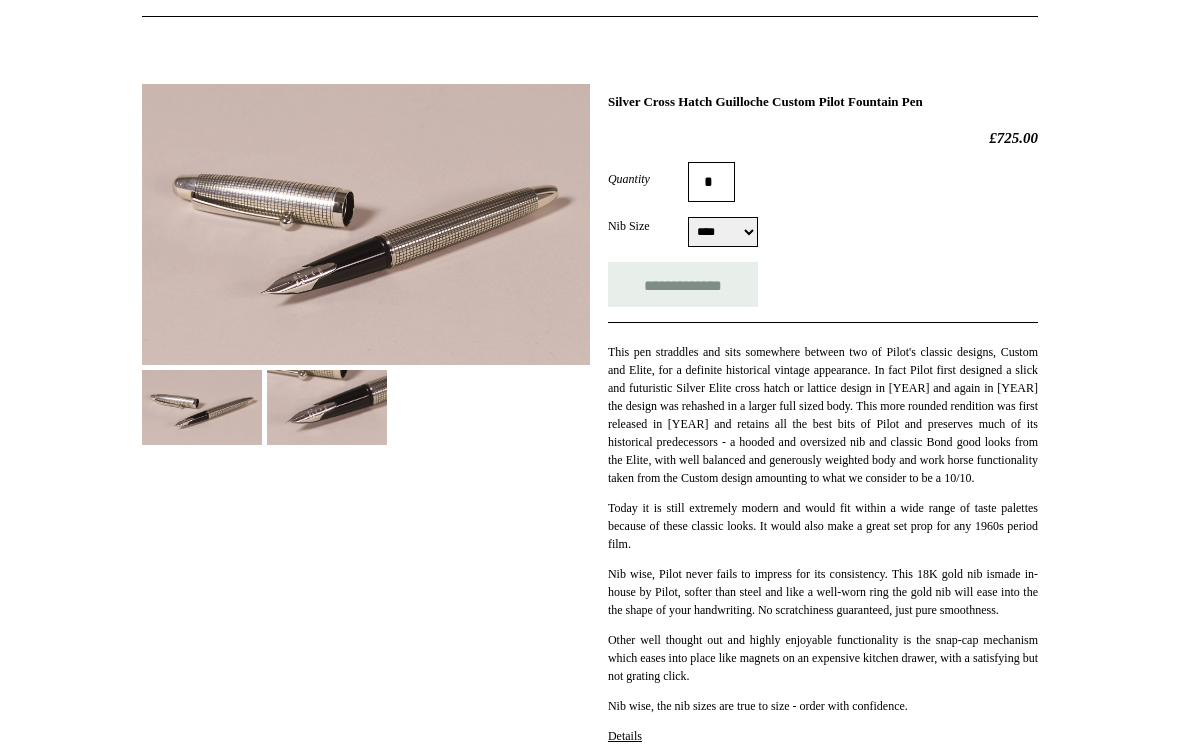 scroll, scrollTop: 223, scrollLeft: 0, axis: vertical 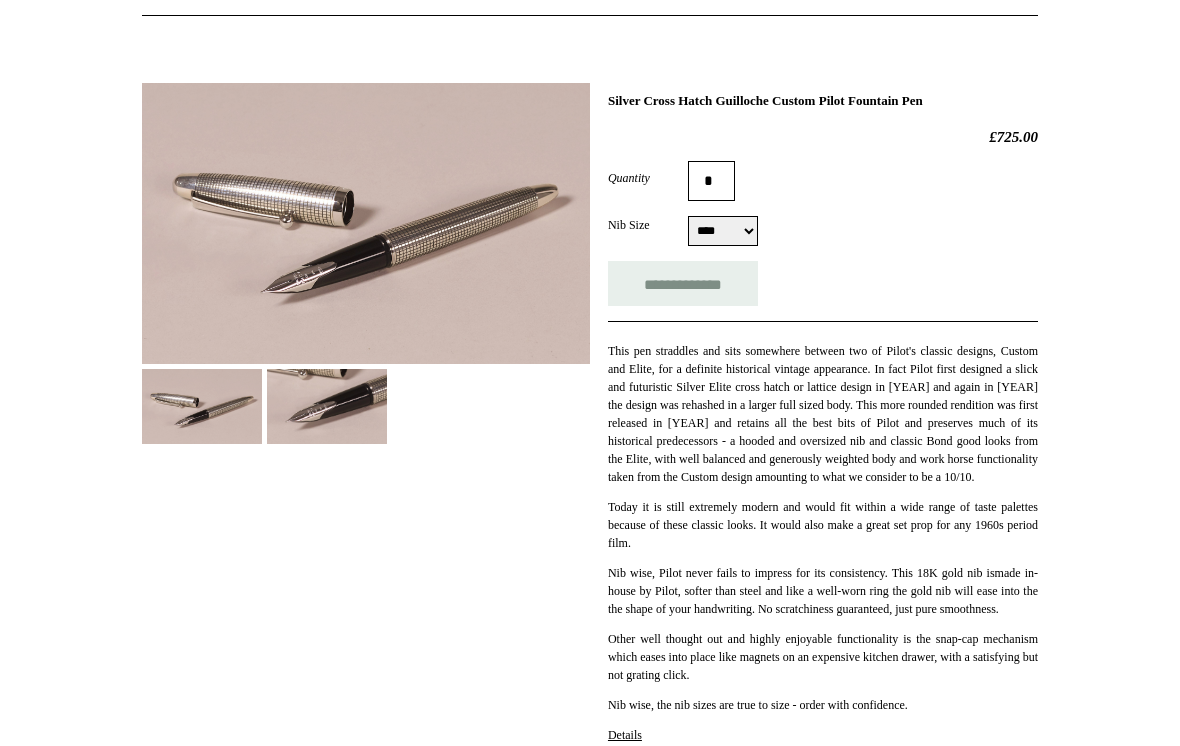 click at bounding box center [366, 224] 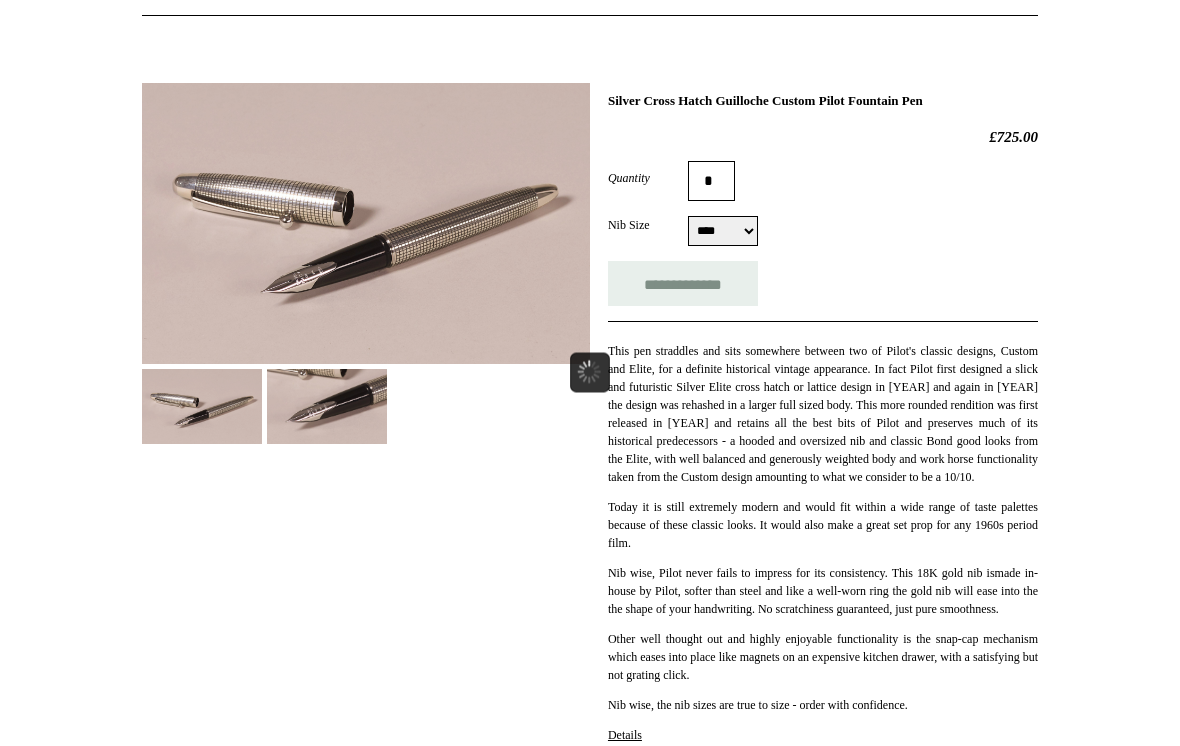 scroll, scrollTop: 224, scrollLeft: 0, axis: vertical 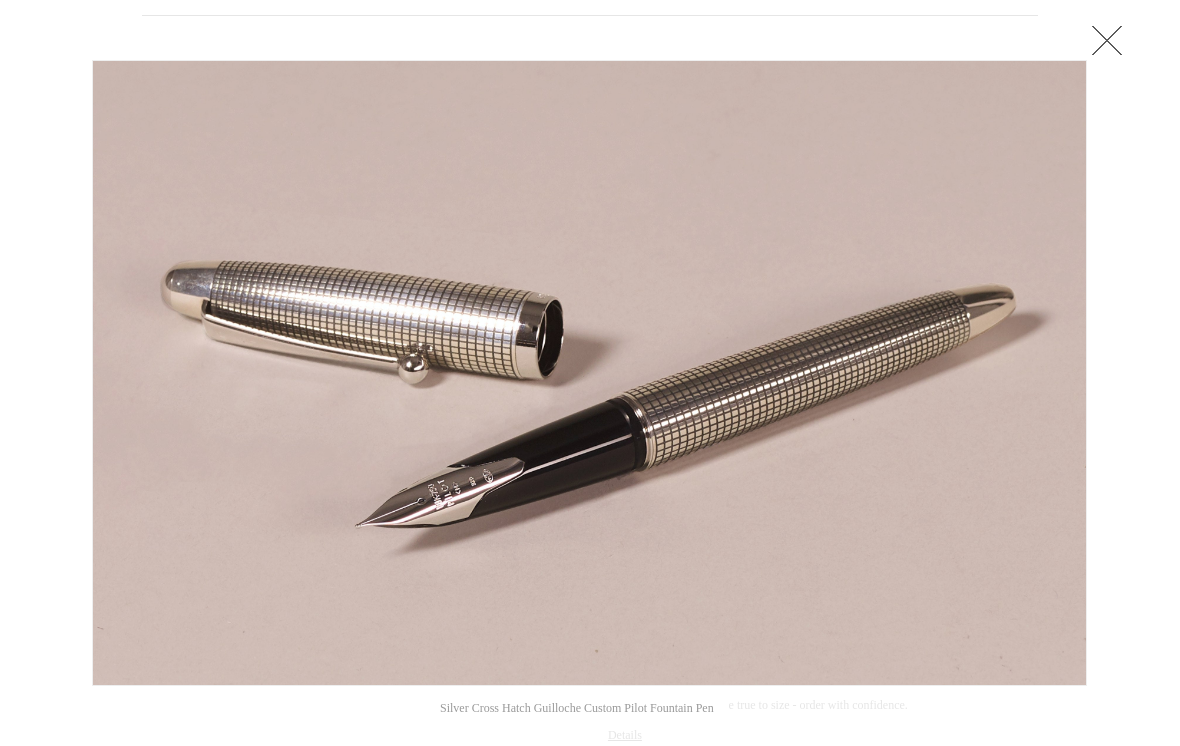 click at bounding box center (1107, 40) 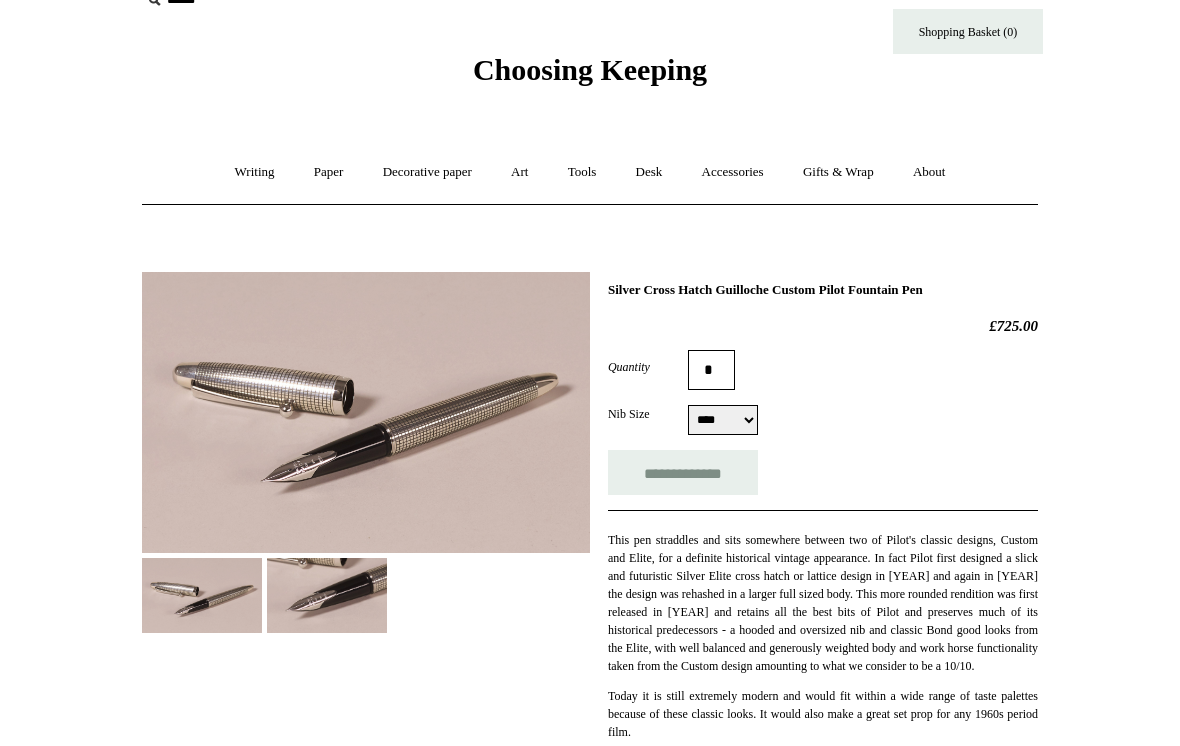 scroll, scrollTop: 0, scrollLeft: 0, axis: both 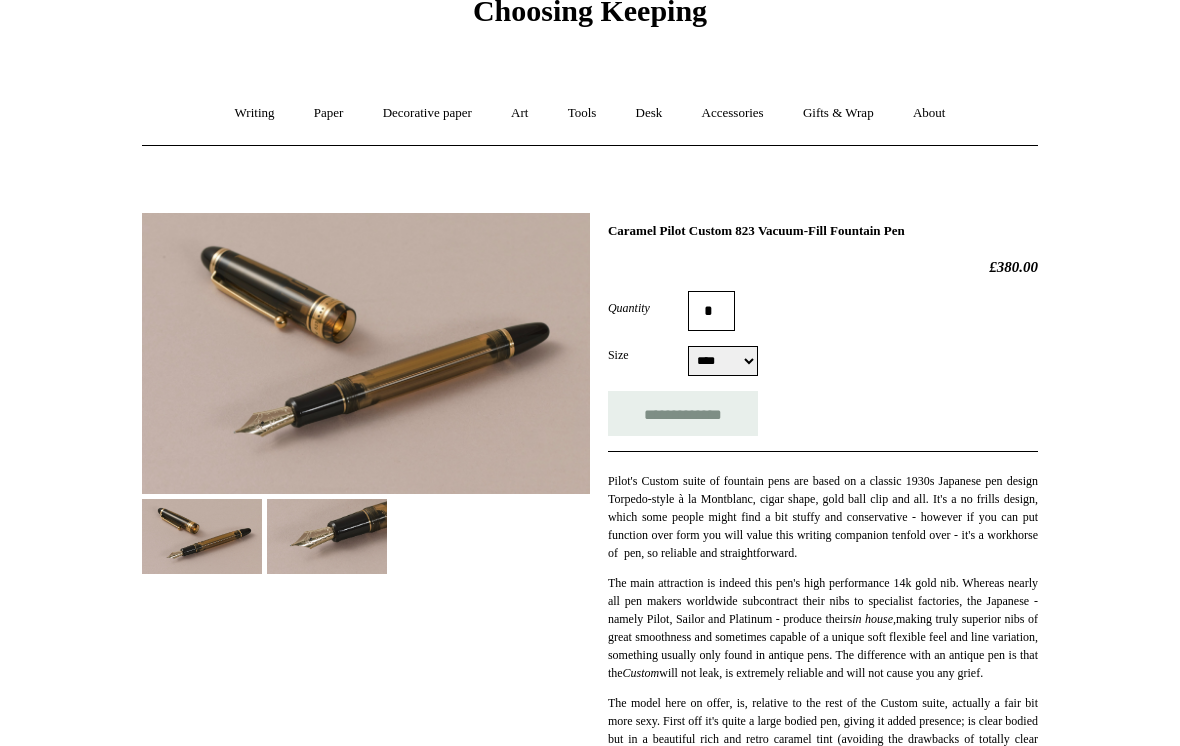 click at bounding box center (366, 353) 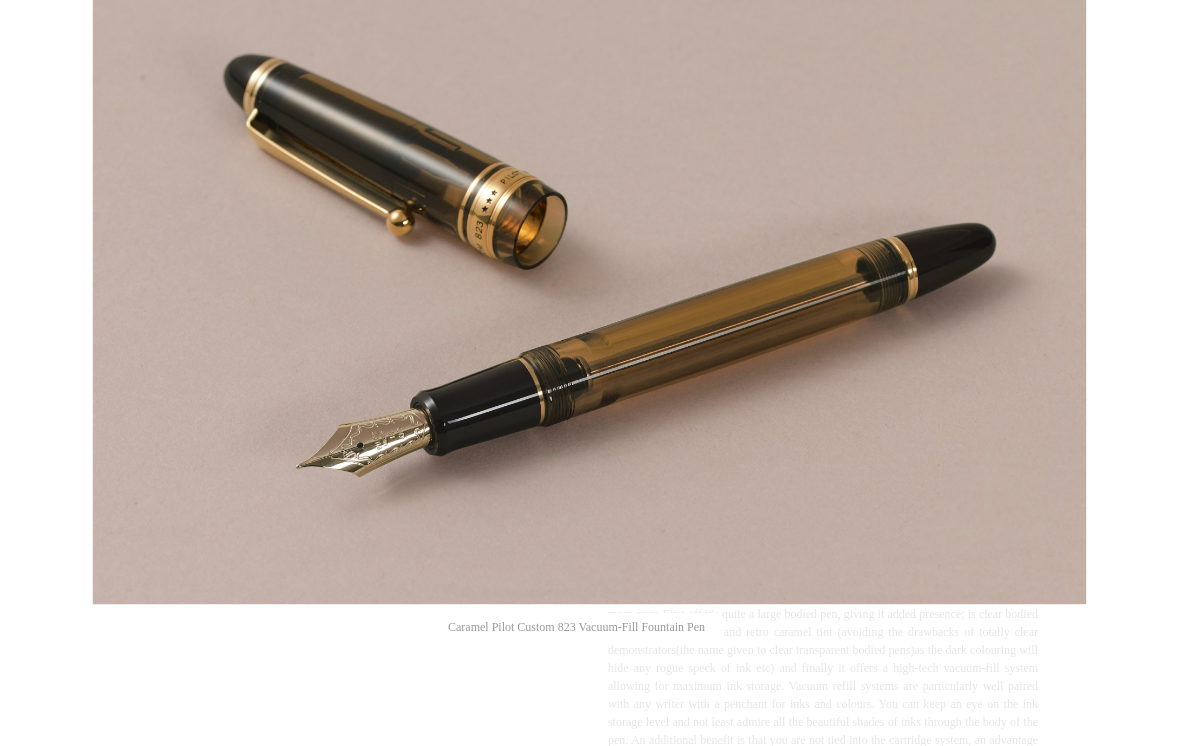 scroll, scrollTop: 201, scrollLeft: 0, axis: vertical 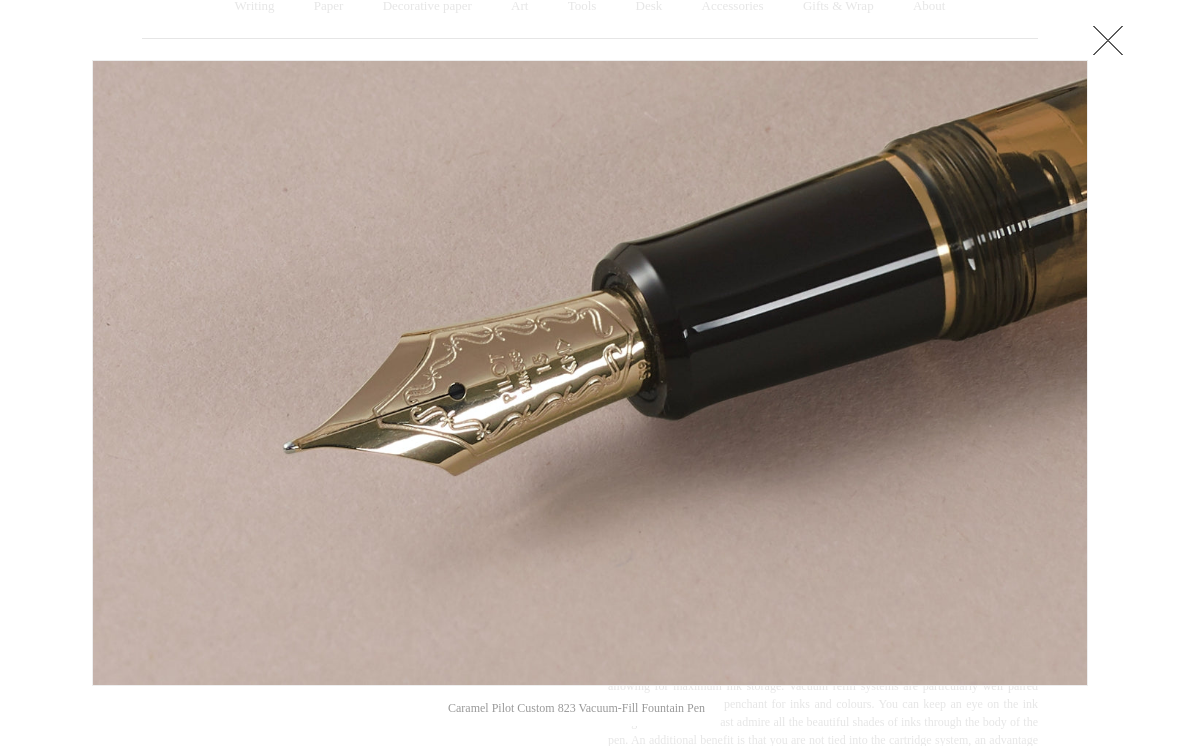 click at bounding box center (-9245, 373) 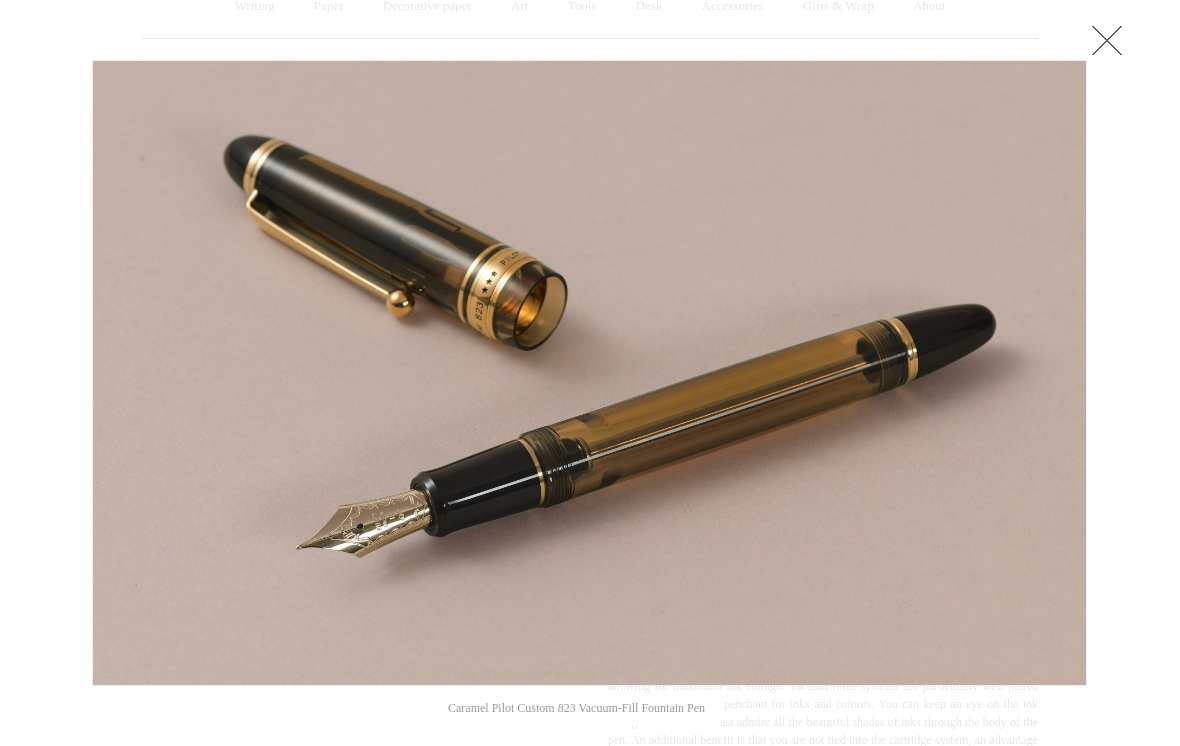 click at bounding box center (1107, 40) 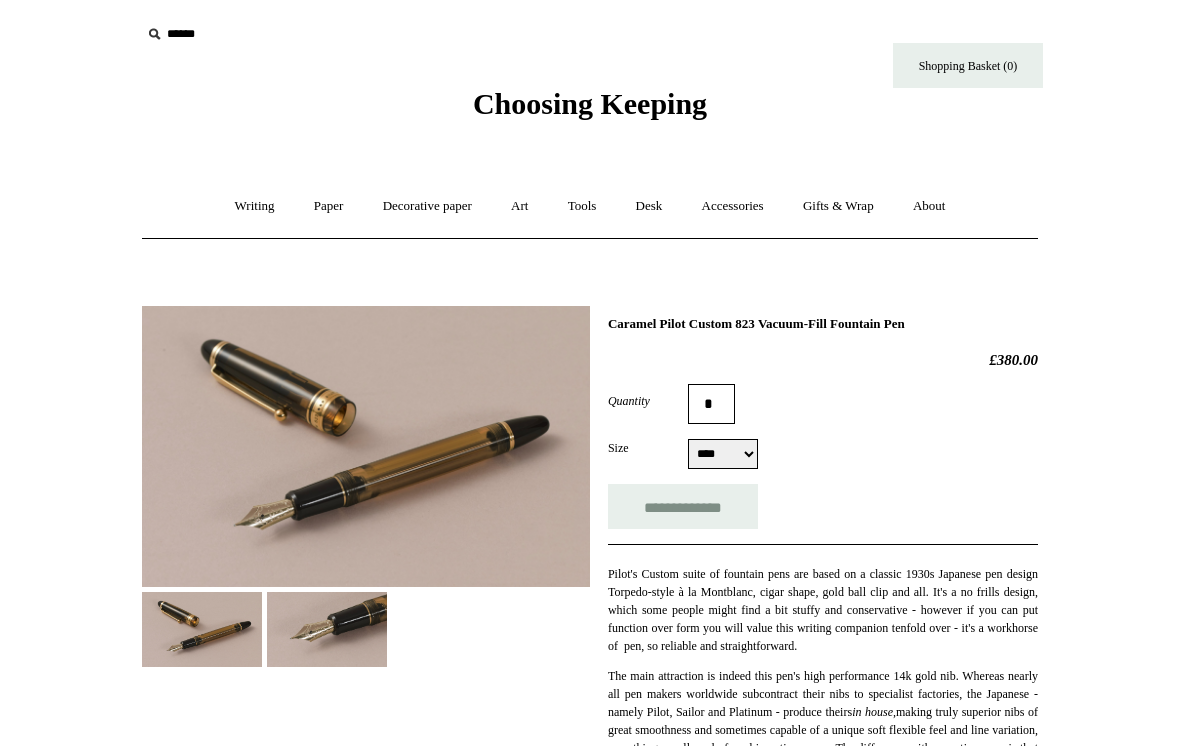 scroll, scrollTop: 0, scrollLeft: 0, axis: both 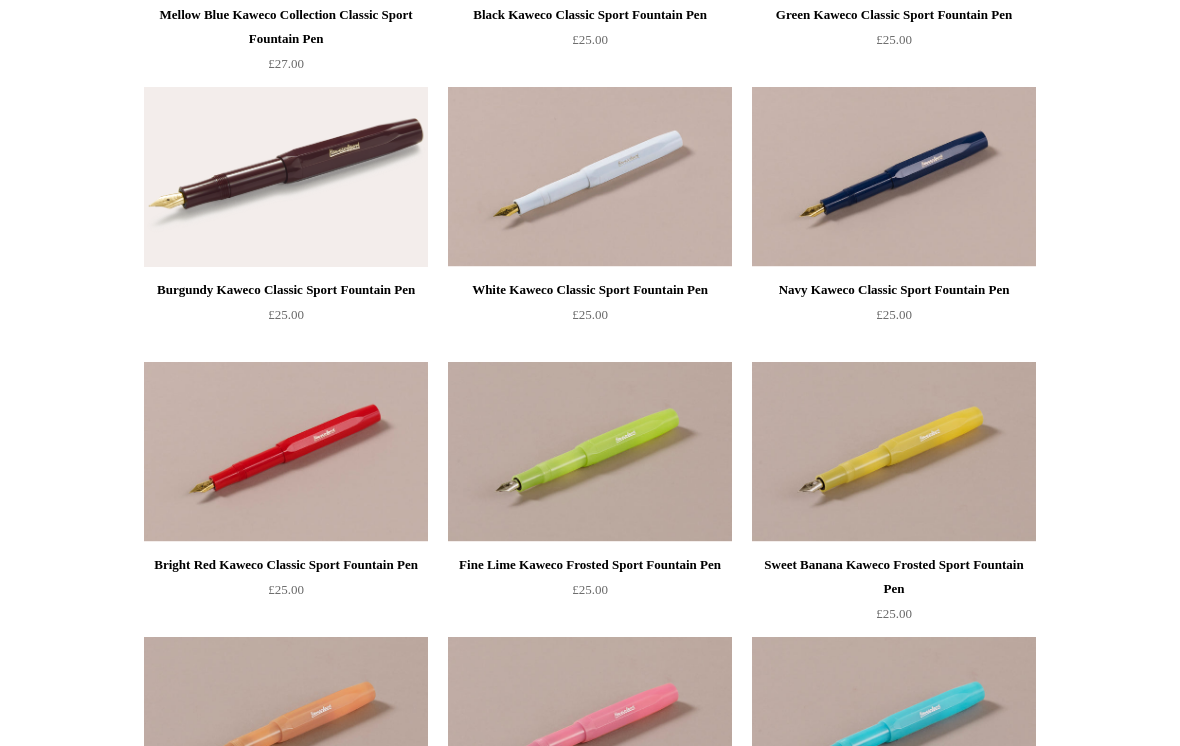 click on "Menu
Choosing Keeping
*
Shipping Information
Shopping Basket (0)
*
⤺
+ +" at bounding box center (590, 1081) 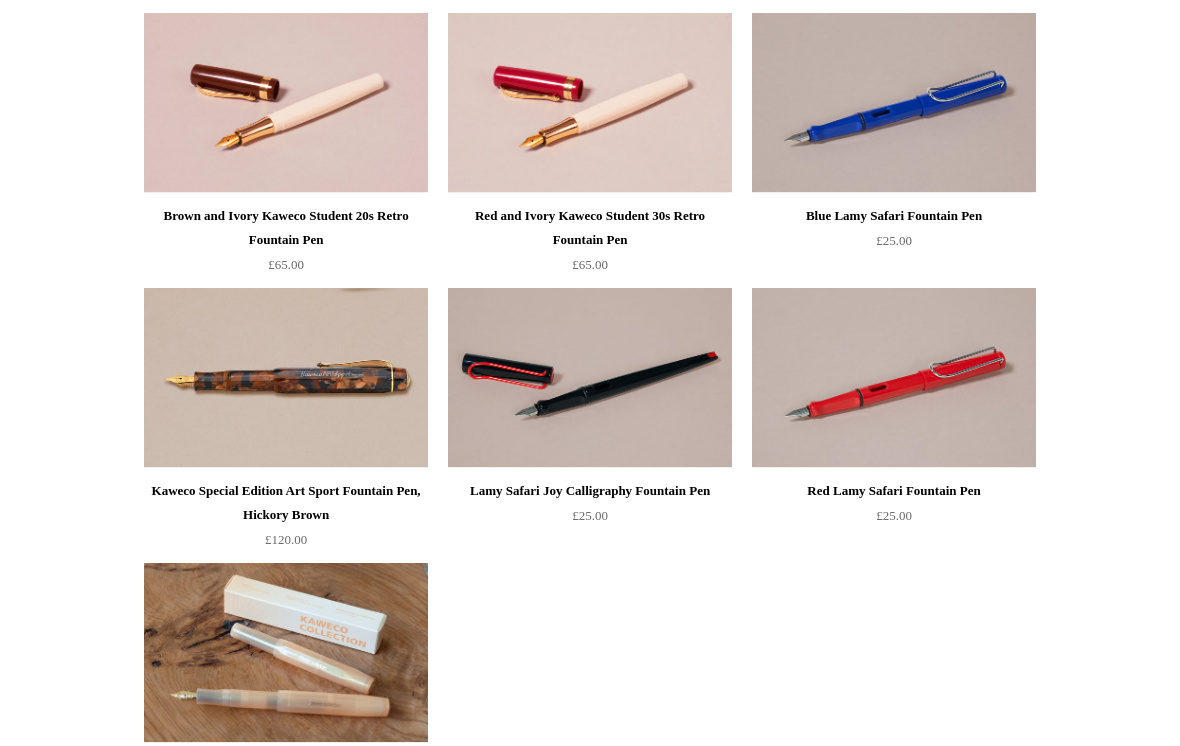 scroll, scrollTop: 1897, scrollLeft: 0, axis: vertical 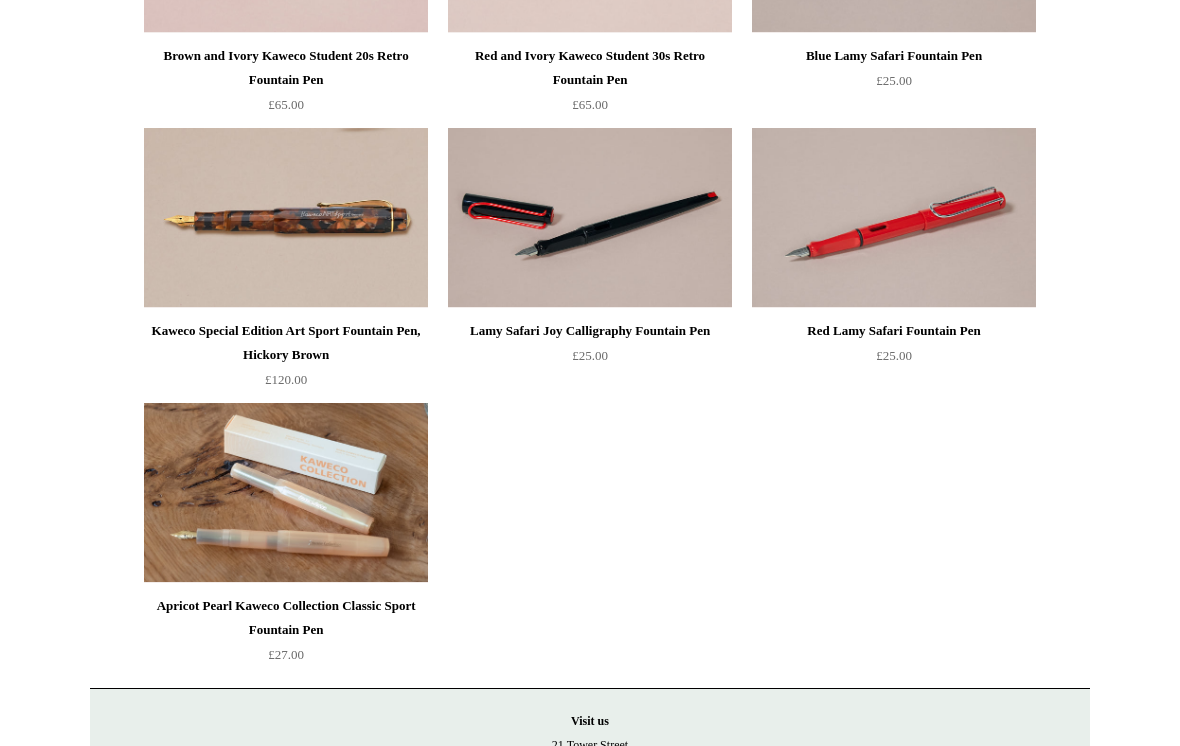 click at bounding box center (286, 493) 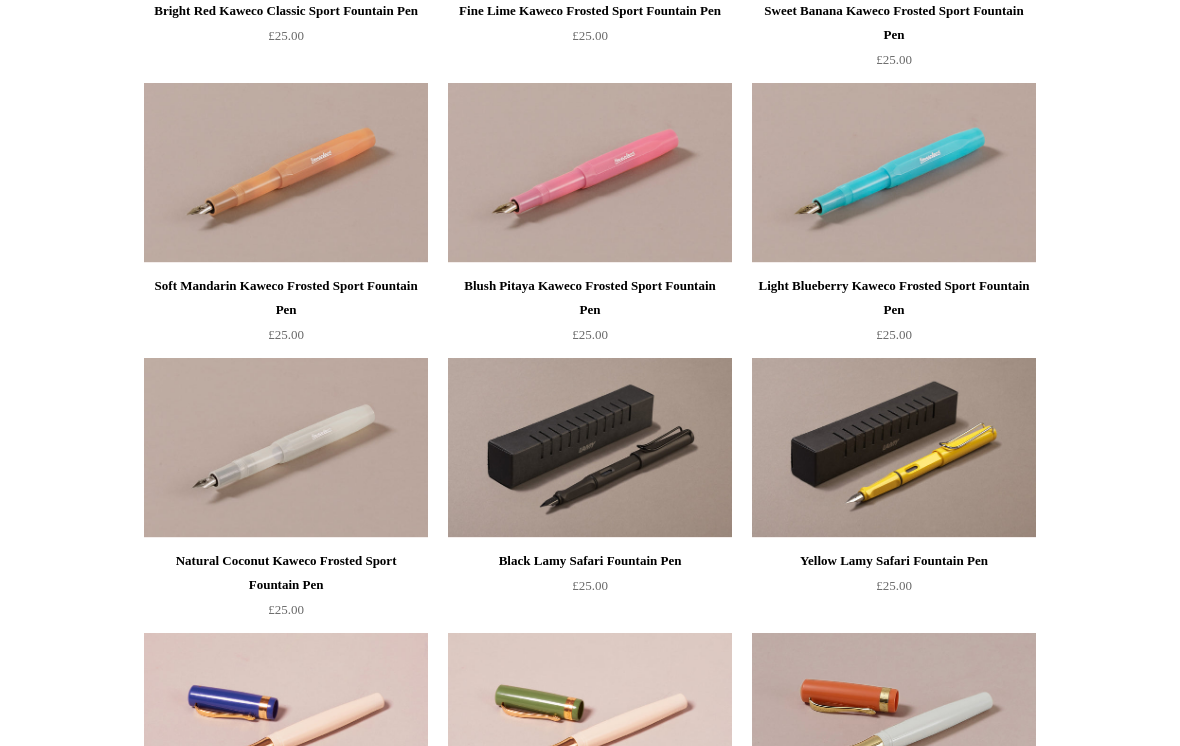 scroll, scrollTop: 1052, scrollLeft: 0, axis: vertical 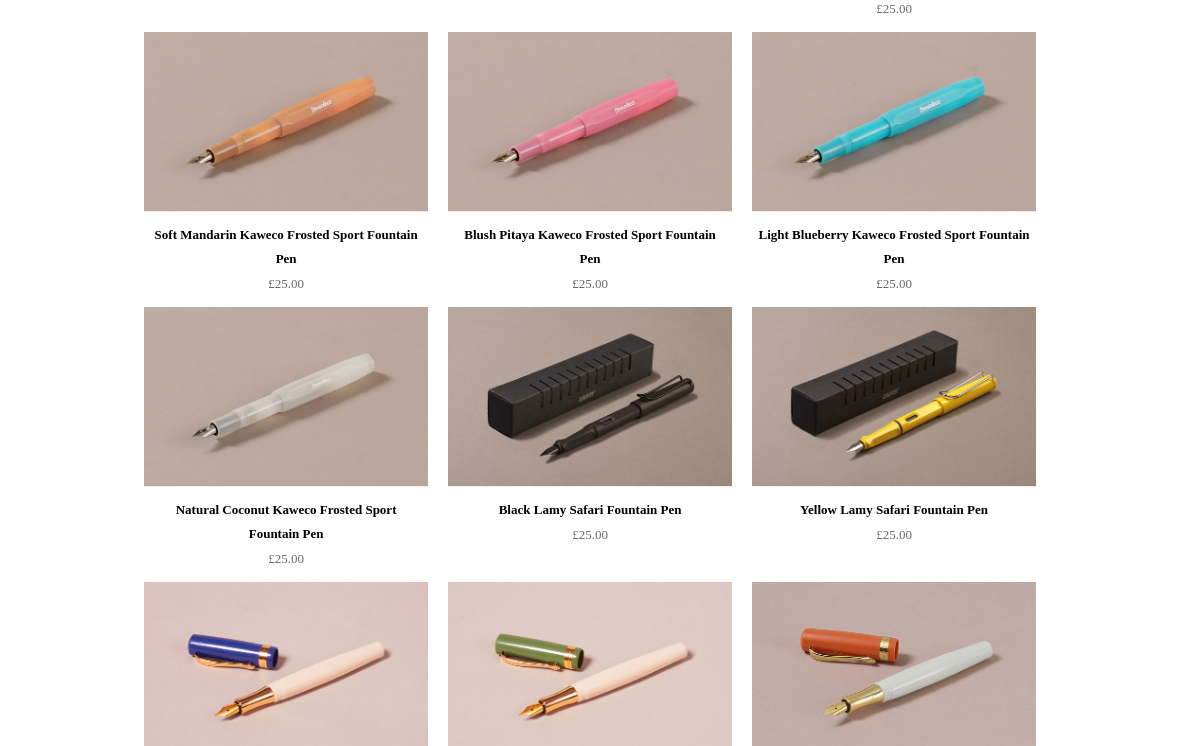 click at bounding box center [894, 398] 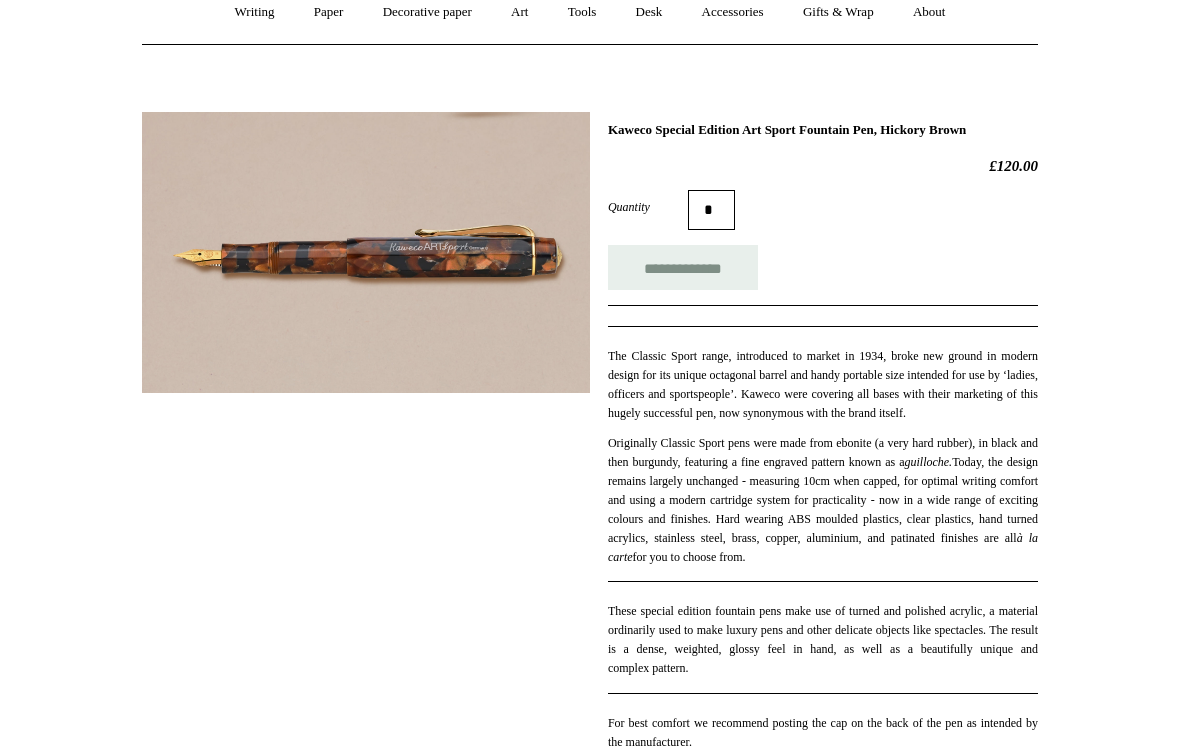 scroll, scrollTop: 195, scrollLeft: 0, axis: vertical 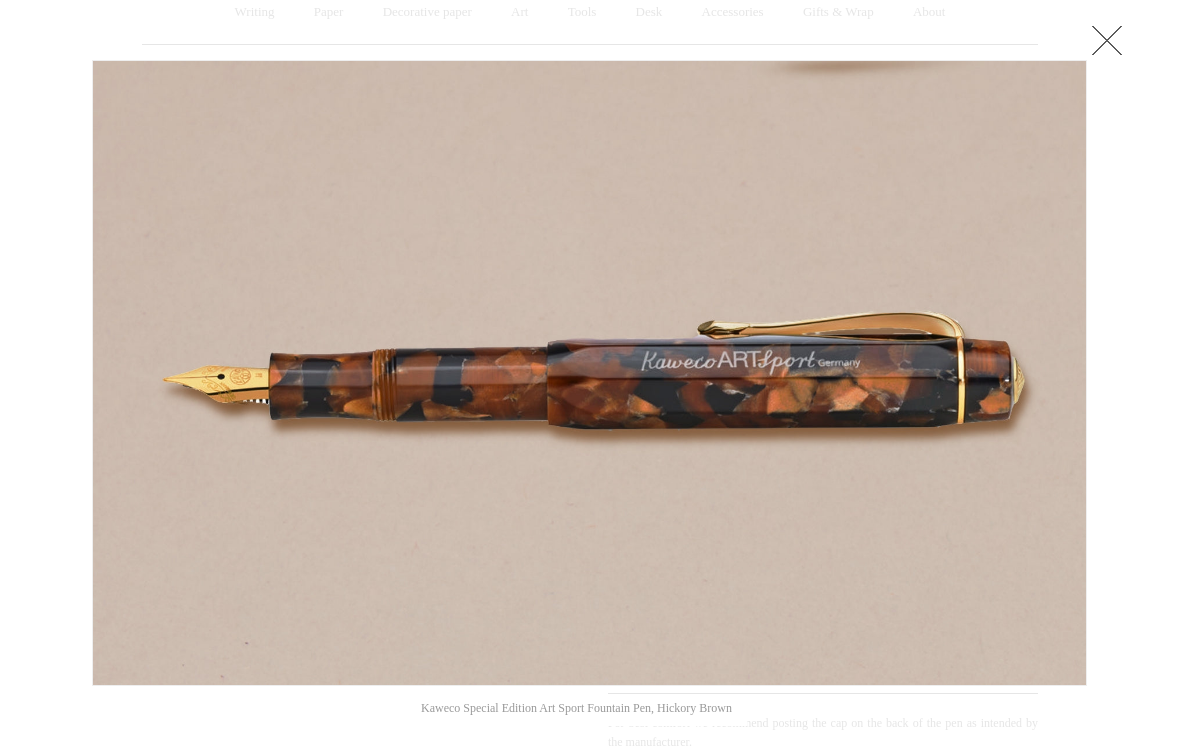 click at bounding box center [1107, 40] 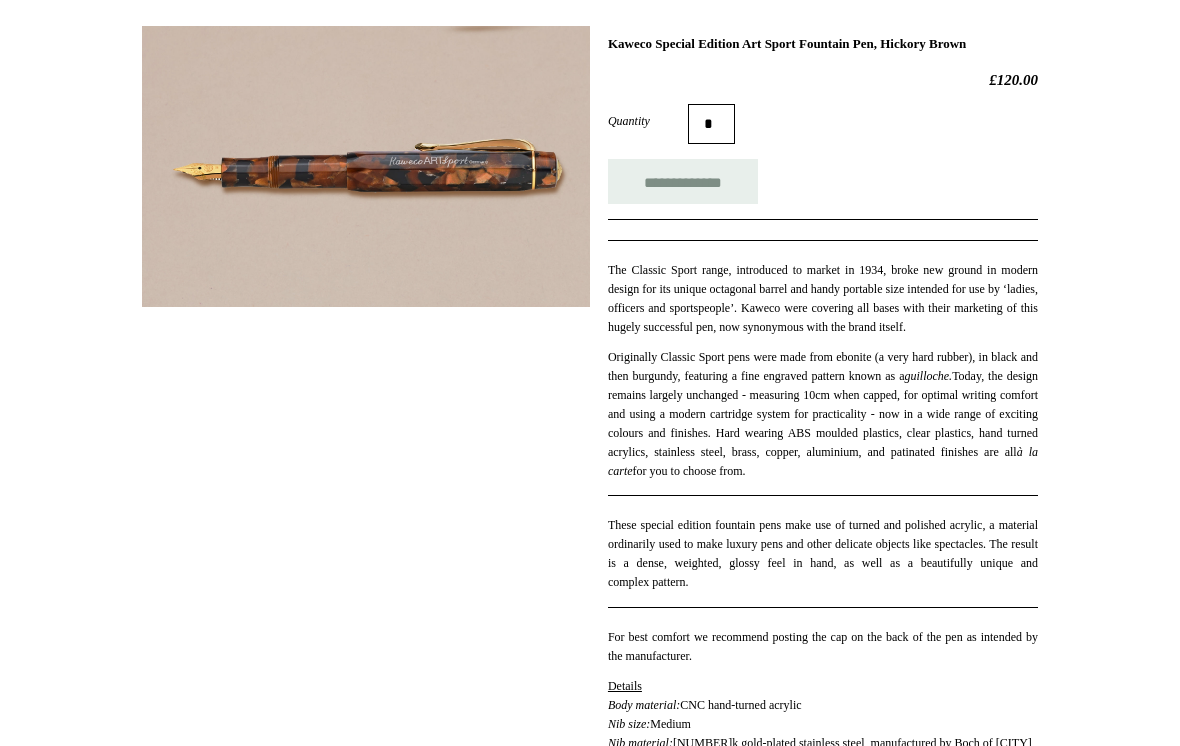 scroll, scrollTop: 261, scrollLeft: 0, axis: vertical 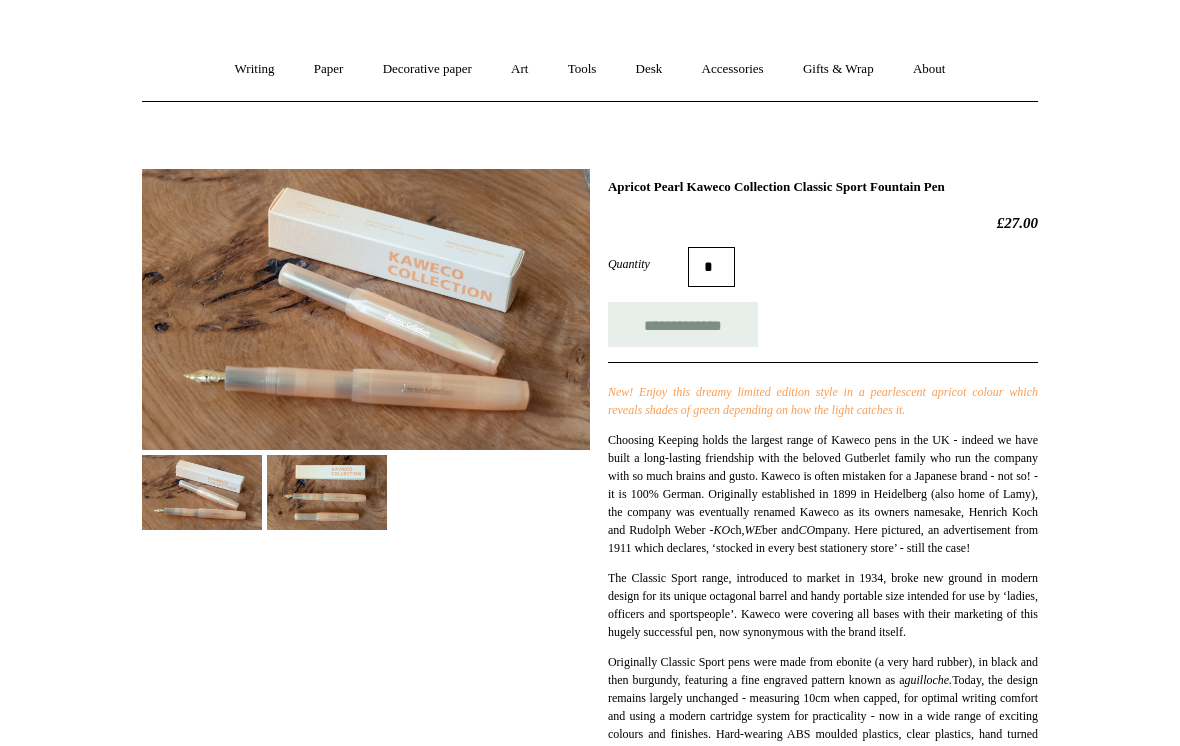 click at bounding box center [366, 310] 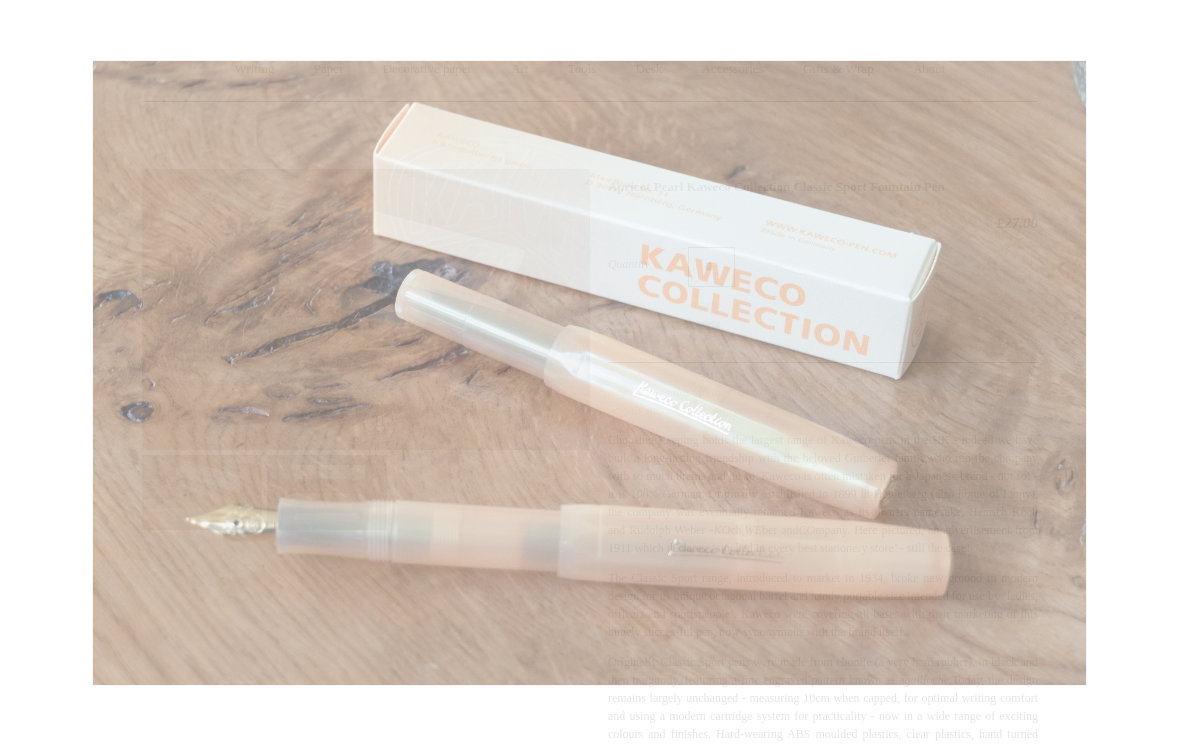 scroll, scrollTop: 138, scrollLeft: 0, axis: vertical 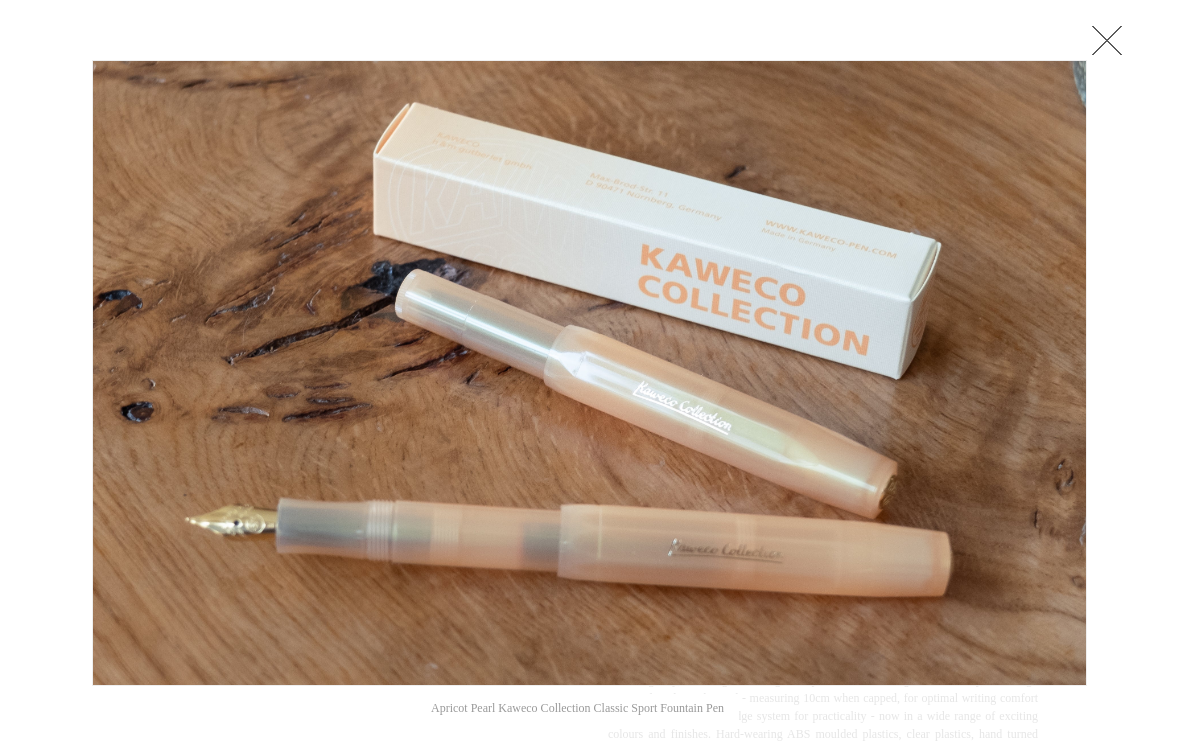click at bounding box center (1107, 40) 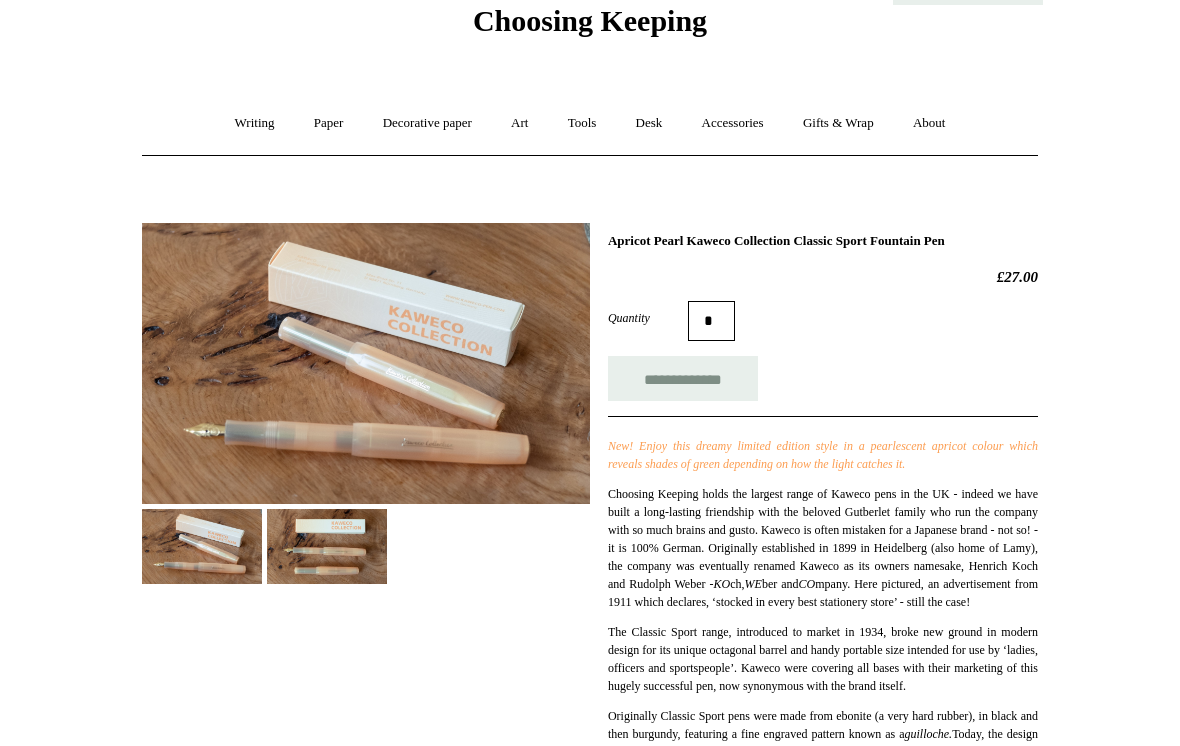 scroll, scrollTop: 0, scrollLeft: 0, axis: both 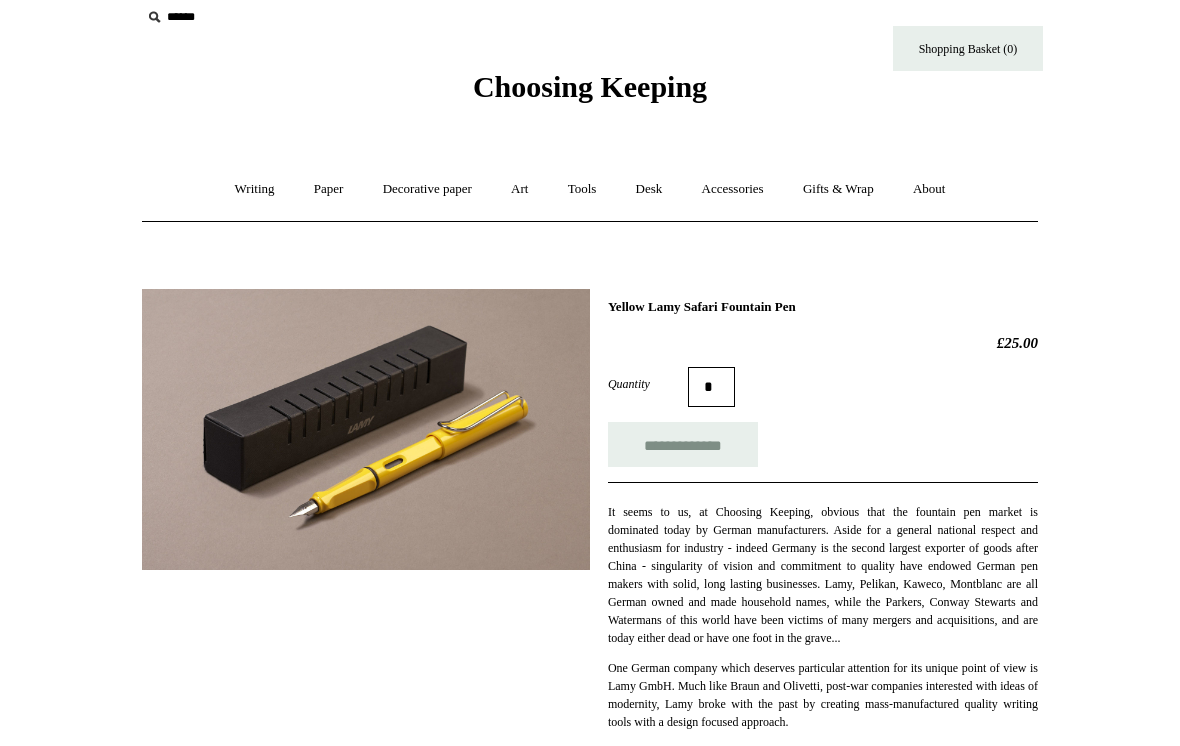 click on "Writing +" at bounding box center (255, 189) 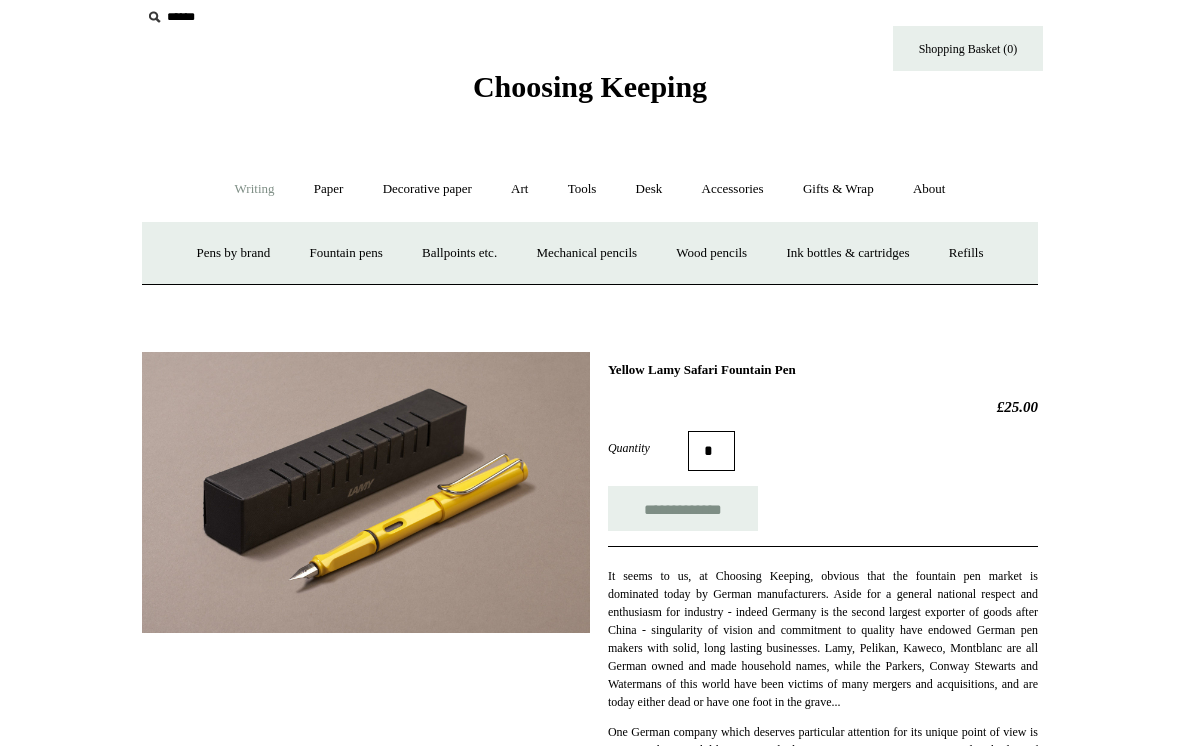click on "Fountain pens +" at bounding box center [345, 253] 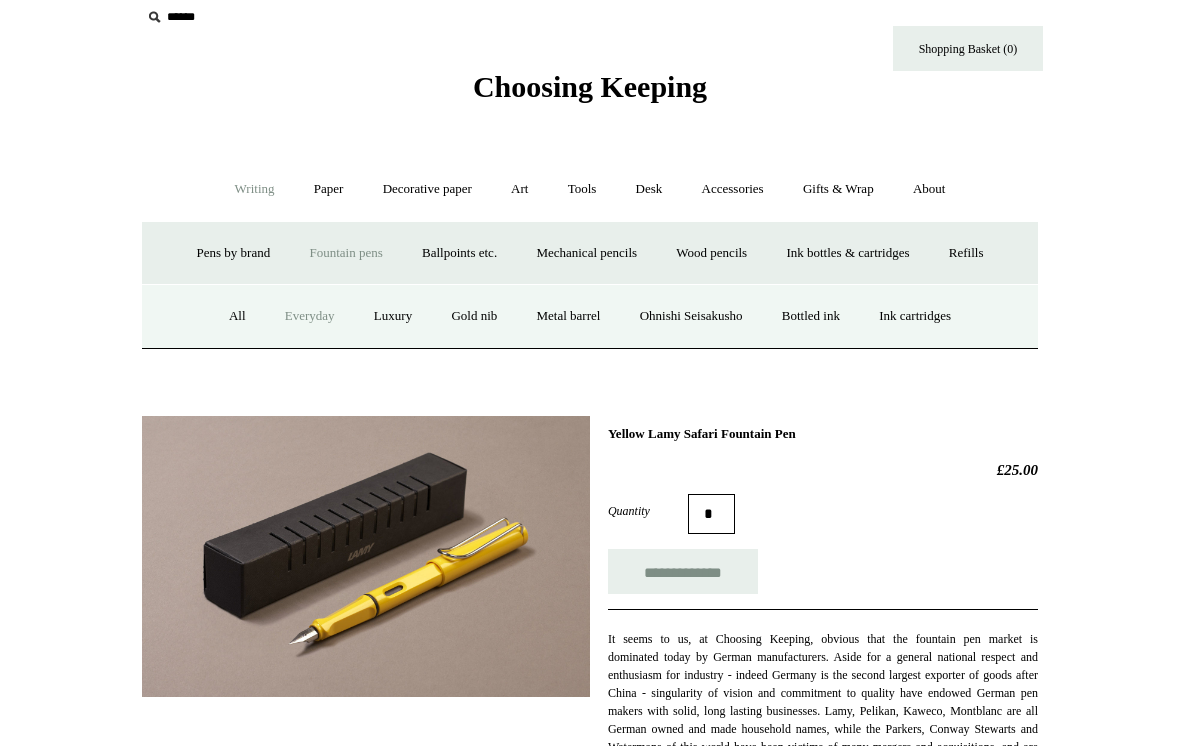 click on "Ohnishi Seisakusho" at bounding box center [691, 316] 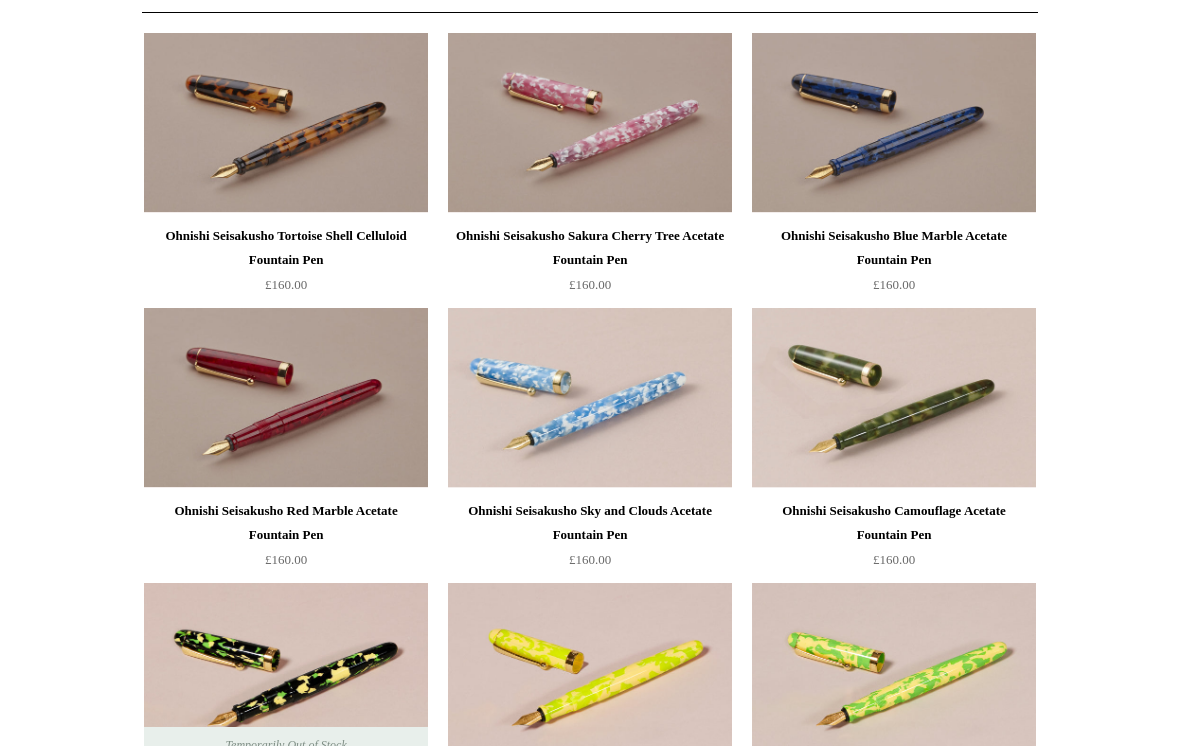 scroll, scrollTop: 229, scrollLeft: 0, axis: vertical 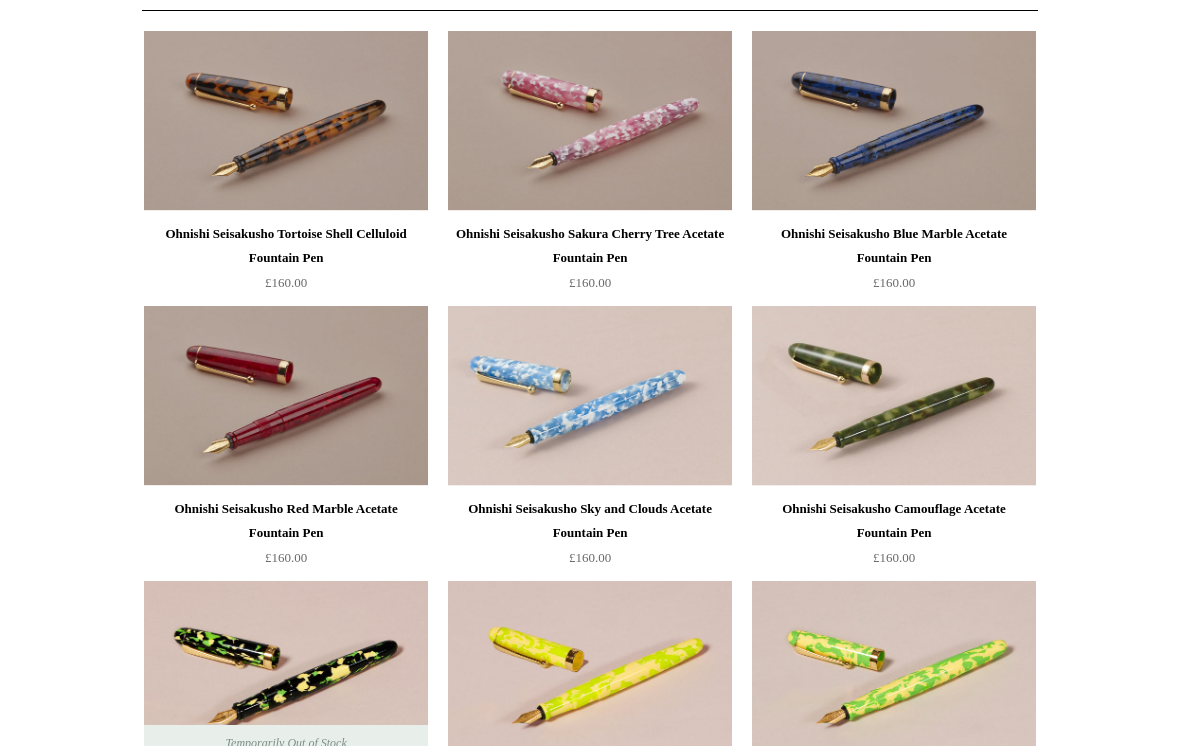 click at bounding box center [286, 396] 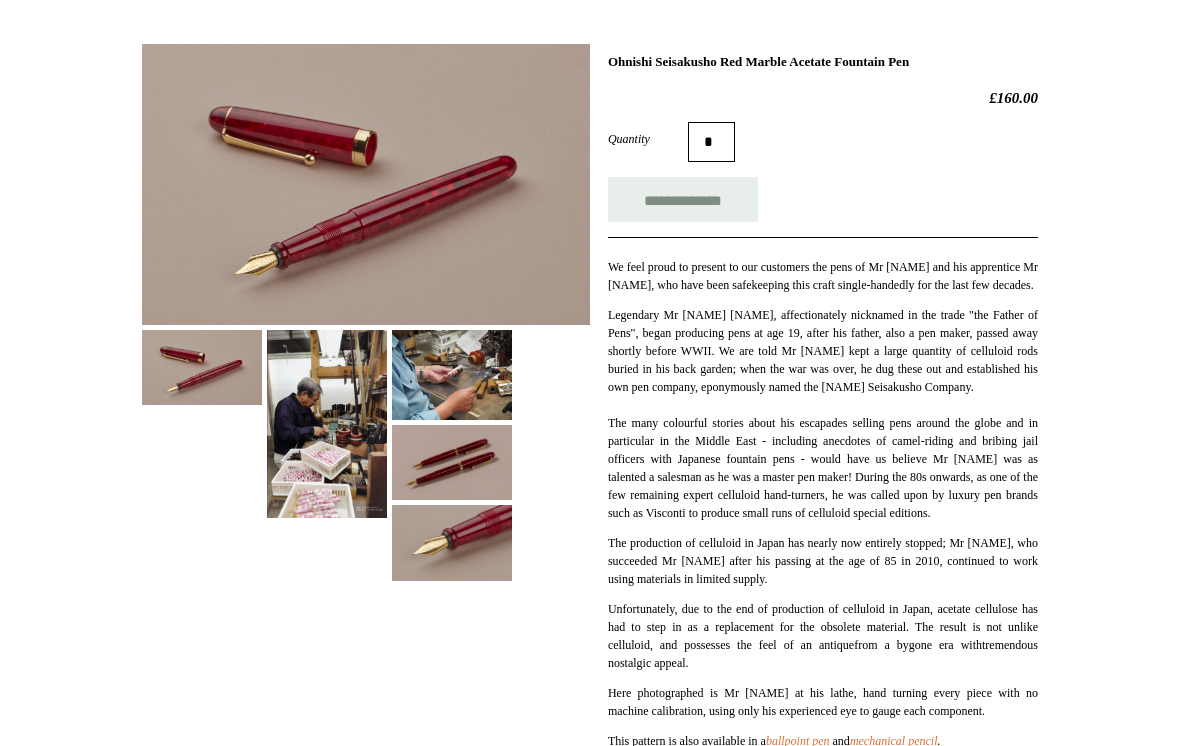 scroll, scrollTop: 266, scrollLeft: 0, axis: vertical 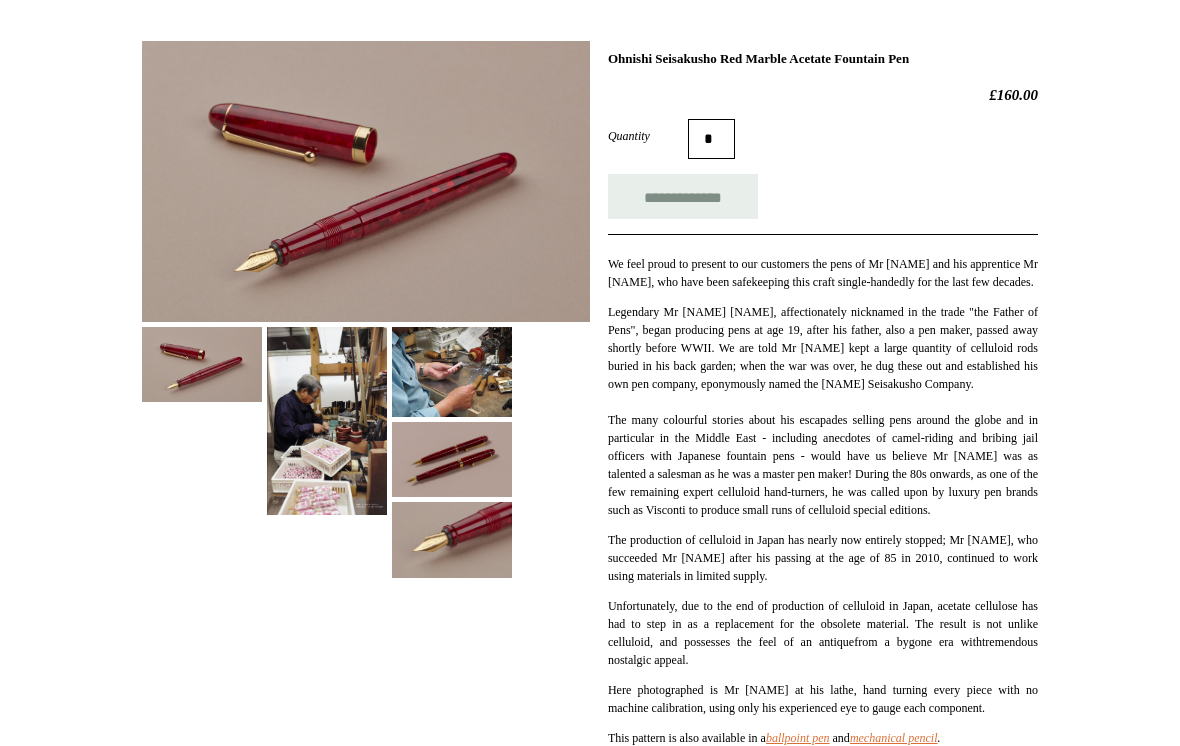 click at bounding box center [366, 181] 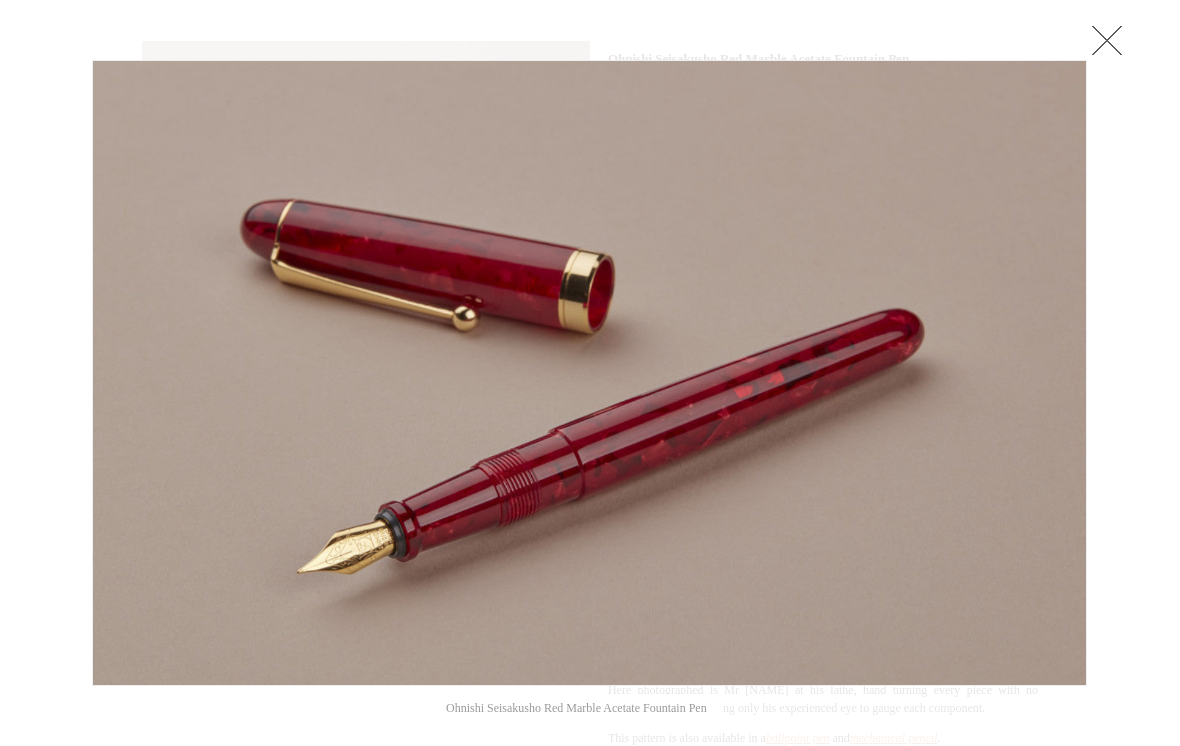scroll, scrollTop: 269, scrollLeft: 0, axis: vertical 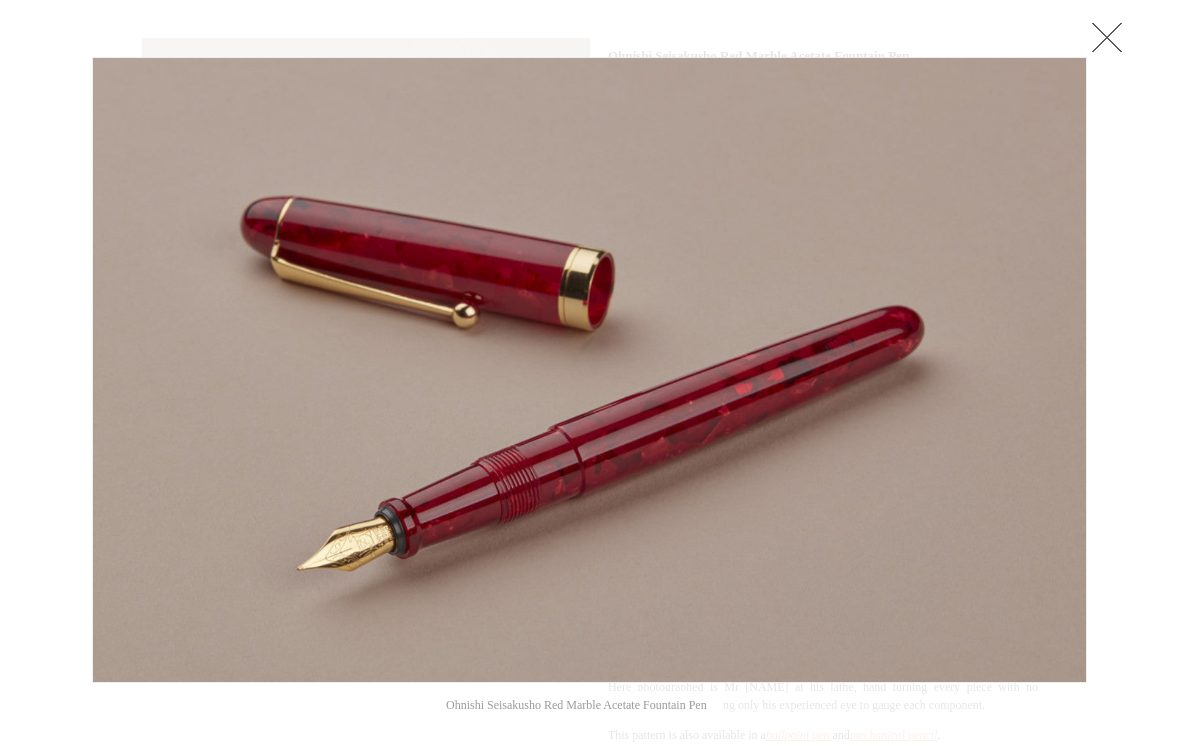 click at bounding box center (913, 370) 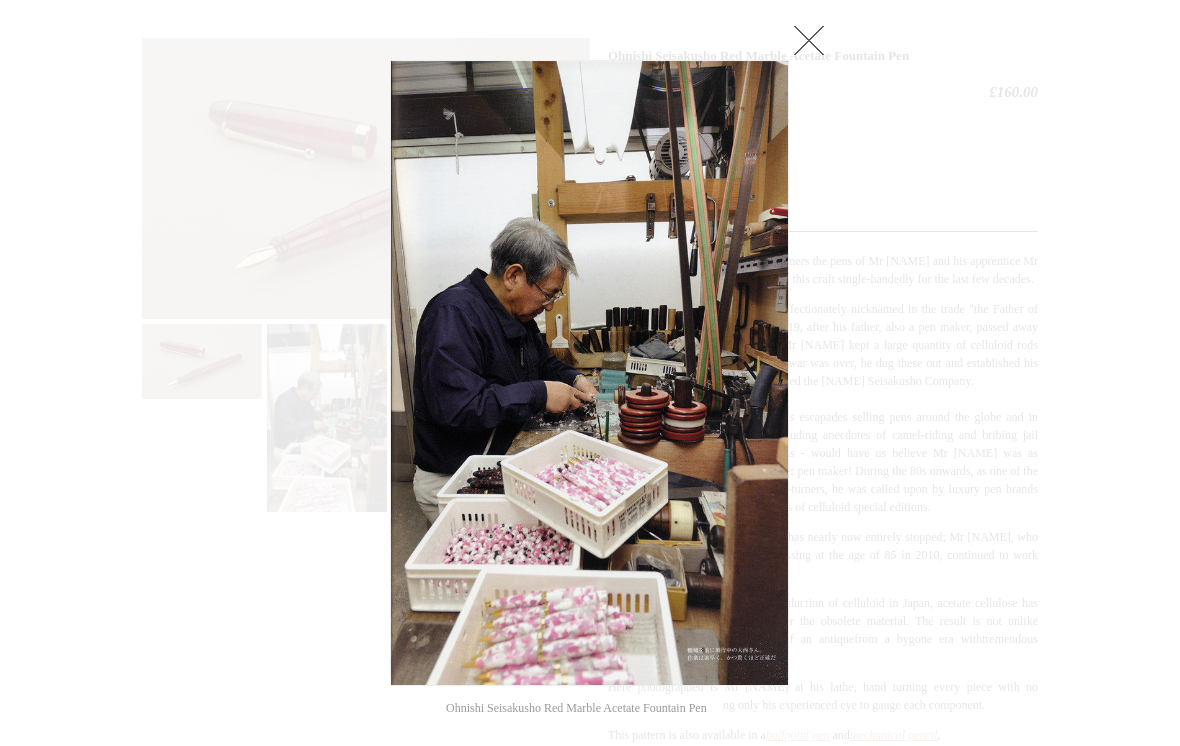 click at bounding box center [-9335, 373] 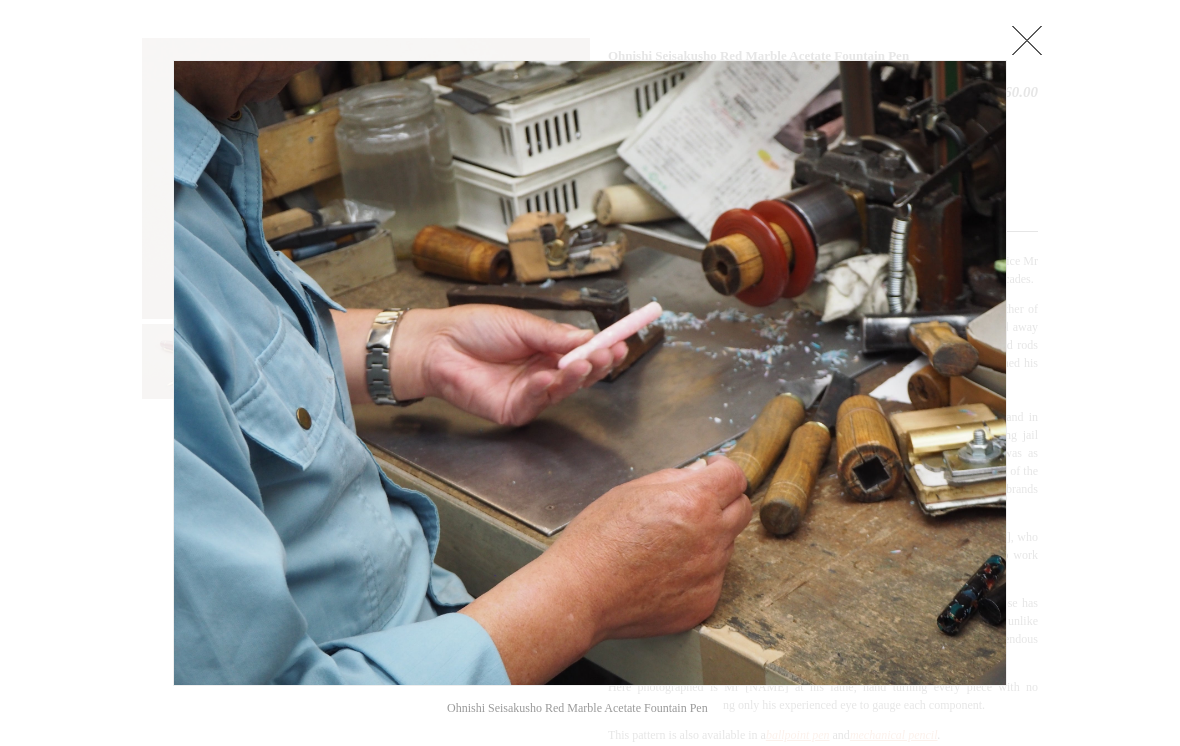click at bounding box center (-9269, 373) 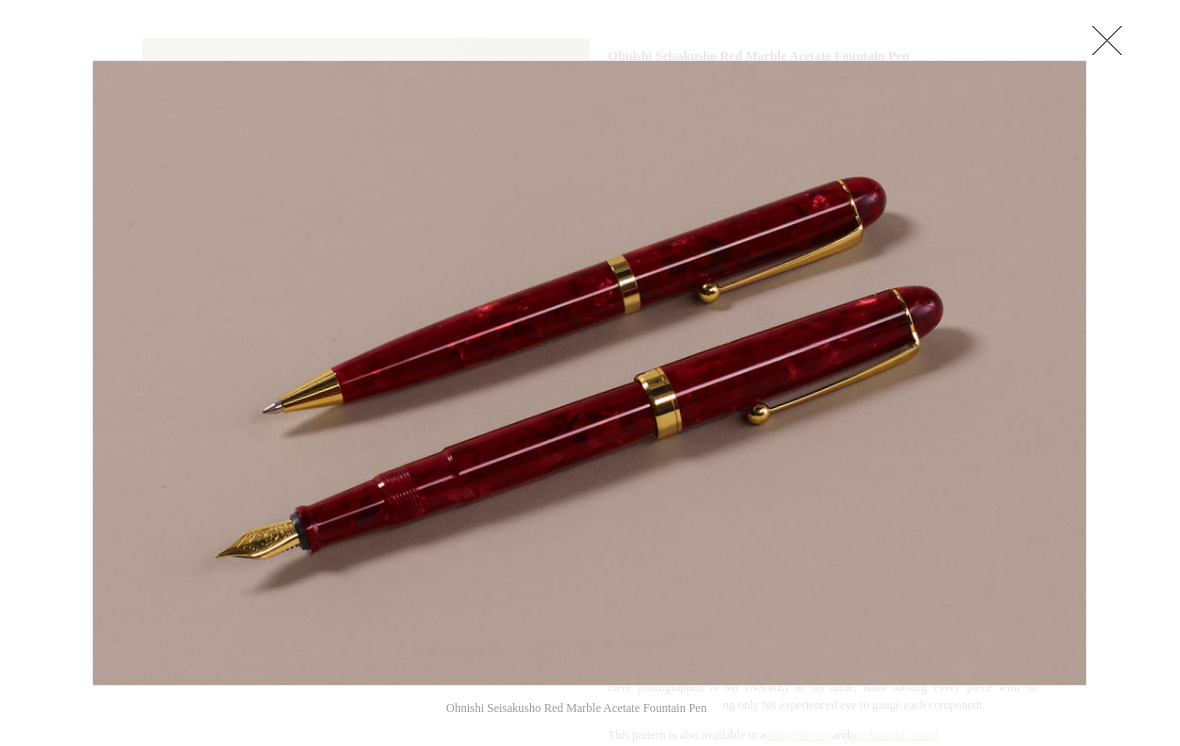 click at bounding box center (913, 373) 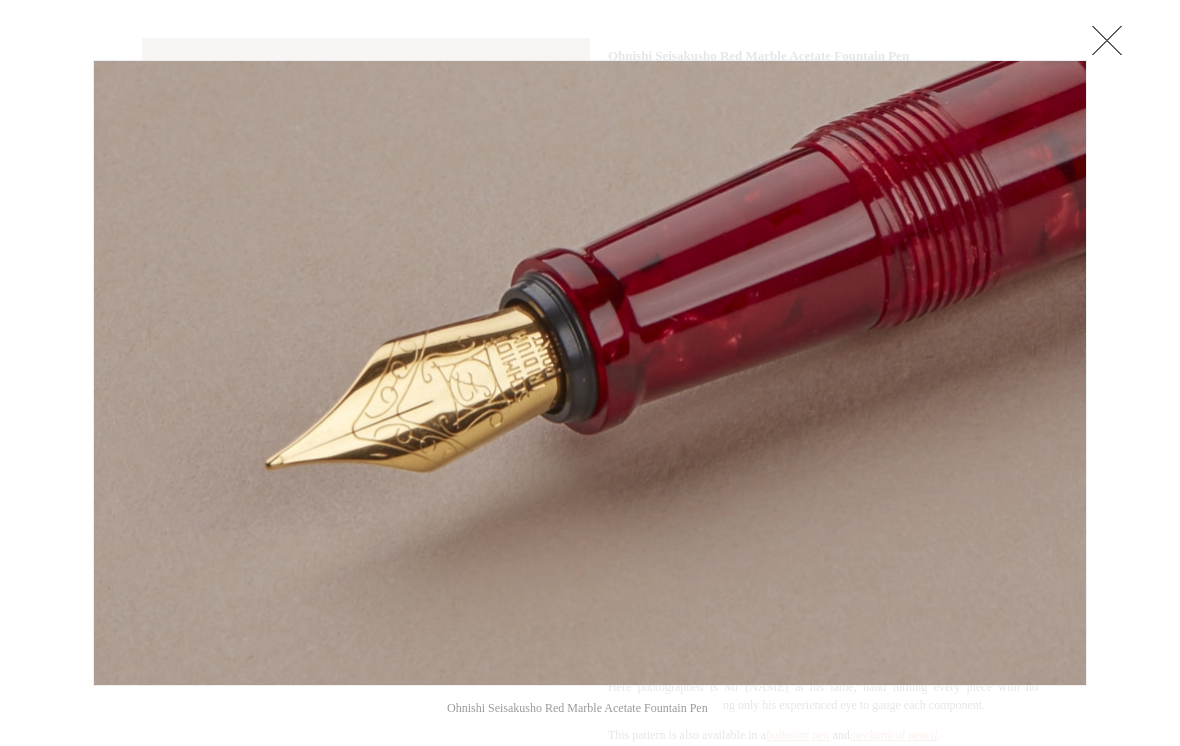 click at bounding box center (-9245, 373) 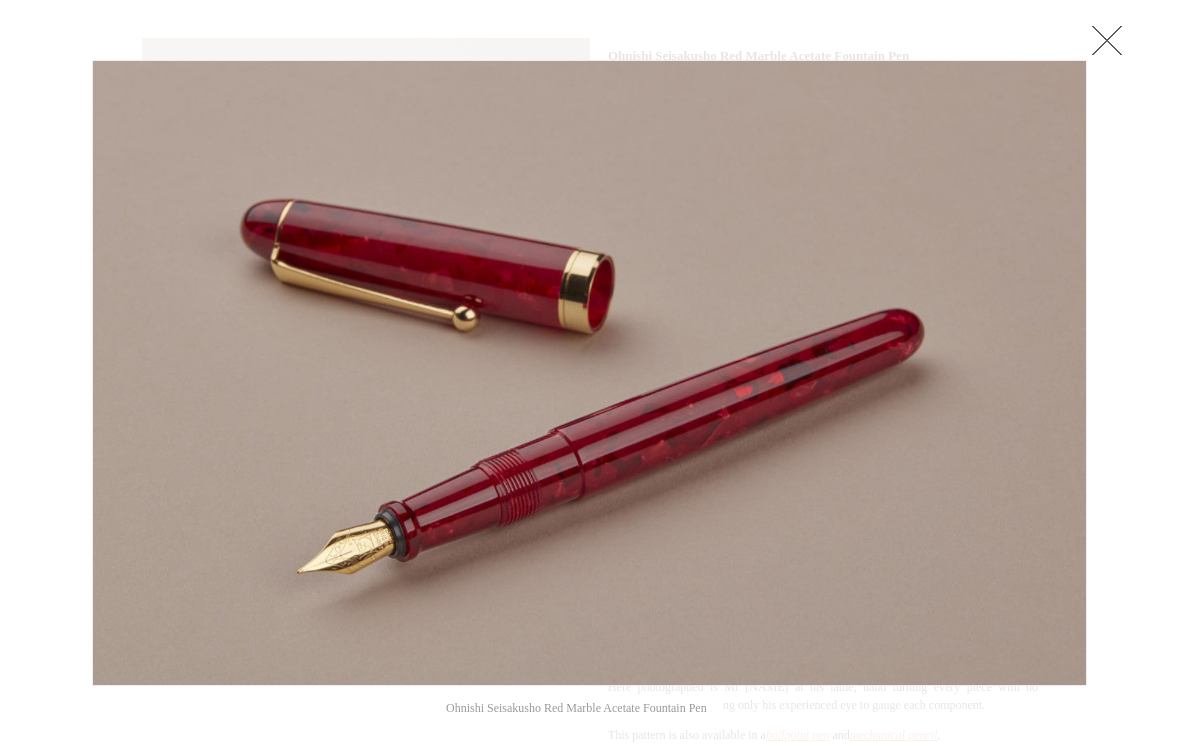 click at bounding box center (-9245, 373) 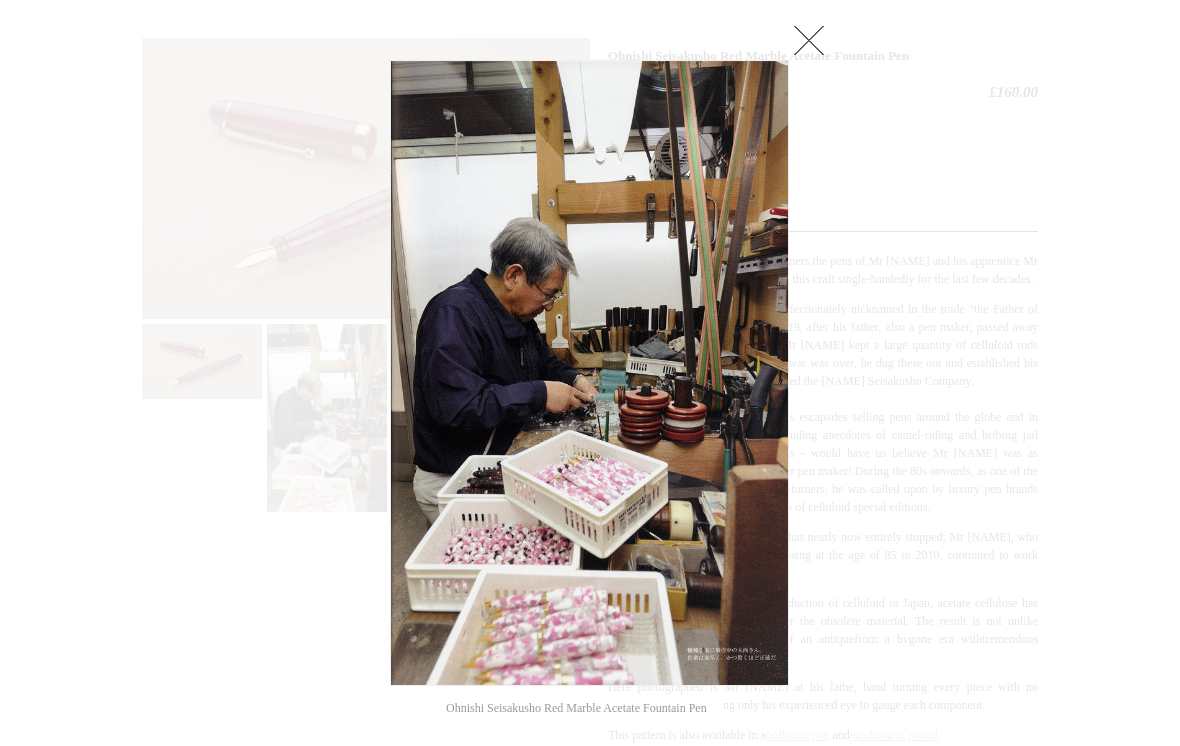 click at bounding box center (809, 40) 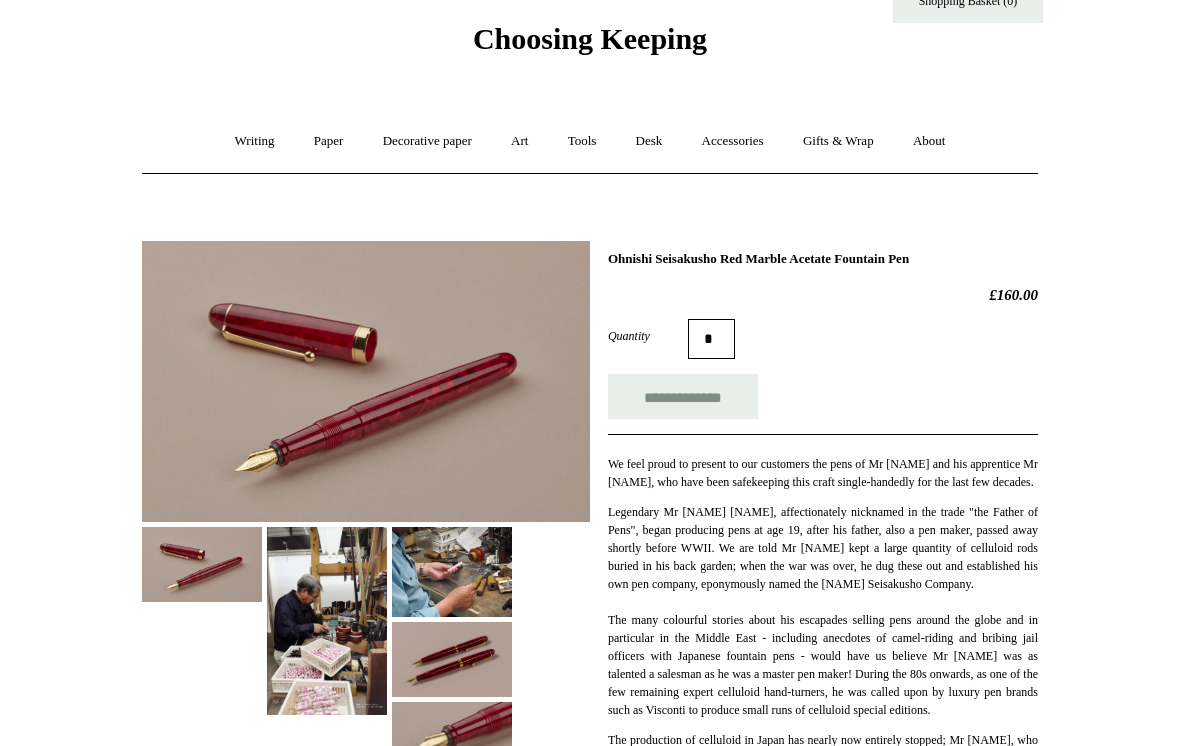 scroll, scrollTop: 0, scrollLeft: 0, axis: both 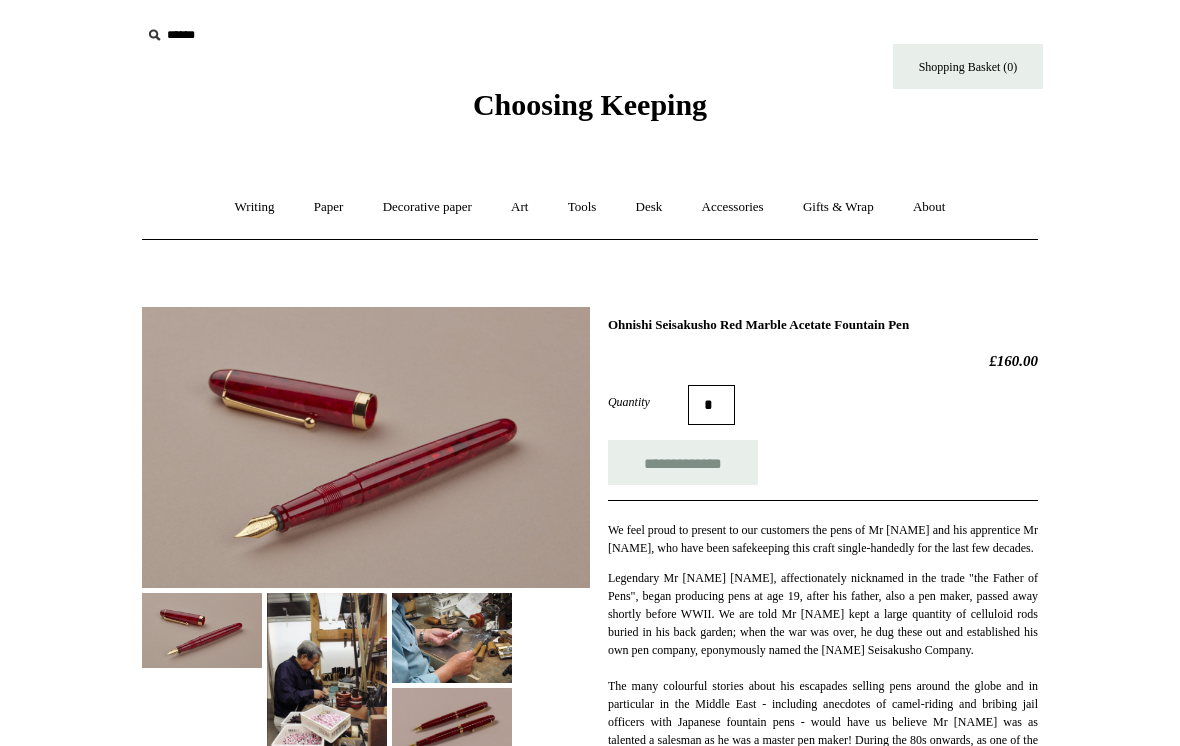 click on "Writing +" at bounding box center [255, 207] 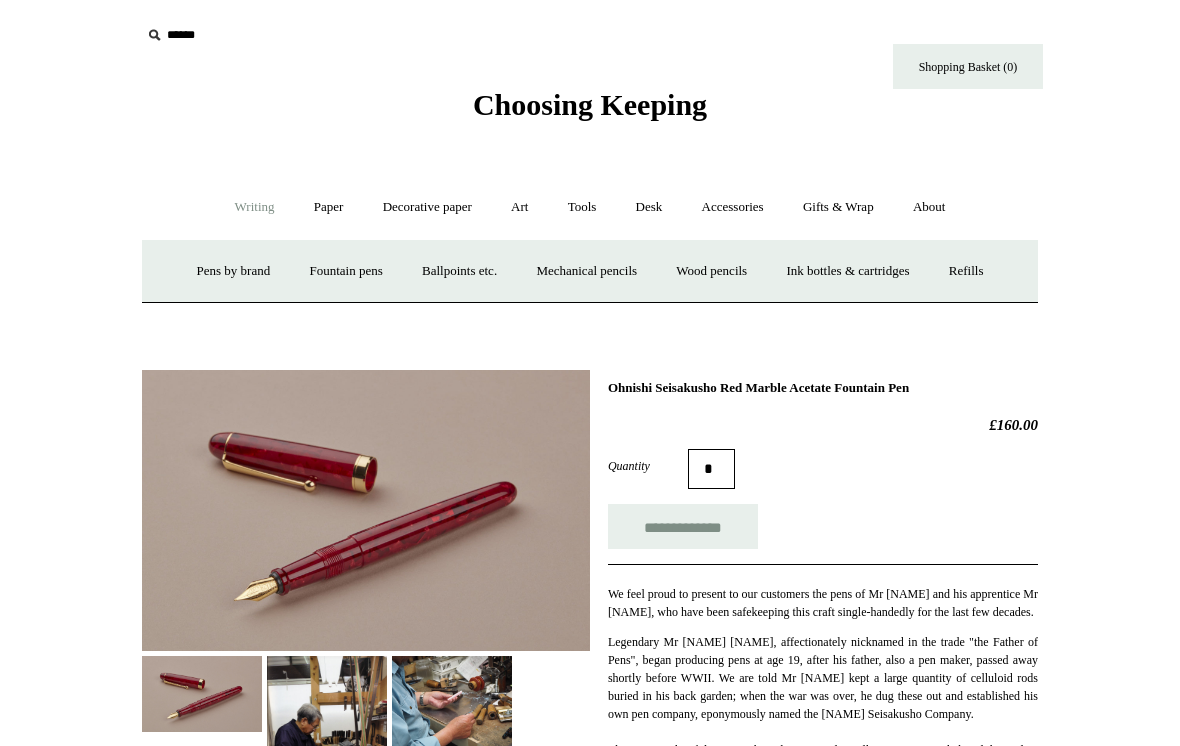 click on "Mechanical pencils +" at bounding box center (586, 271) 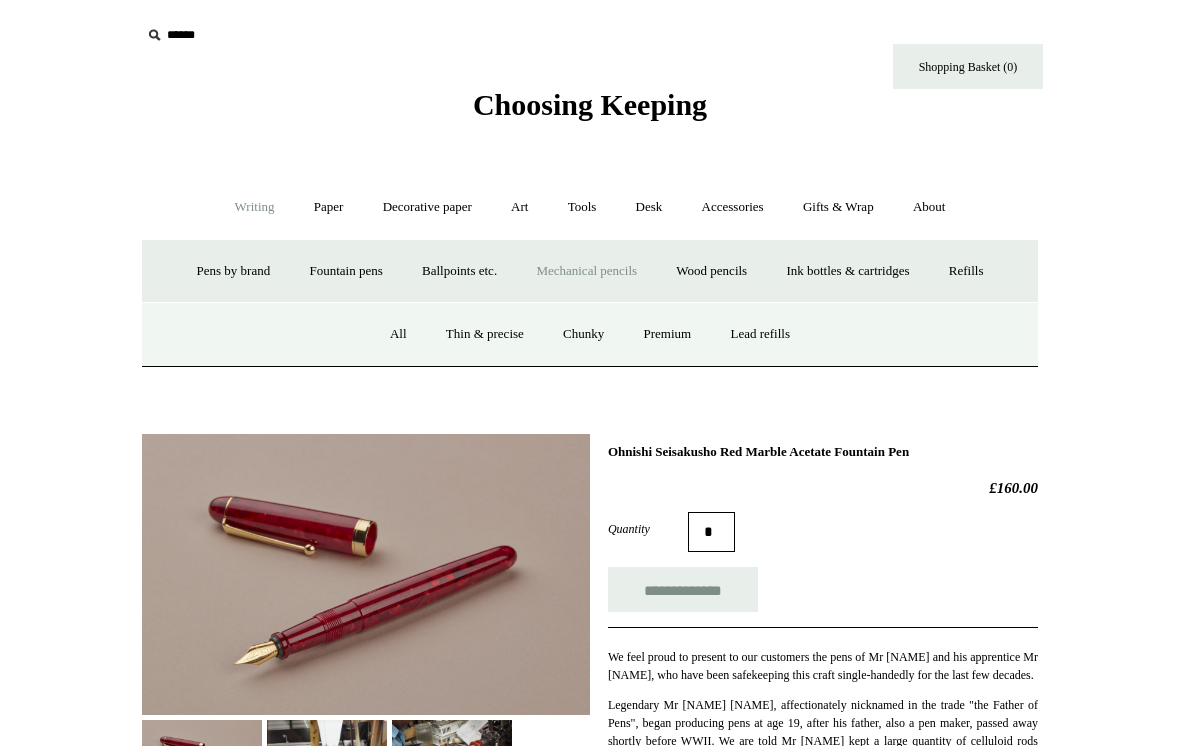 click on "All" at bounding box center (398, 334) 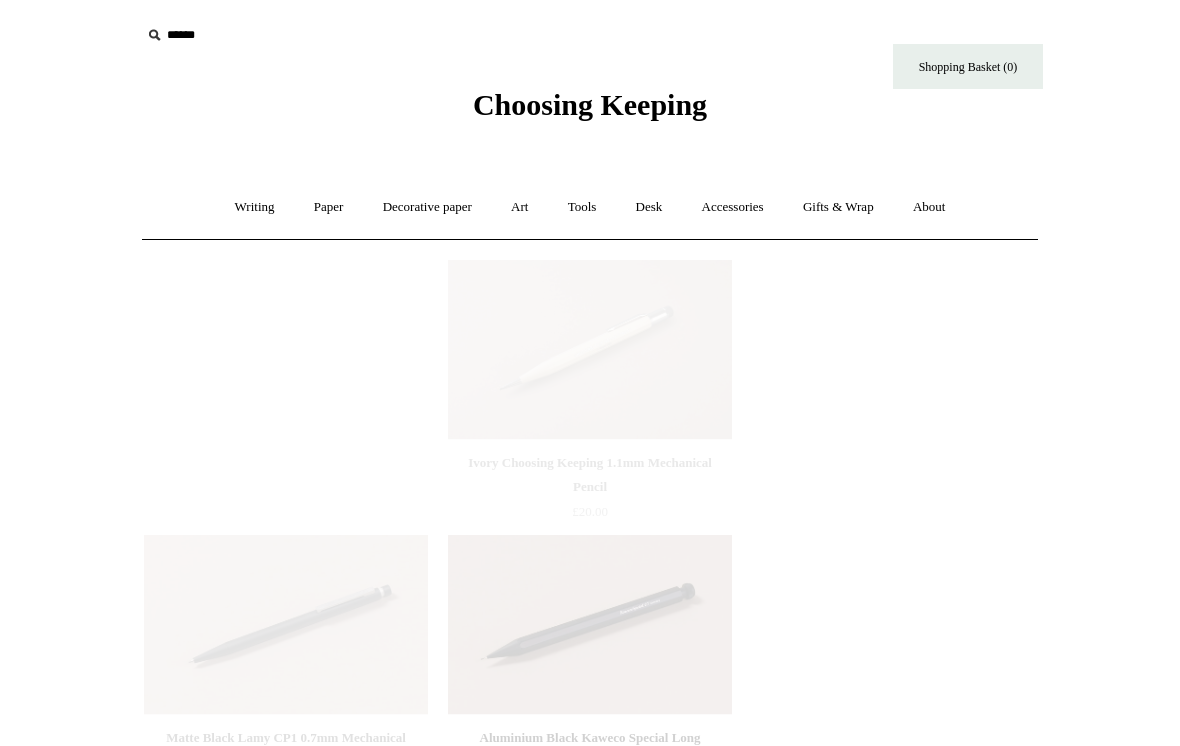 scroll, scrollTop: 0, scrollLeft: 0, axis: both 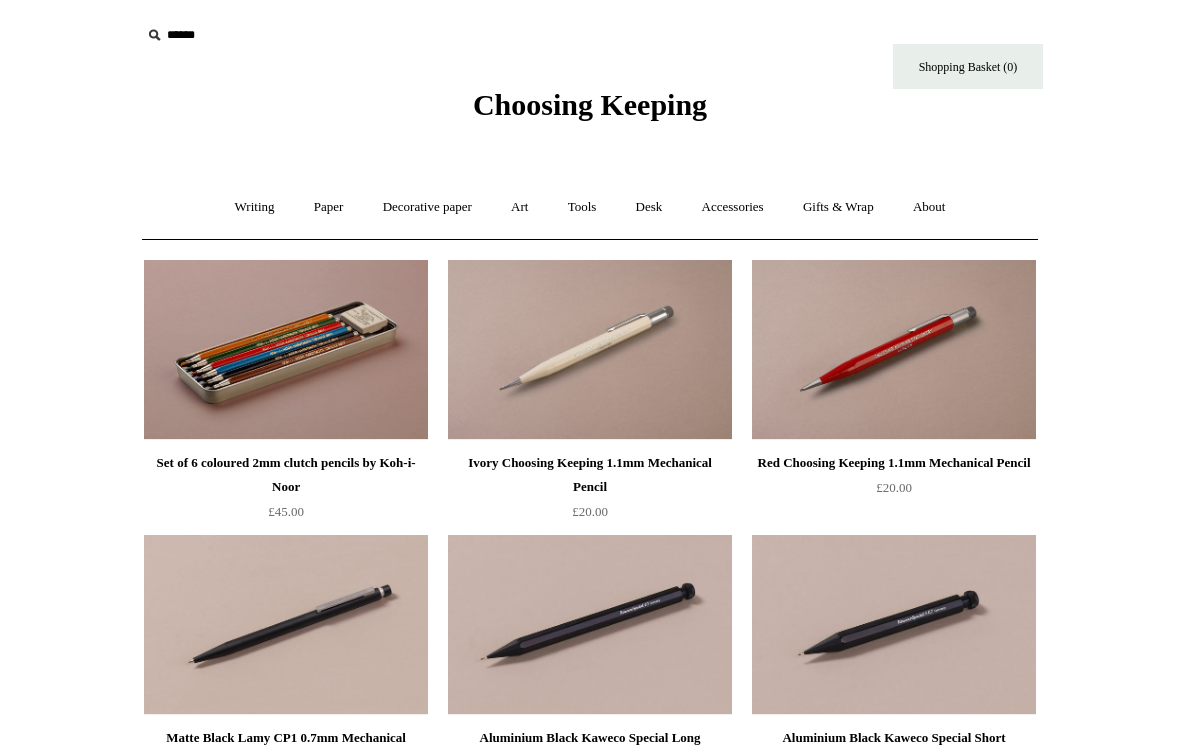 click at bounding box center [286, 350] 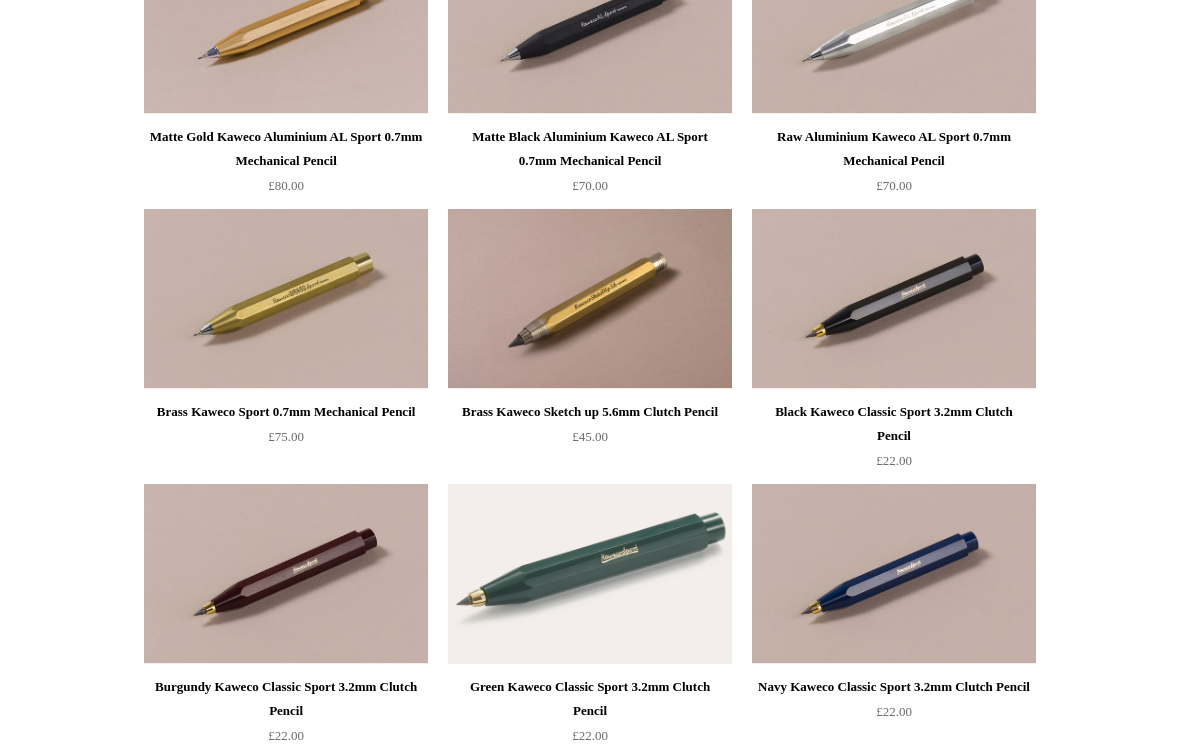 scroll, scrollTop: 1148, scrollLeft: 0, axis: vertical 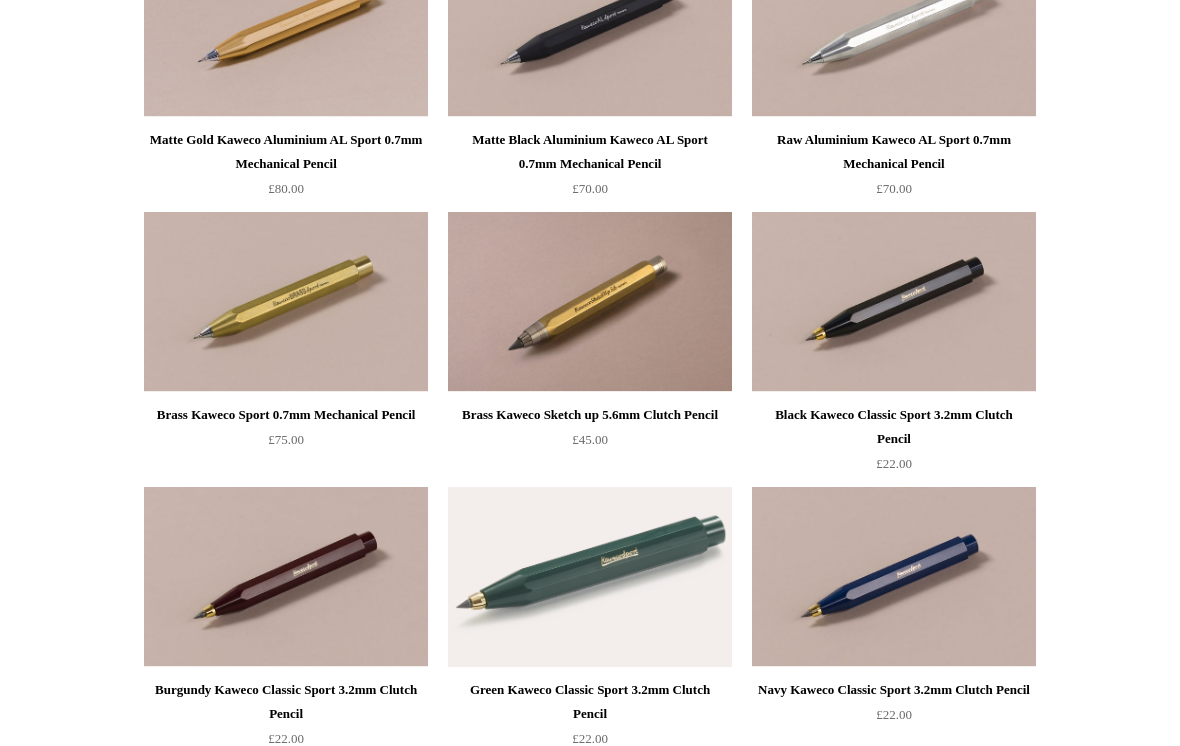 click at bounding box center [286, 302] 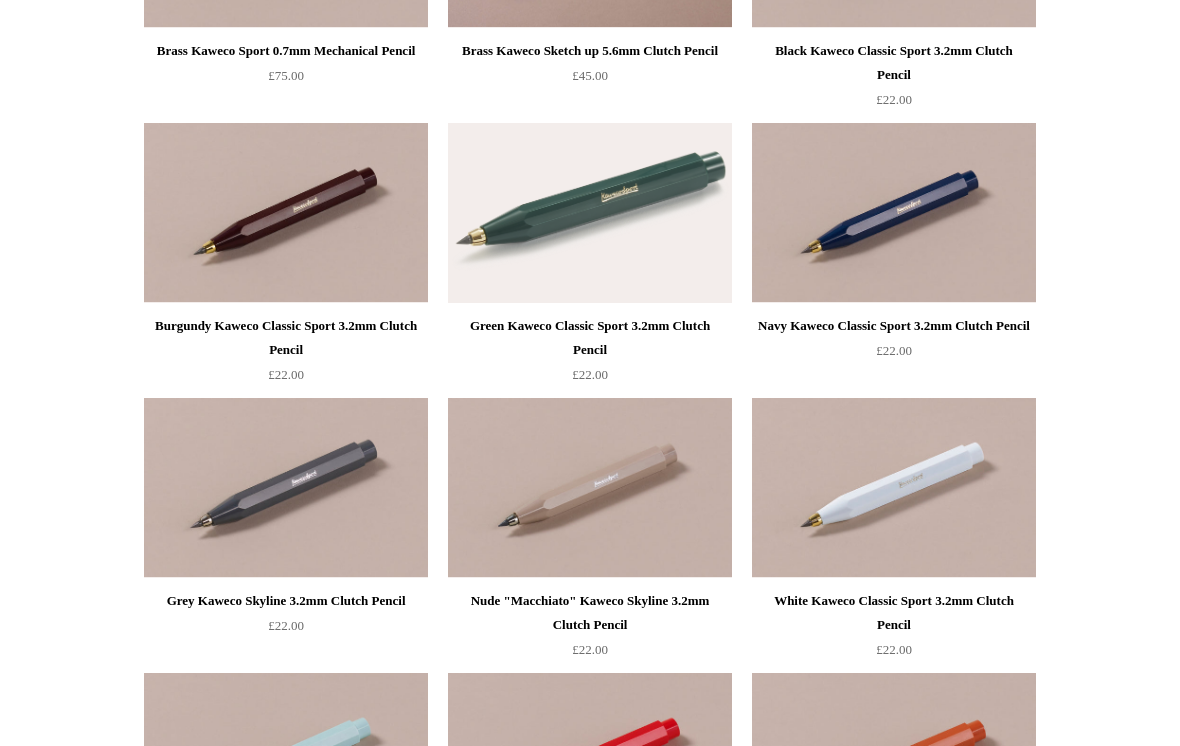 scroll, scrollTop: 1518, scrollLeft: 0, axis: vertical 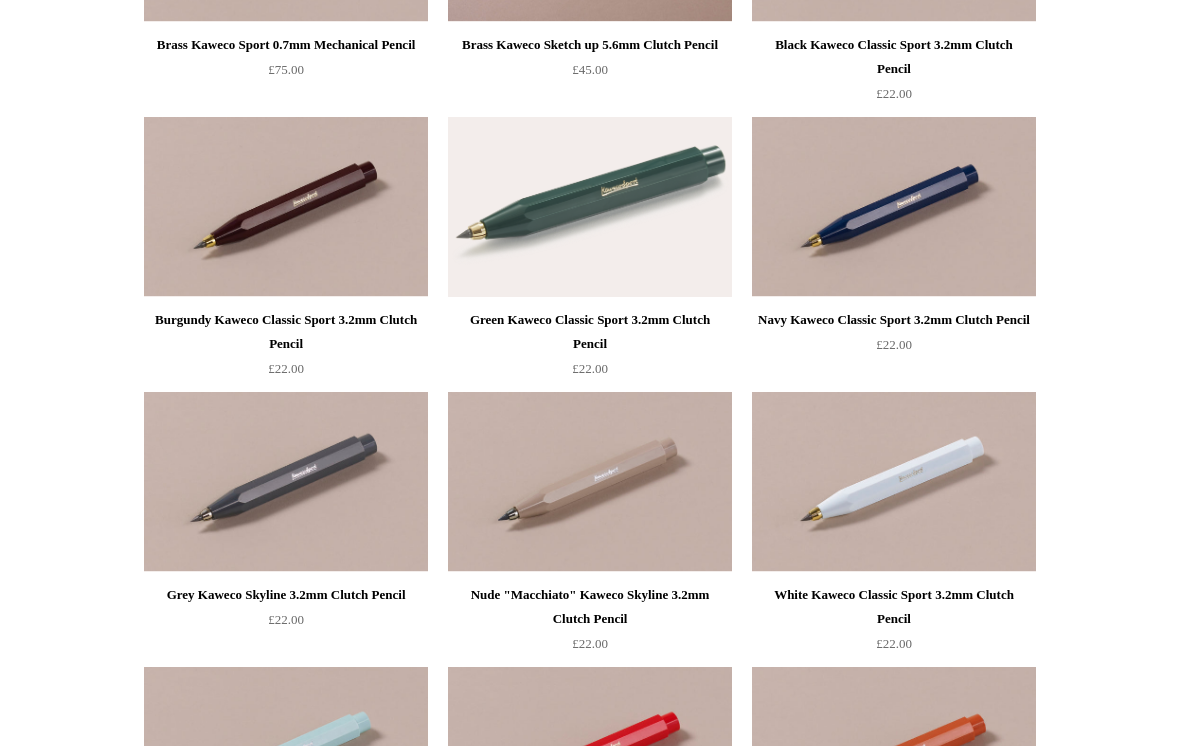 click at bounding box center (286, 207) 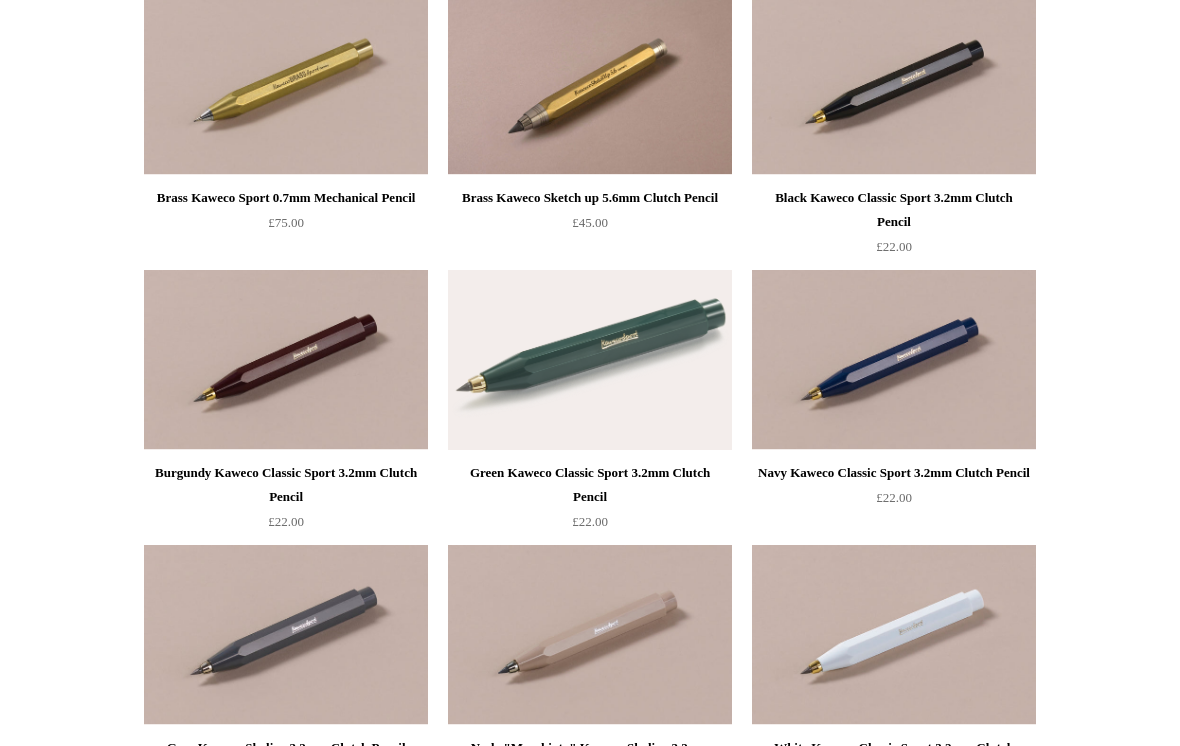 scroll, scrollTop: 1293, scrollLeft: 0, axis: vertical 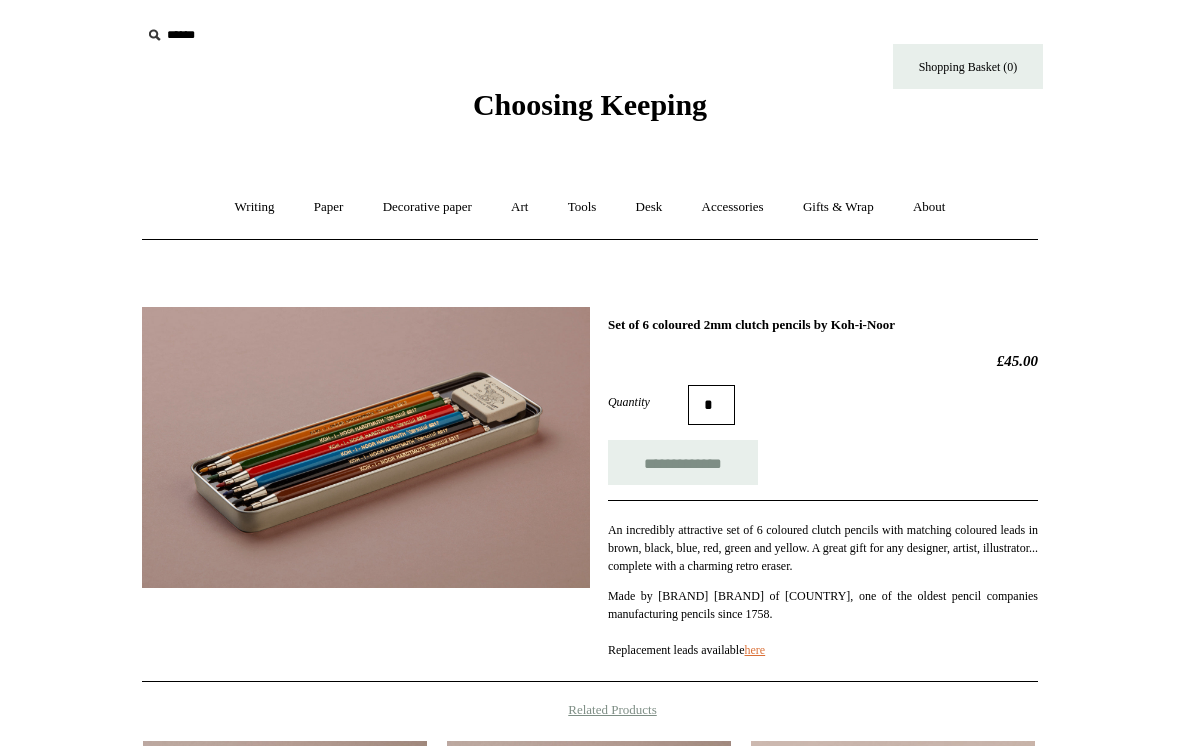 click at bounding box center (366, 447) 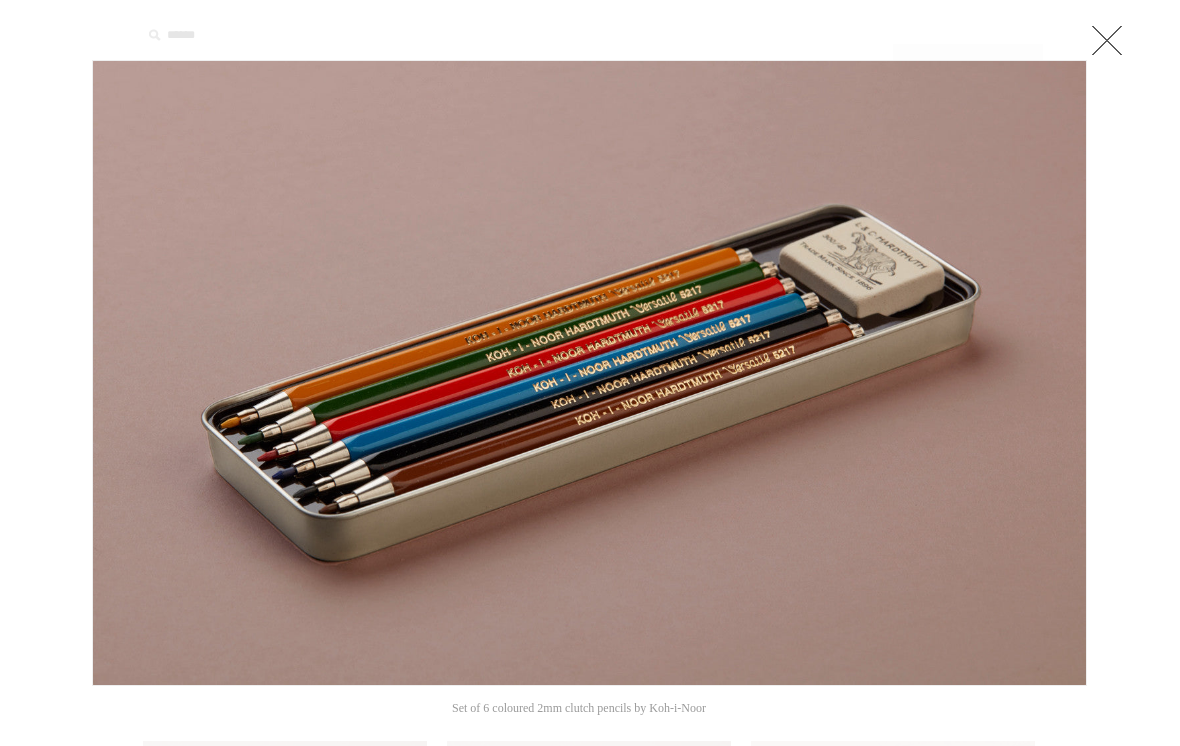 click at bounding box center (1107, 40) 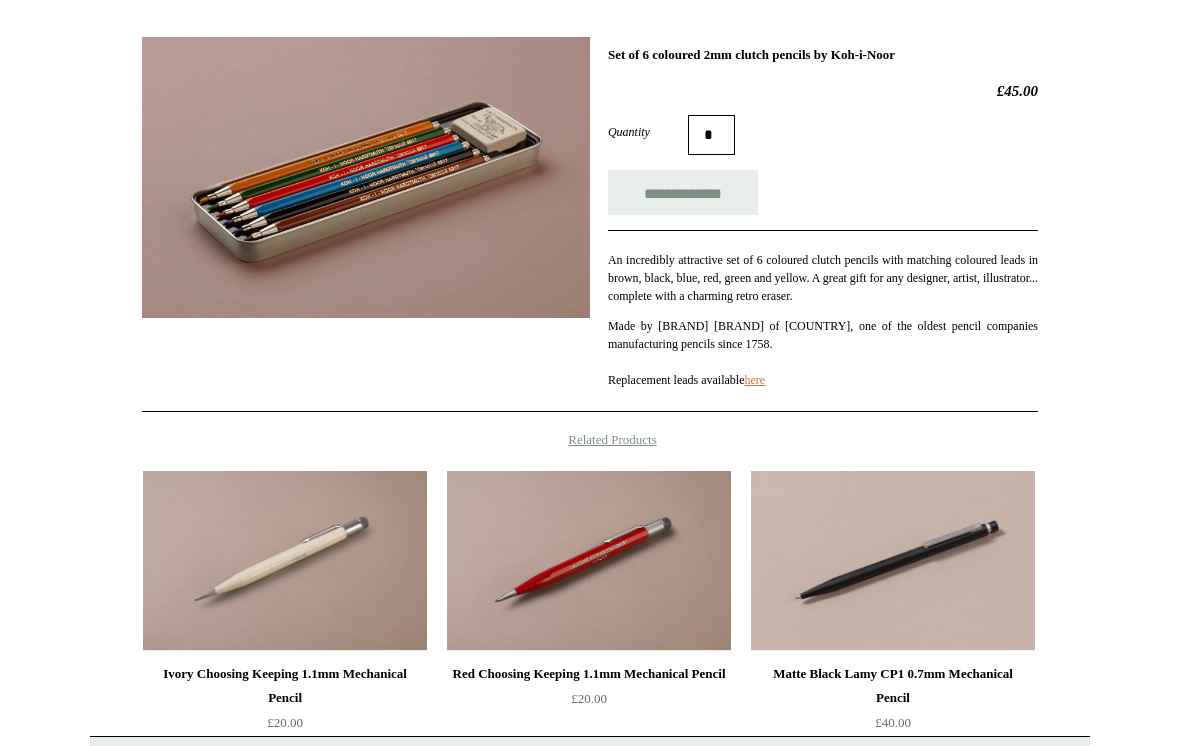 scroll, scrollTop: 0, scrollLeft: 0, axis: both 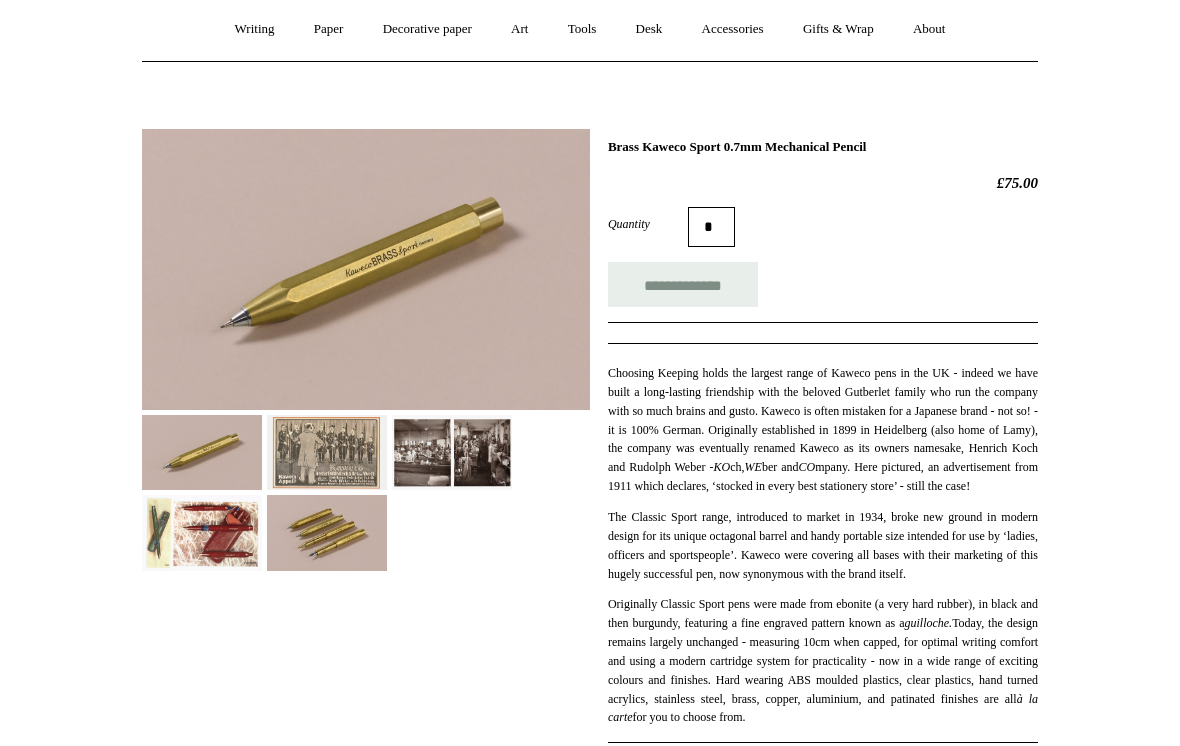 click at bounding box center [366, 270] 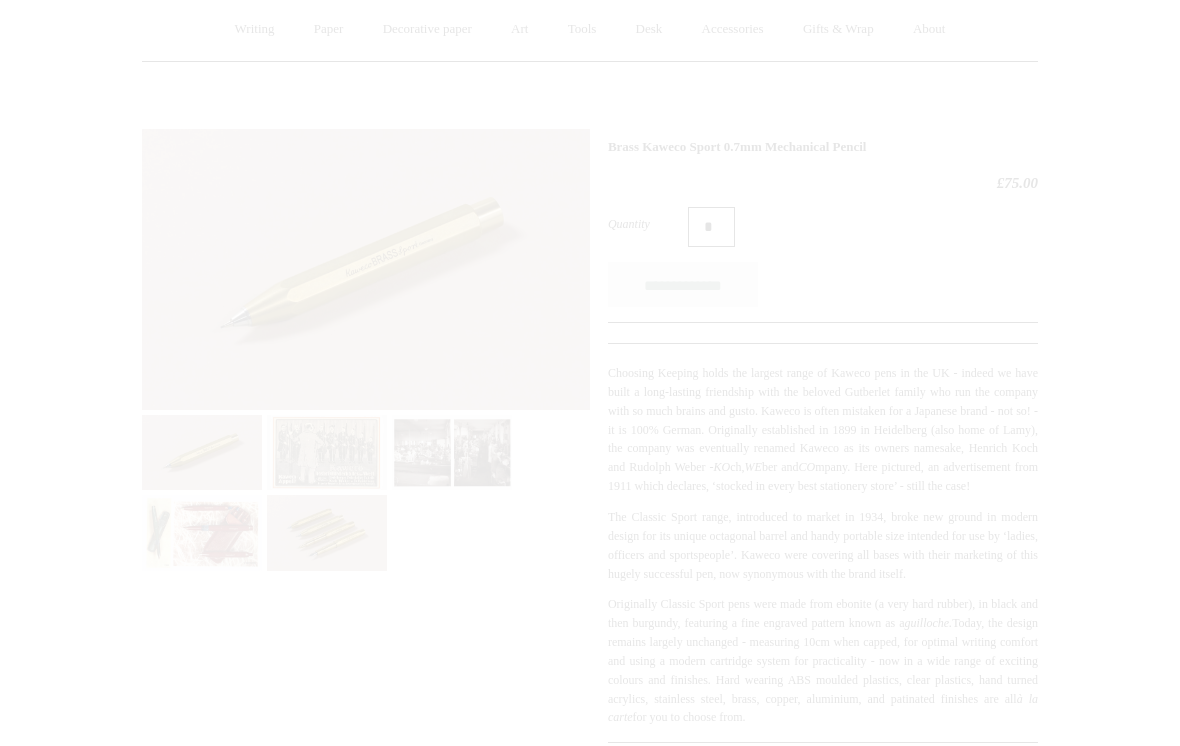 scroll, scrollTop: 178, scrollLeft: 0, axis: vertical 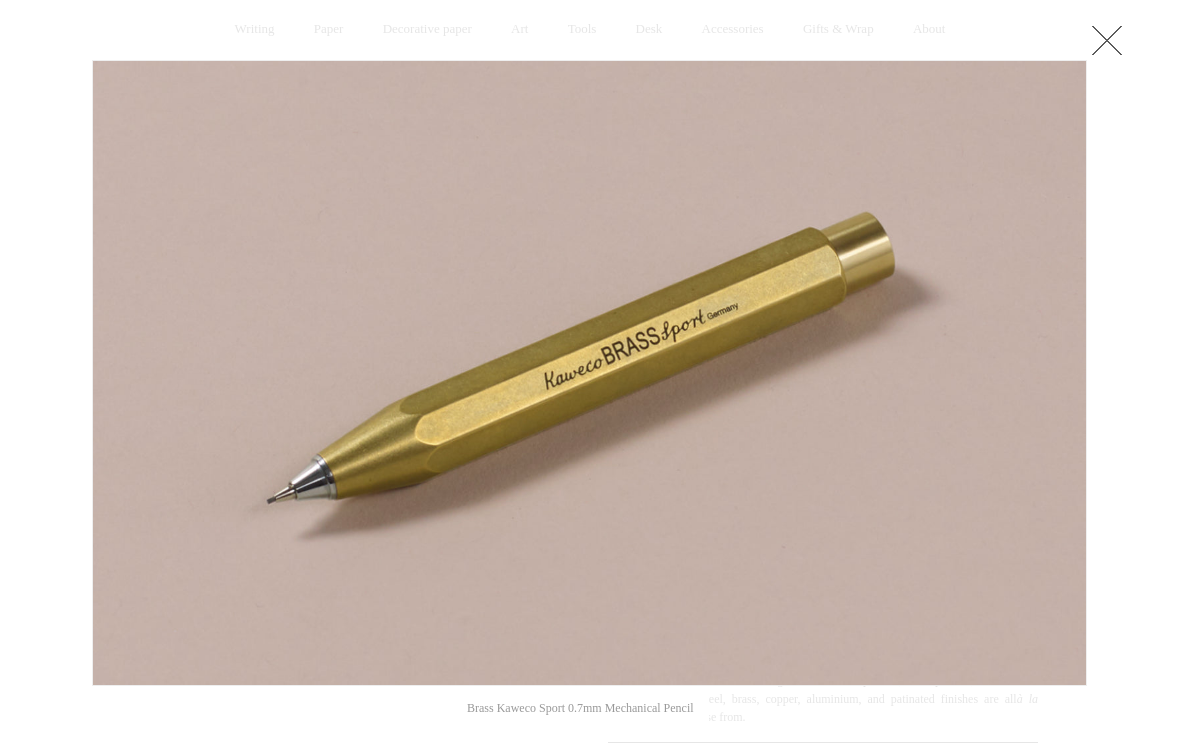 click at bounding box center [-9245, 373] 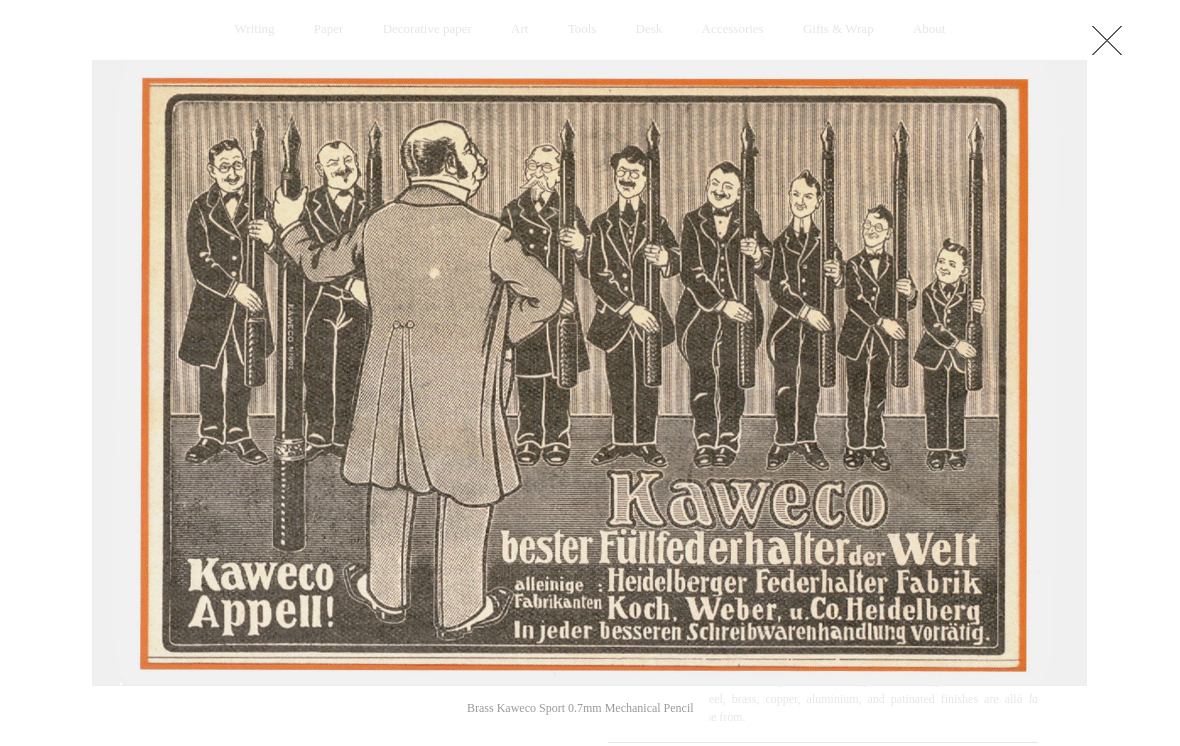 click at bounding box center (-9245, 373) 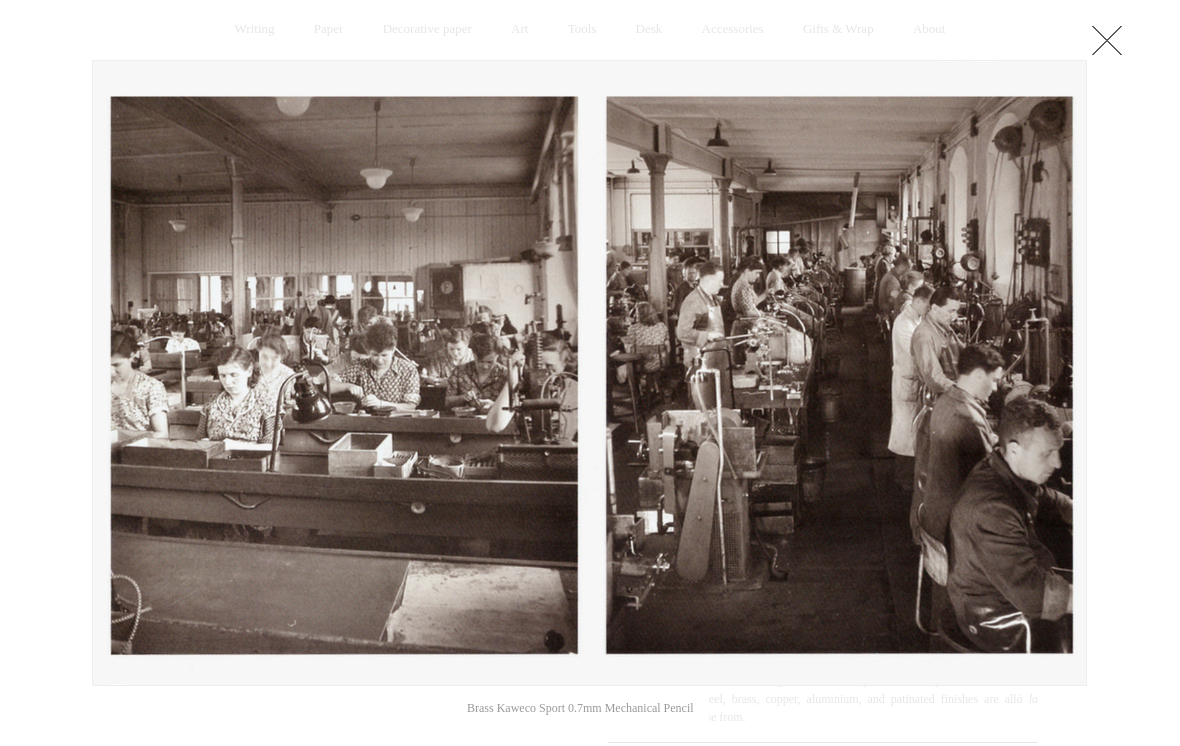 click at bounding box center (-9245, 373) 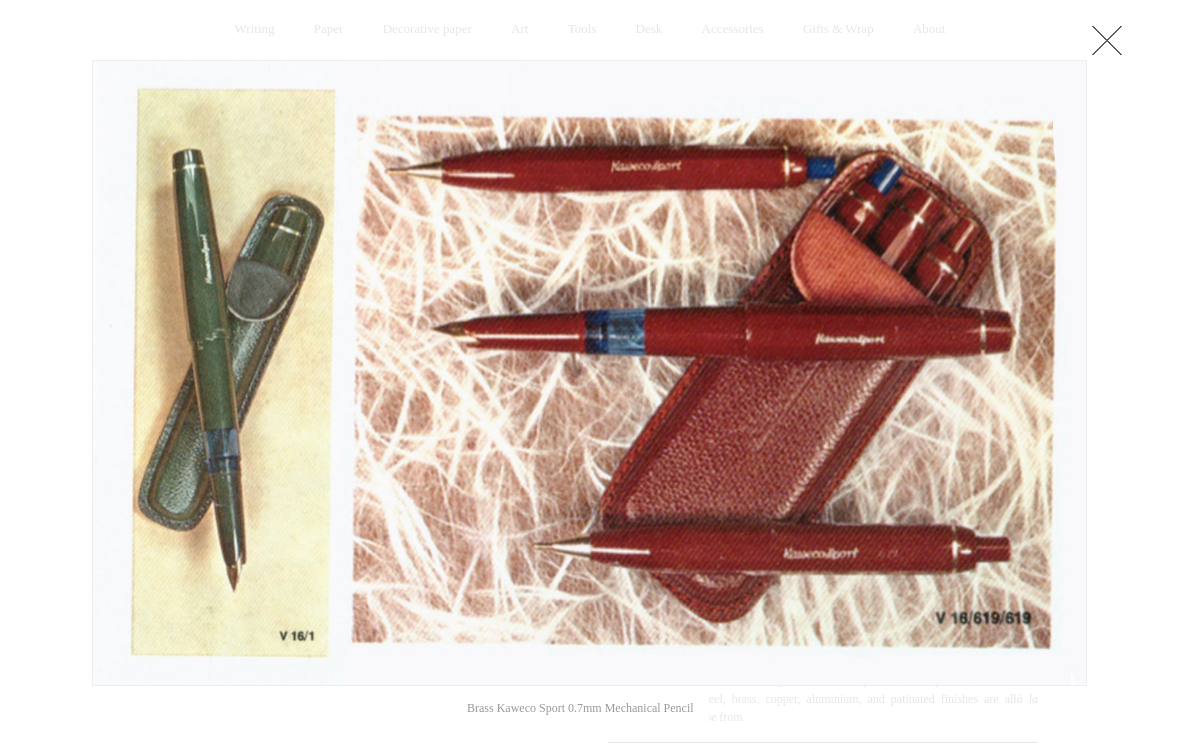 click at bounding box center [913, 373] 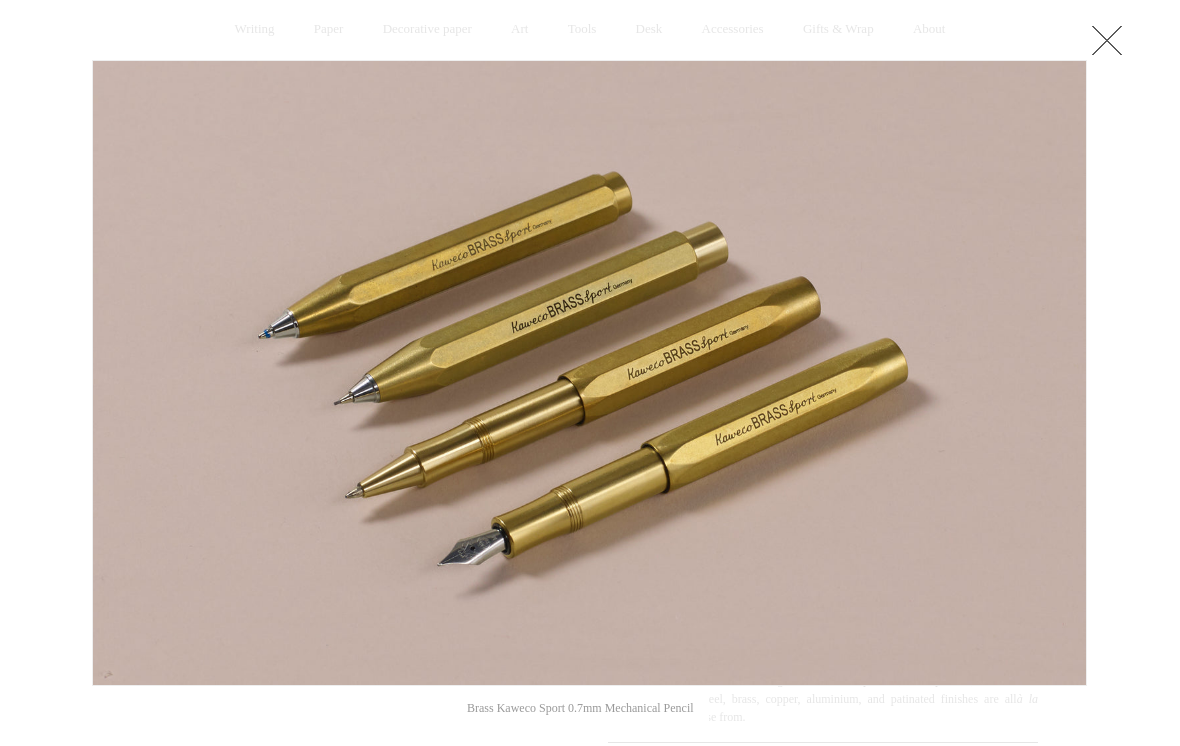 click at bounding box center [266, 373] 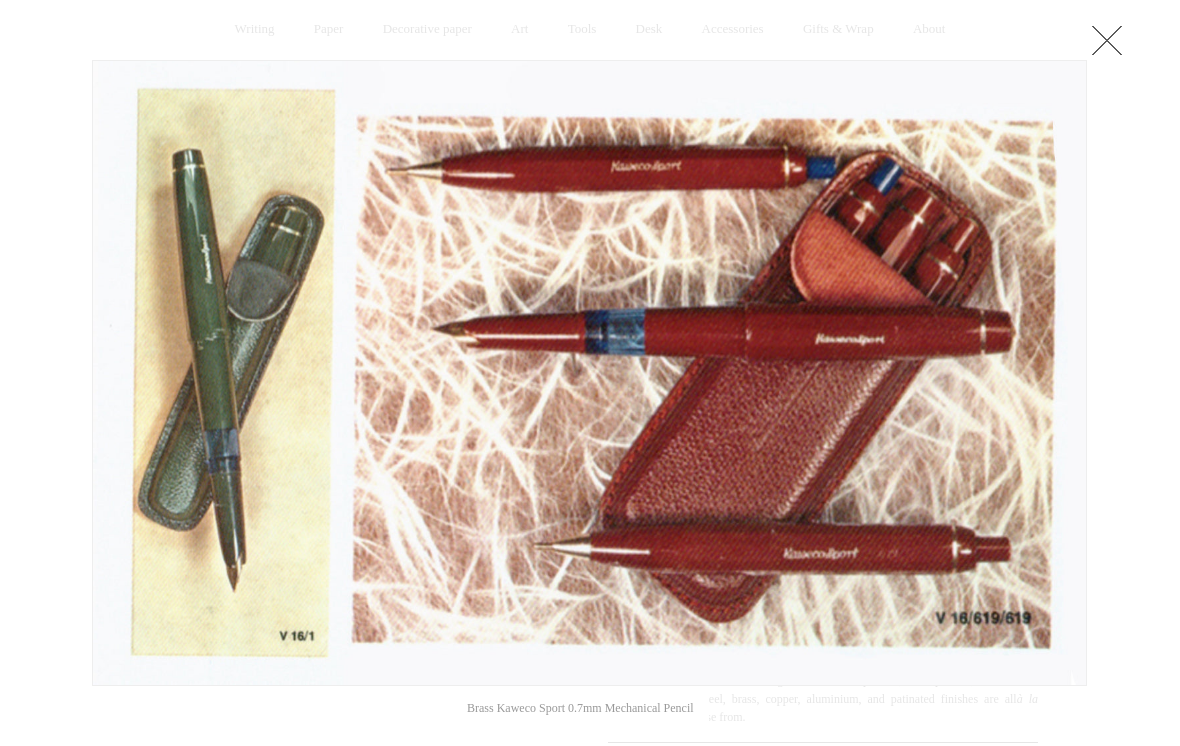 click at bounding box center [-9245, 373] 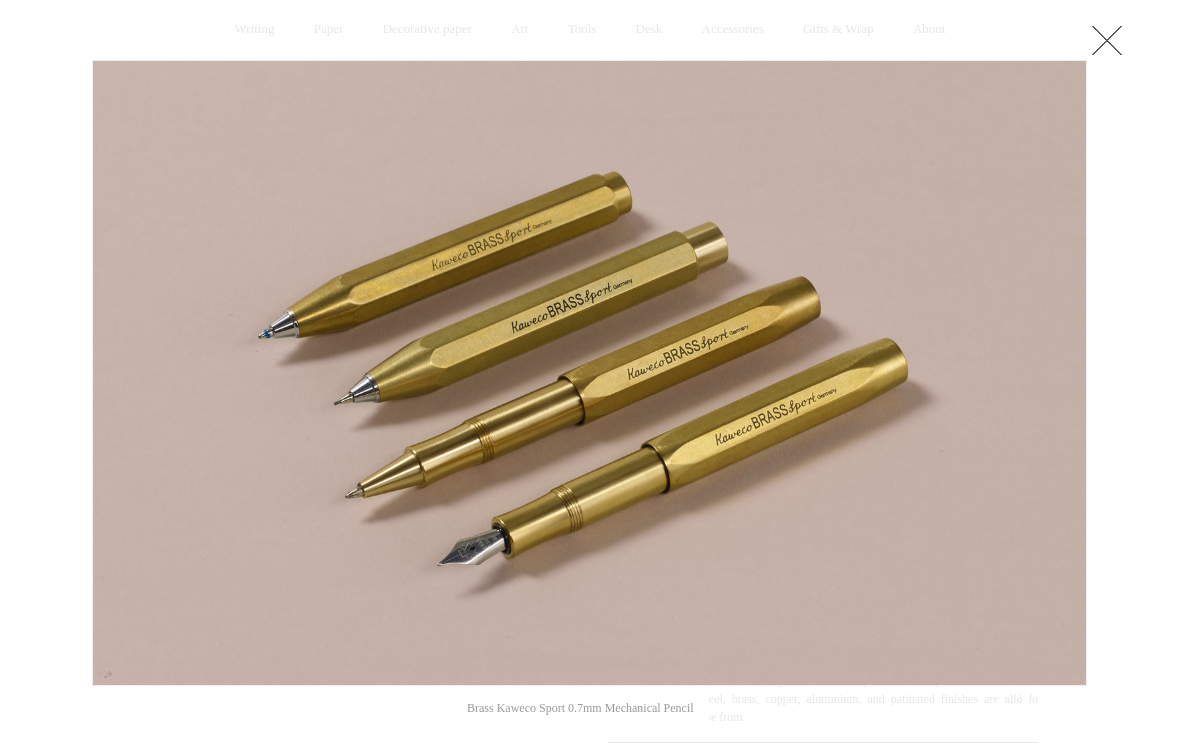 click at bounding box center [913, 373] 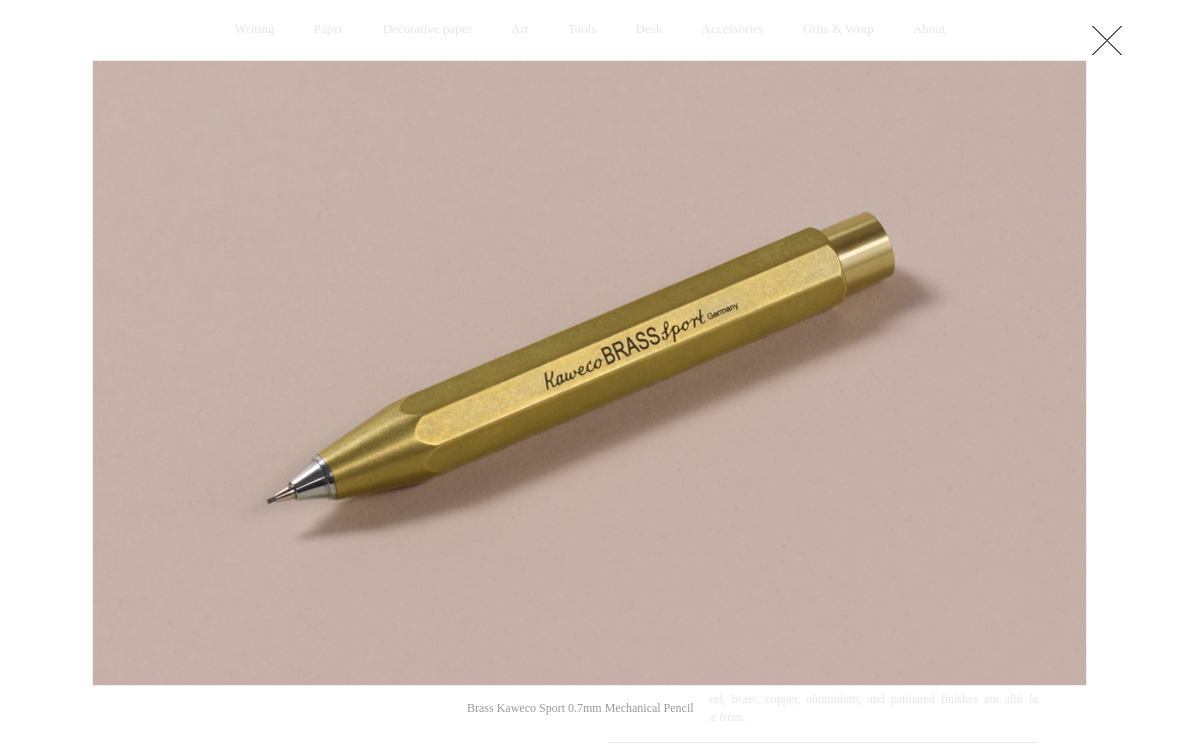 click at bounding box center (-9245, 373) 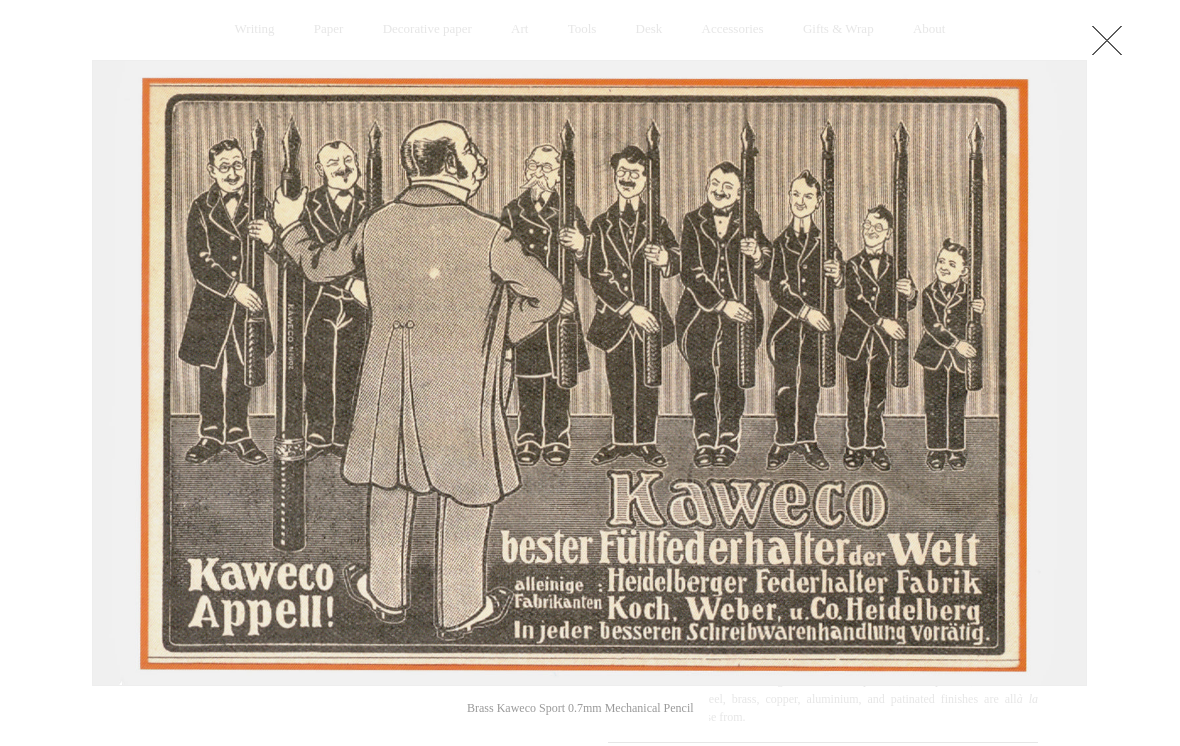 click at bounding box center (1107, 40) 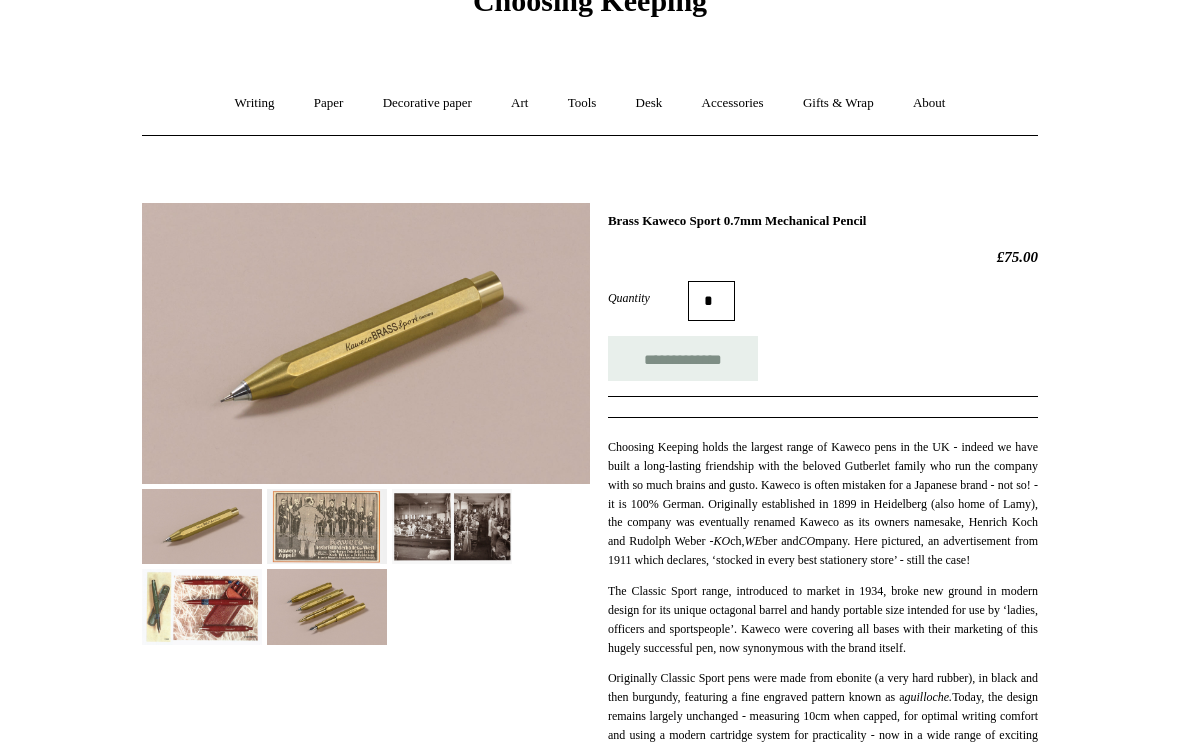scroll, scrollTop: 0, scrollLeft: 0, axis: both 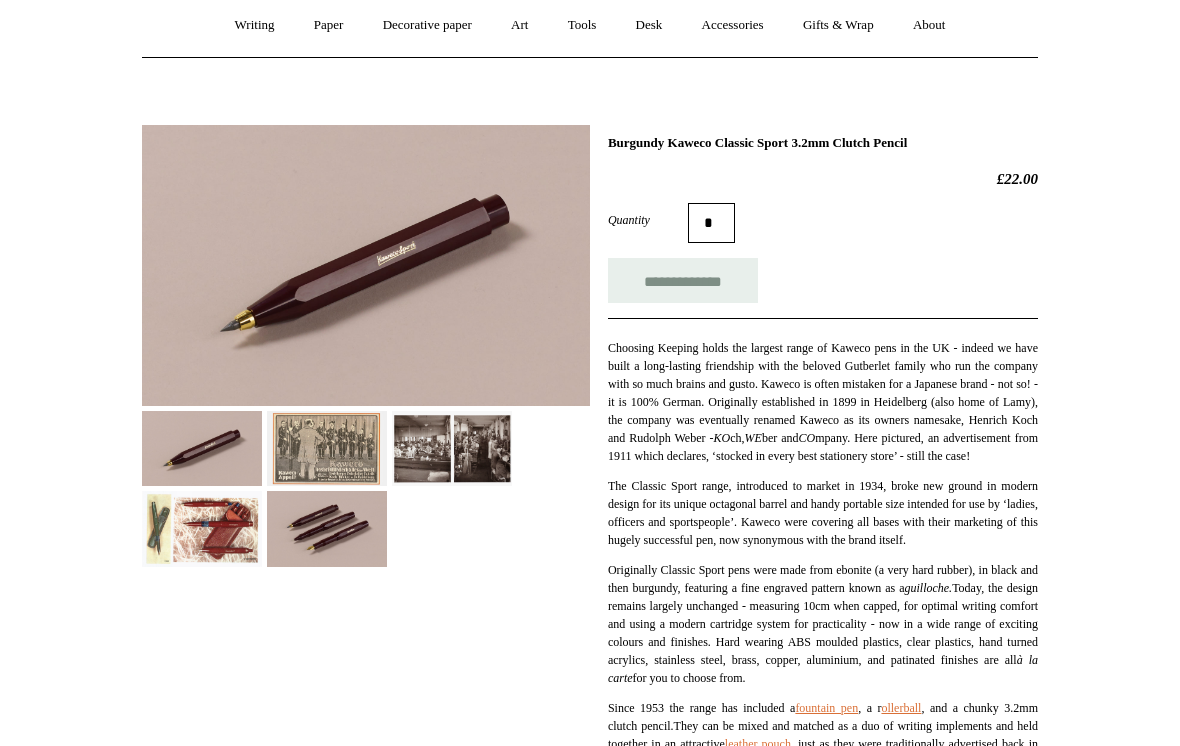 click at bounding box center (327, 529) 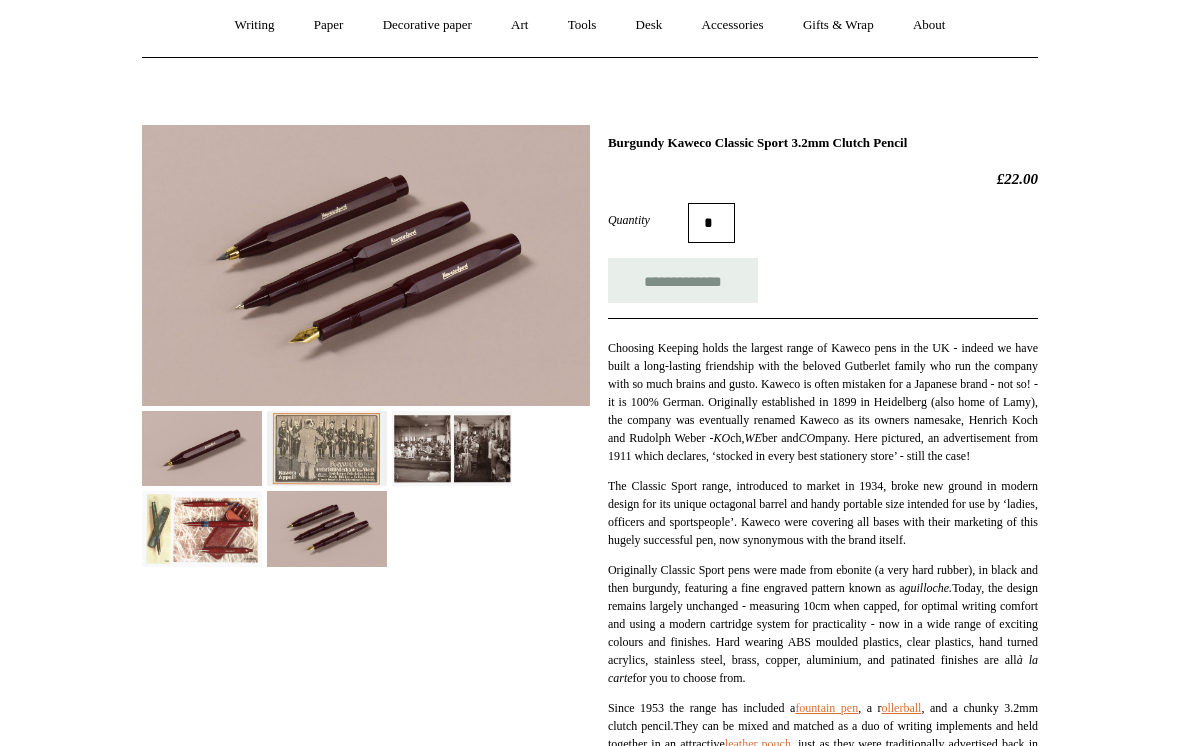 click at bounding box center [366, 265] 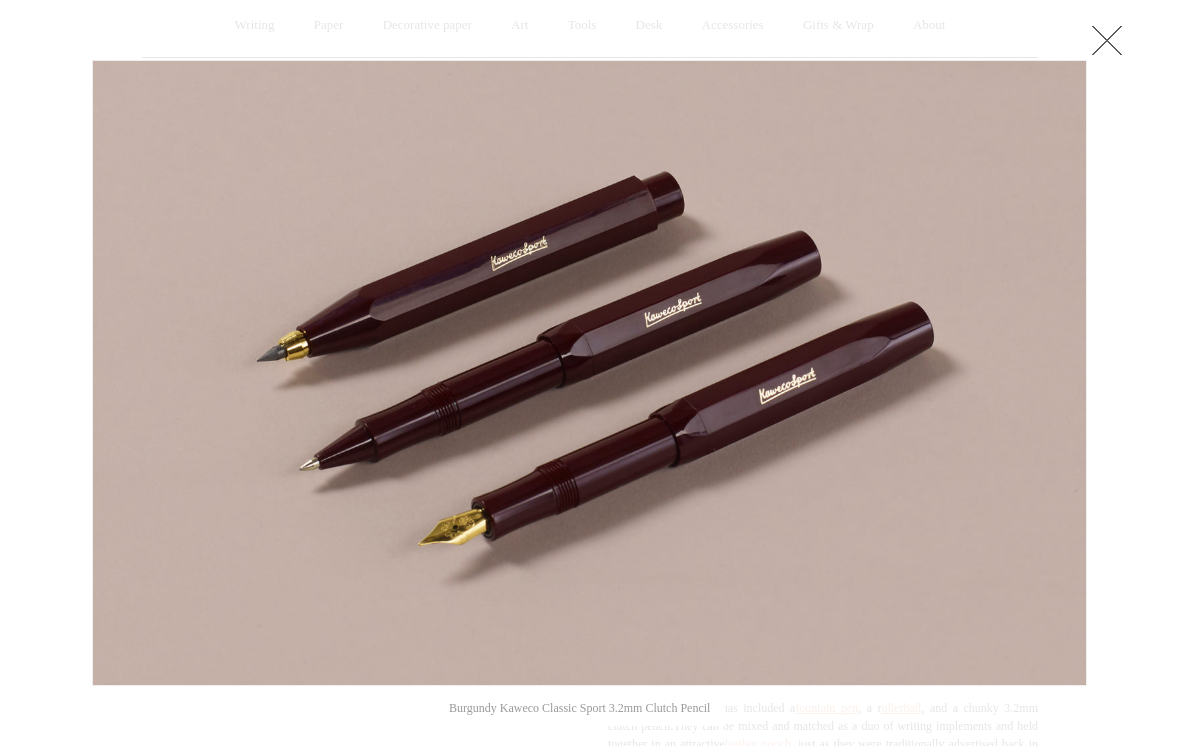 click at bounding box center [1107, 40] 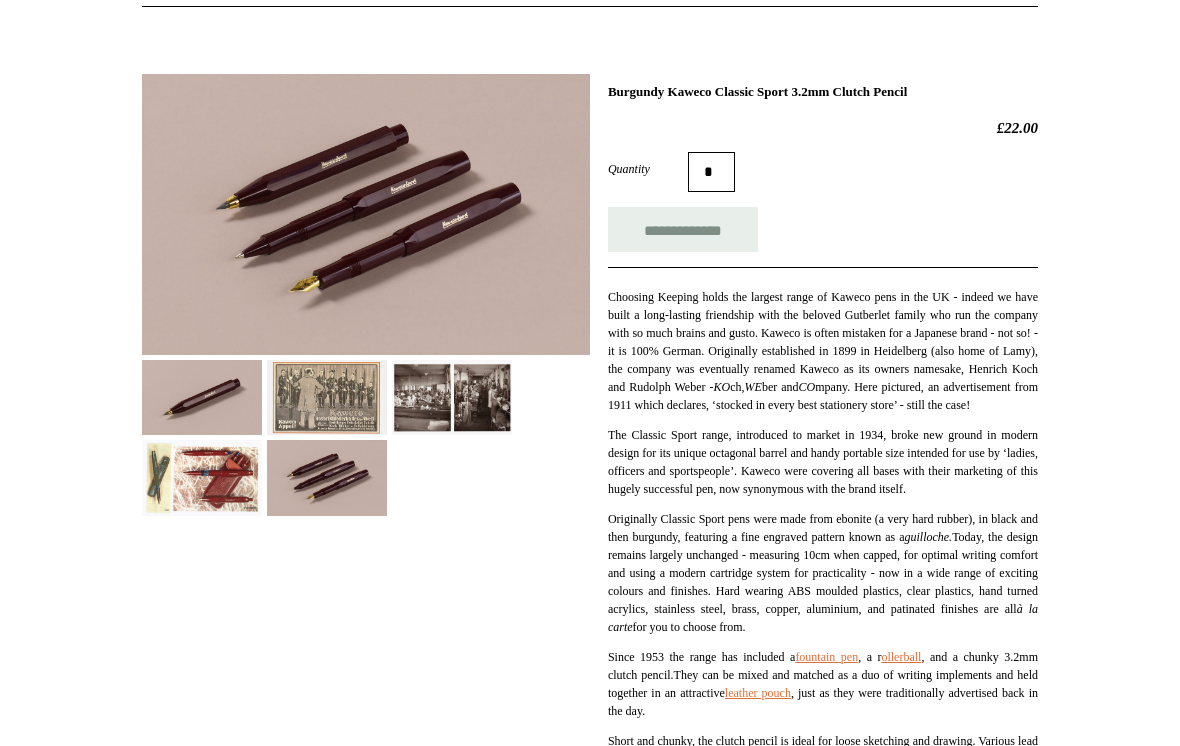 scroll, scrollTop: 155, scrollLeft: 0, axis: vertical 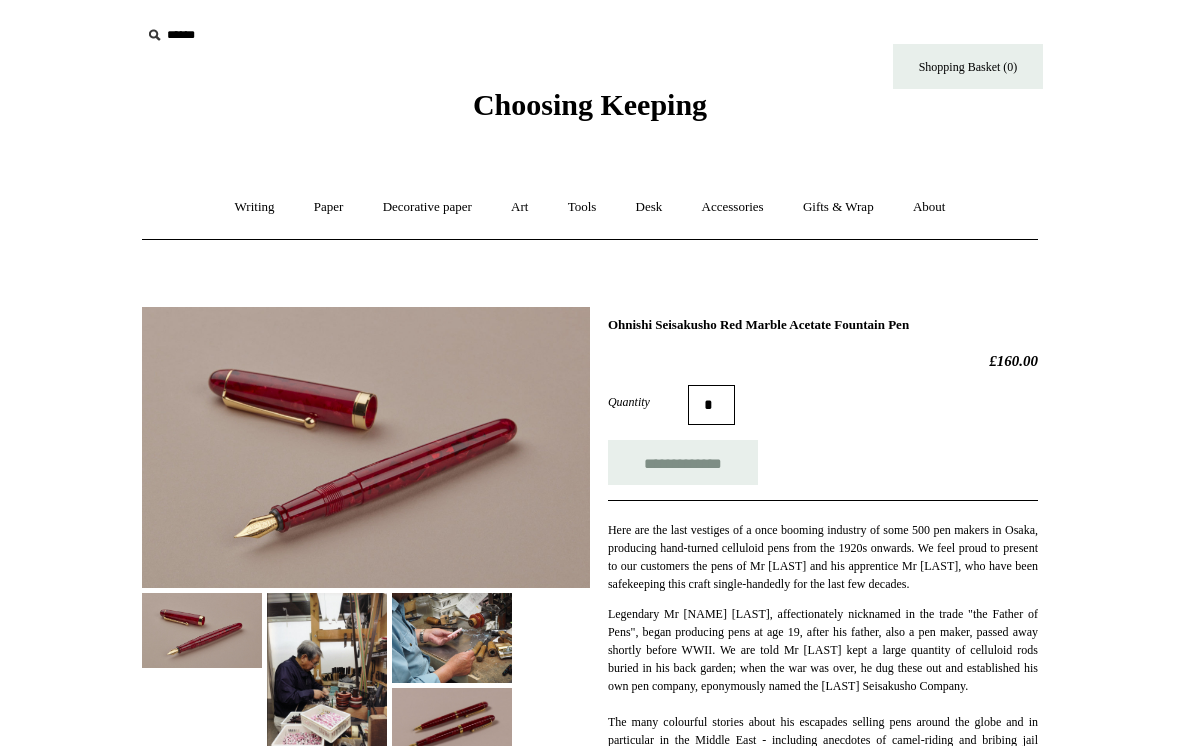 click on "Writing +" at bounding box center [255, 207] 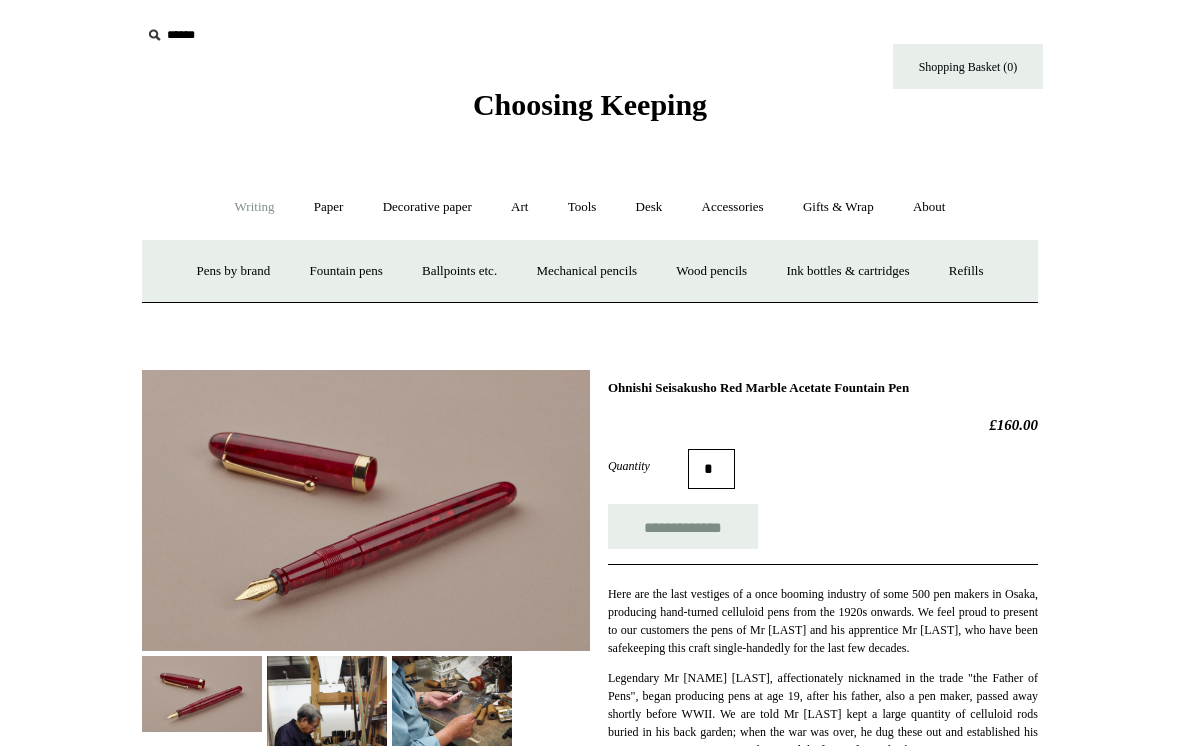 click on "Ink bottles & cartridges +" at bounding box center [847, 271] 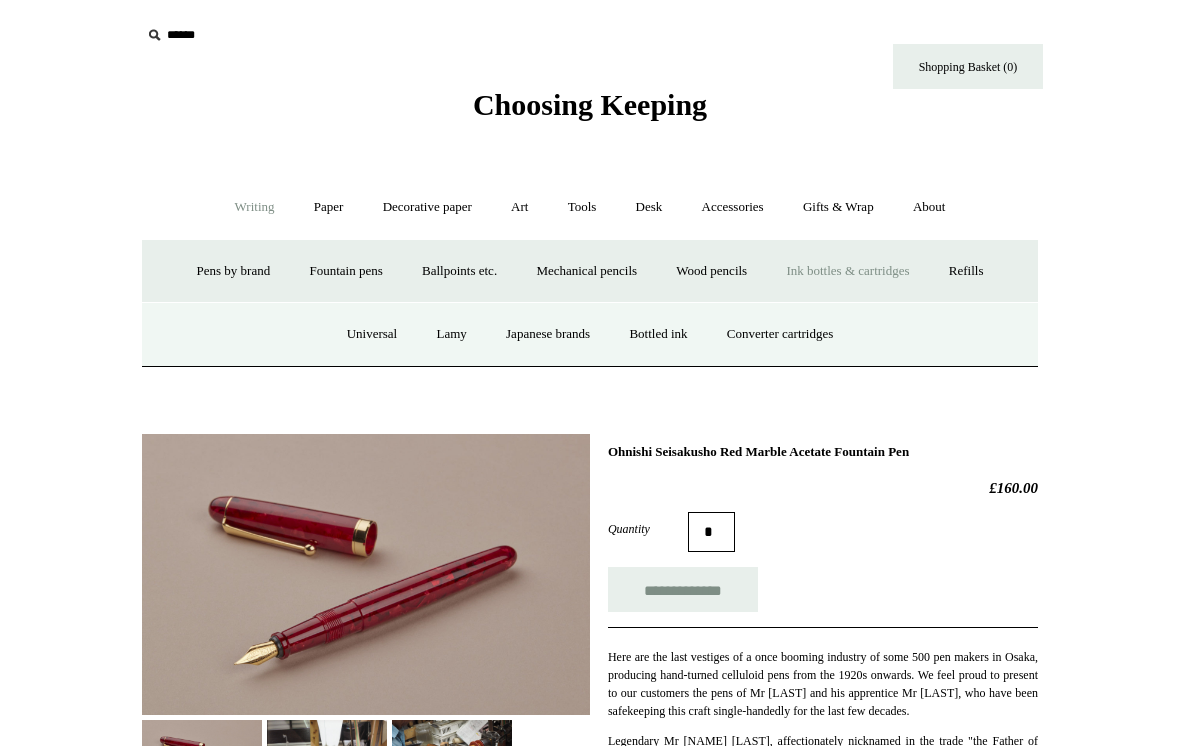 click on "Japanese brands" at bounding box center [548, 334] 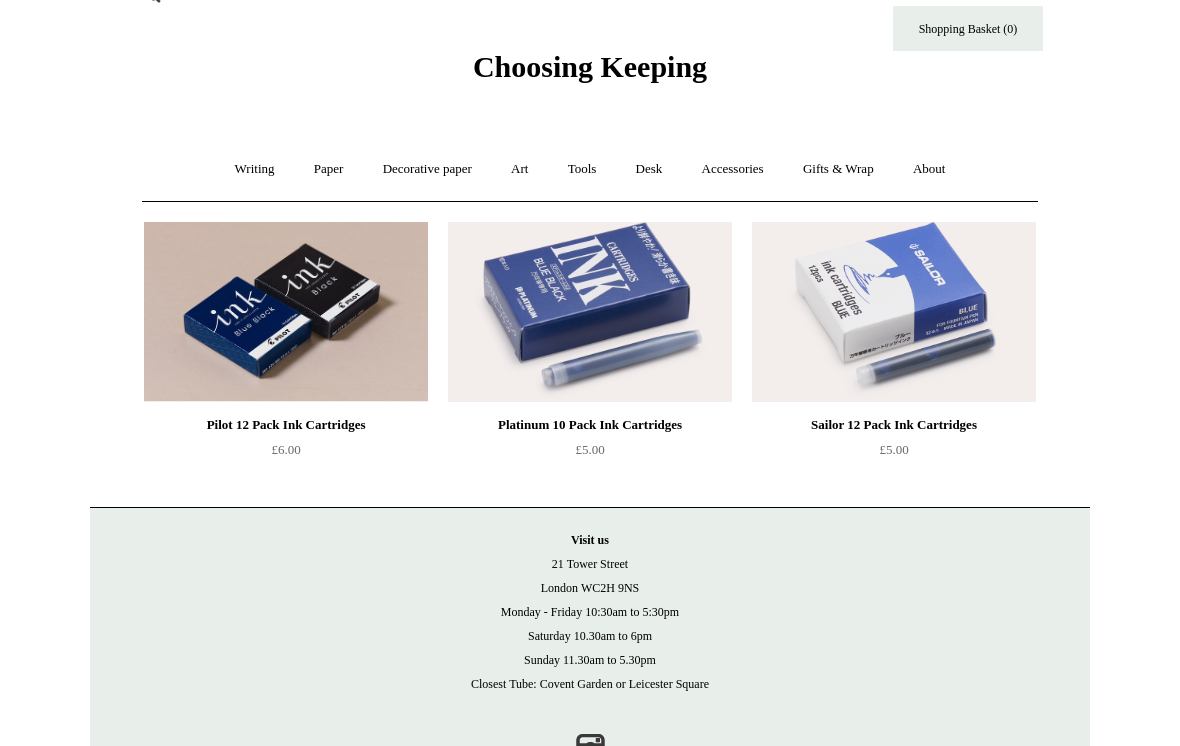 scroll, scrollTop: 0, scrollLeft: 0, axis: both 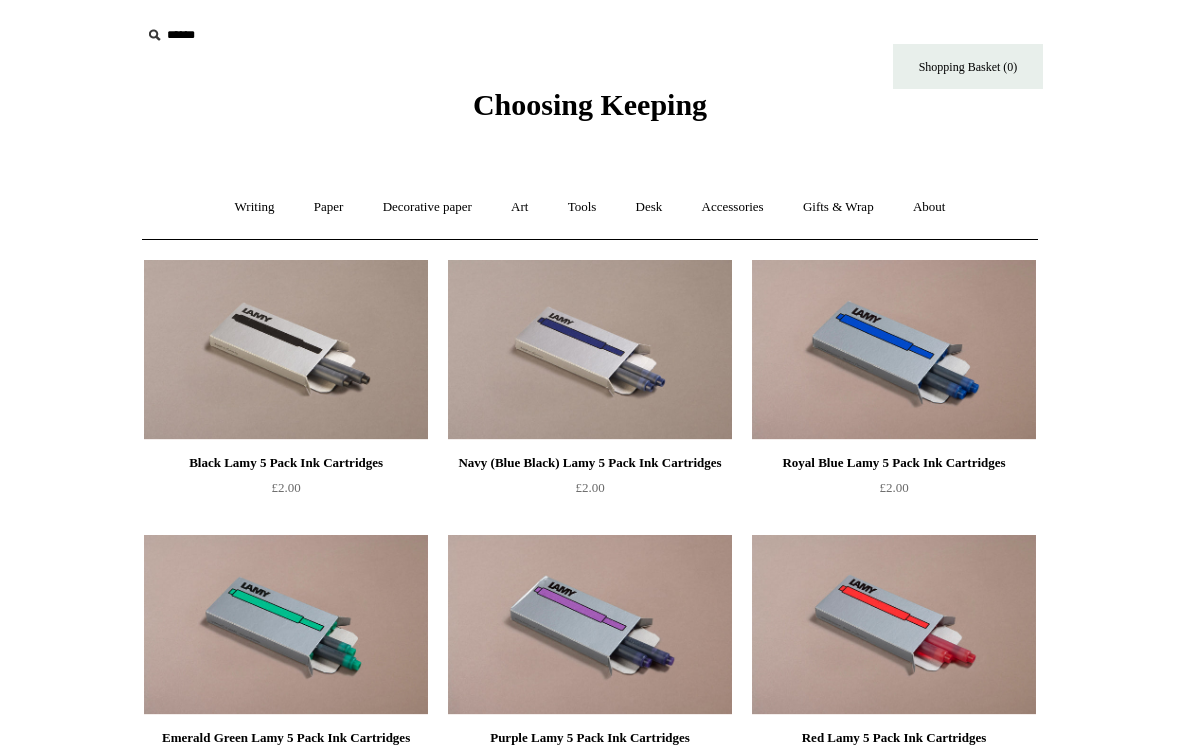 click on "Writing +" at bounding box center (255, 207) 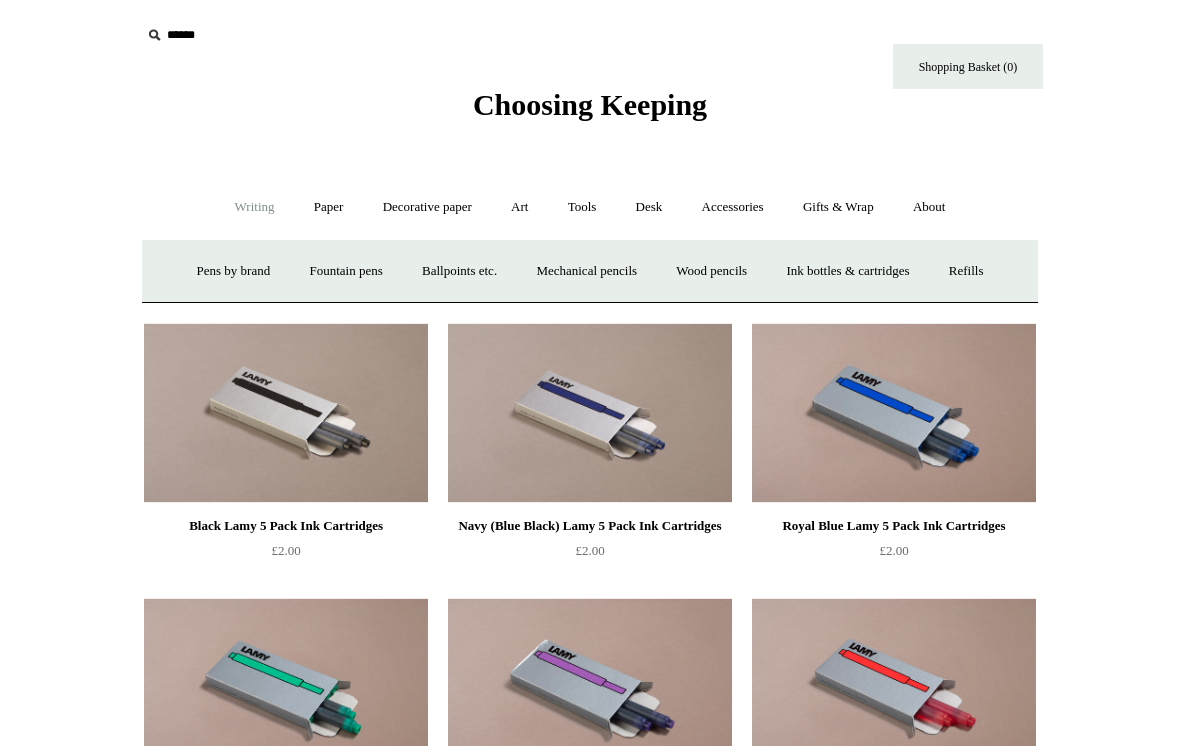 click on "Ink bottles & cartridges +" at bounding box center (847, 271) 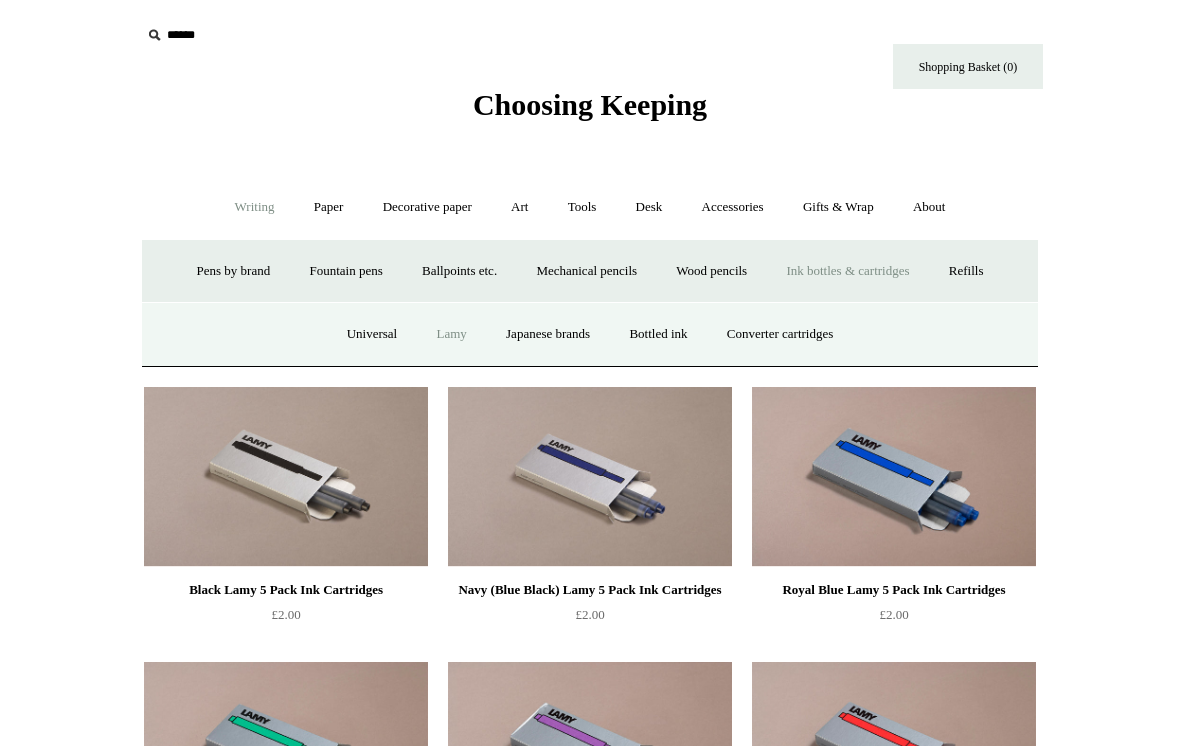 click on "Bottled ink" at bounding box center (658, 334) 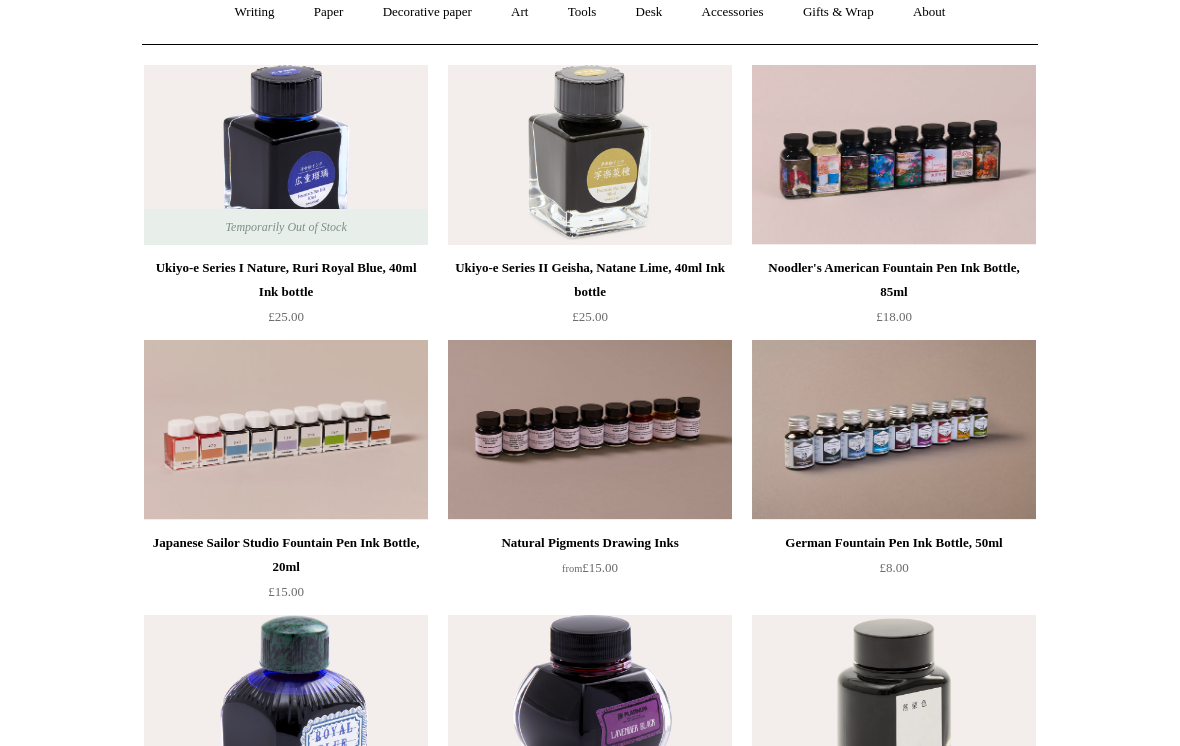 scroll, scrollTop: 179, scrollLeft: 0, axis: vertical 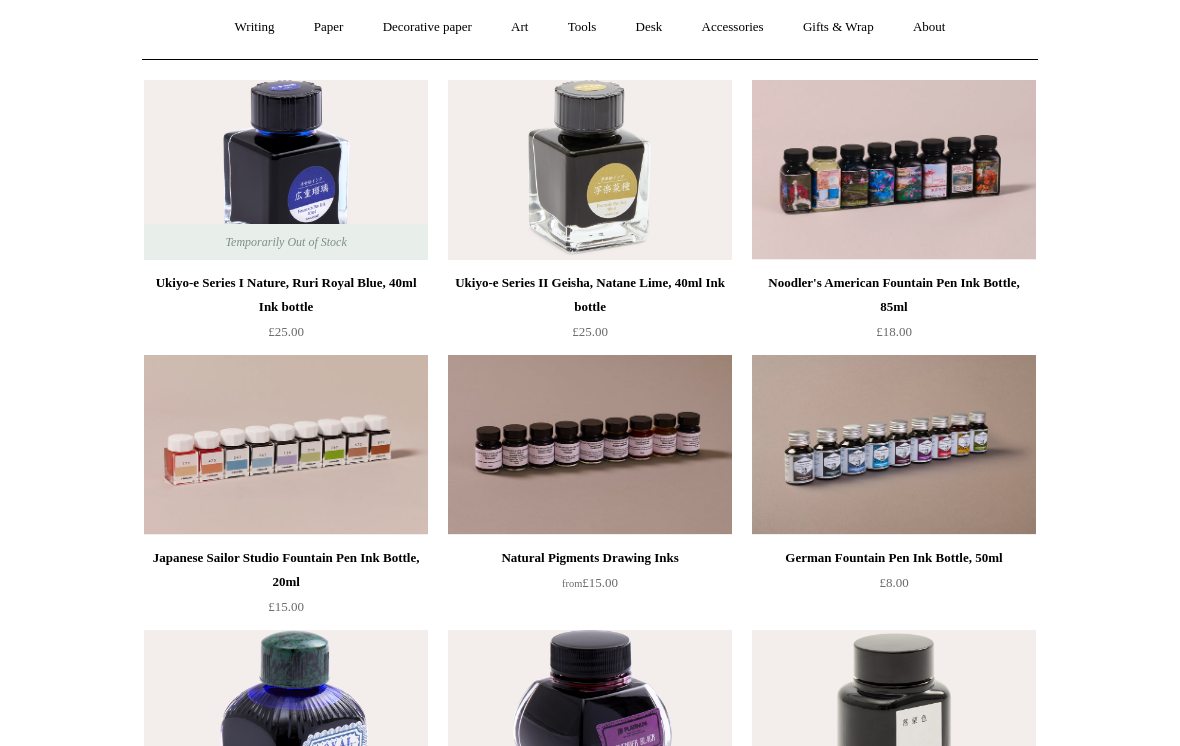 click at bounding box center (590, 171) 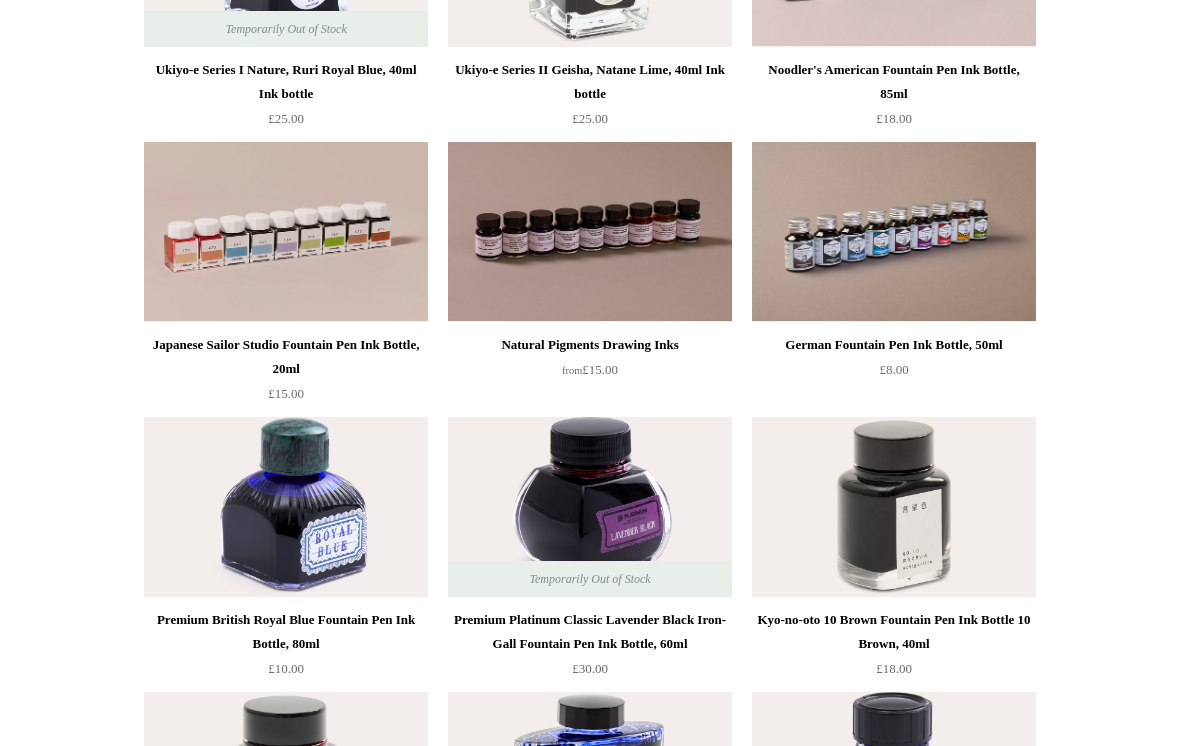 scroll, scrollTop: 392, scrollLeft: 0, axis: vertical 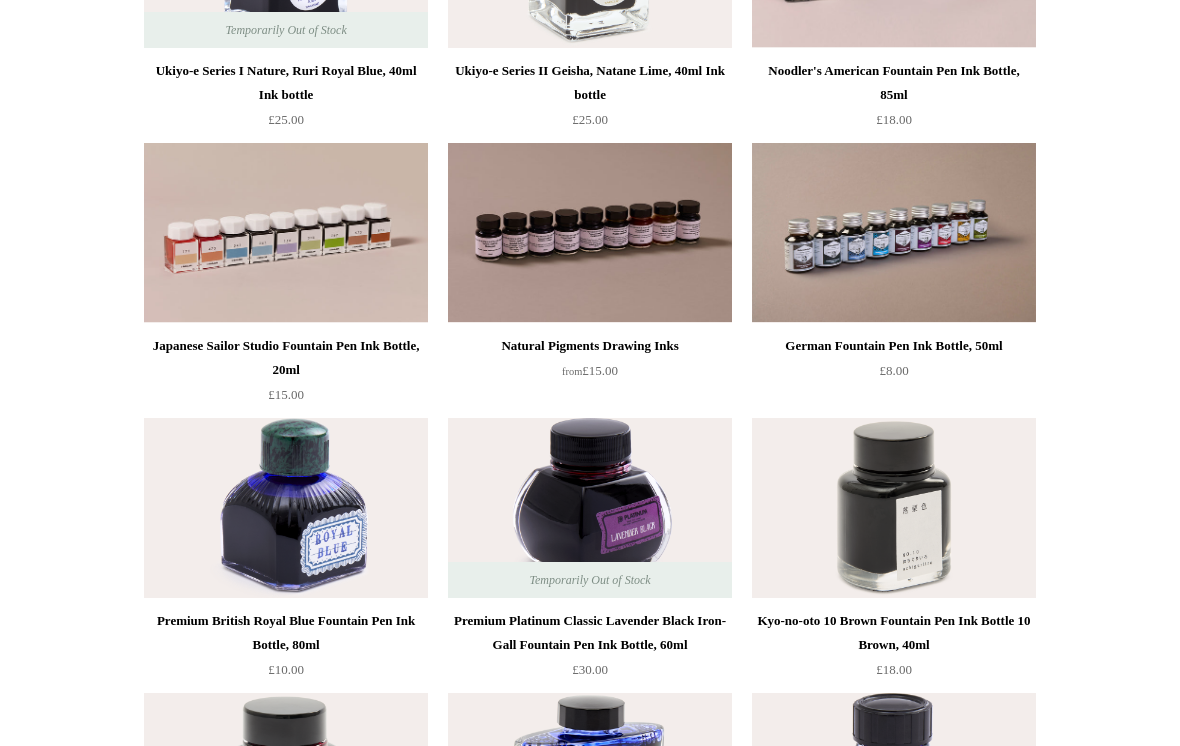 click at bounding box center (894, 508) 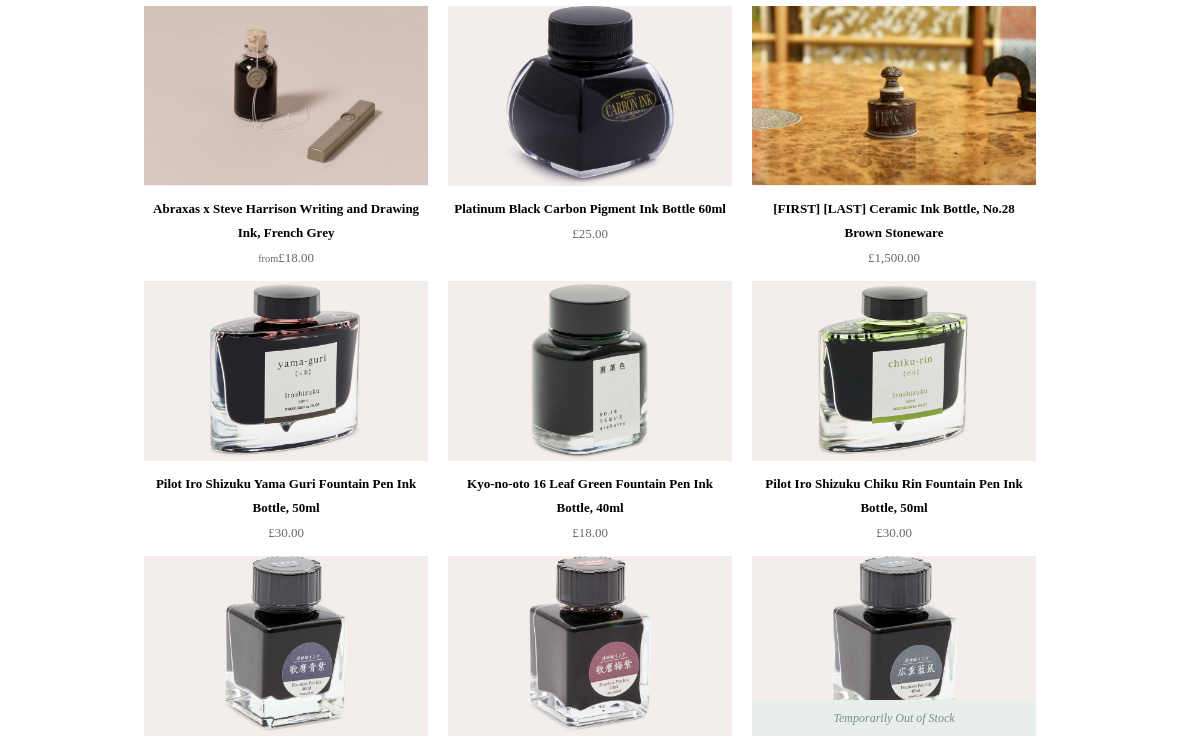 scroll, scrollTop: 1355, scrollLeft: 0, axis: vertical 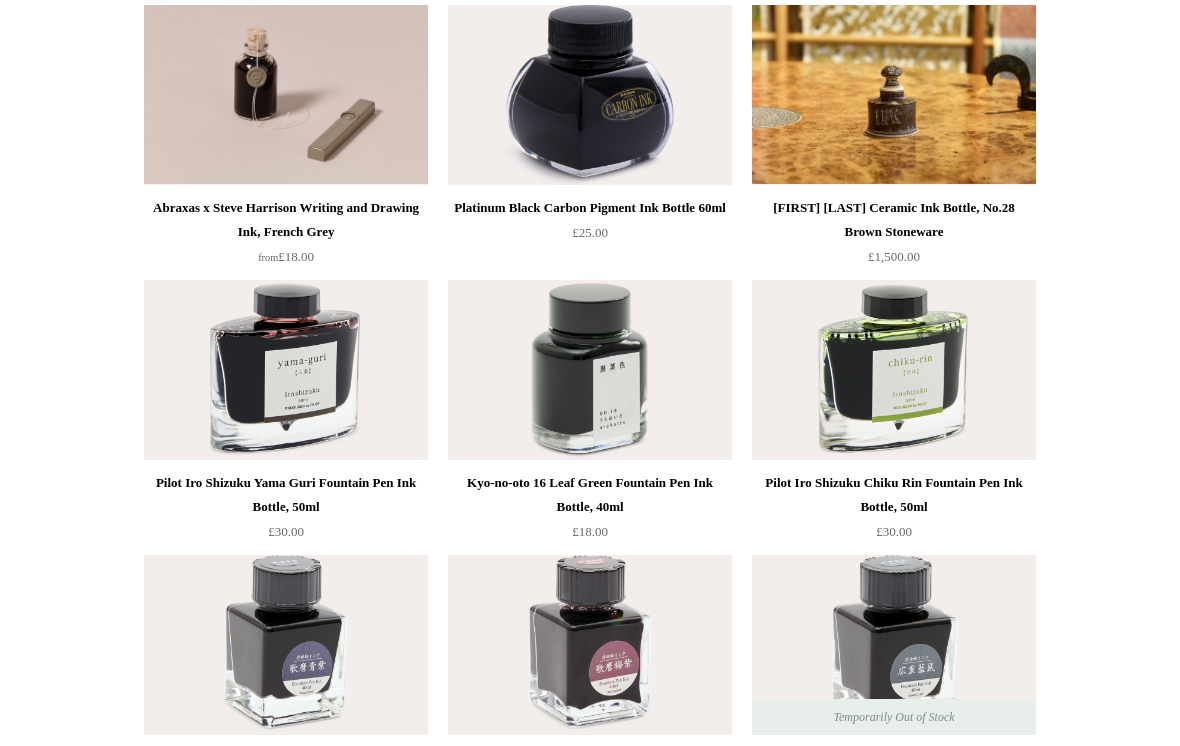 click at bounding box center [894, 95] 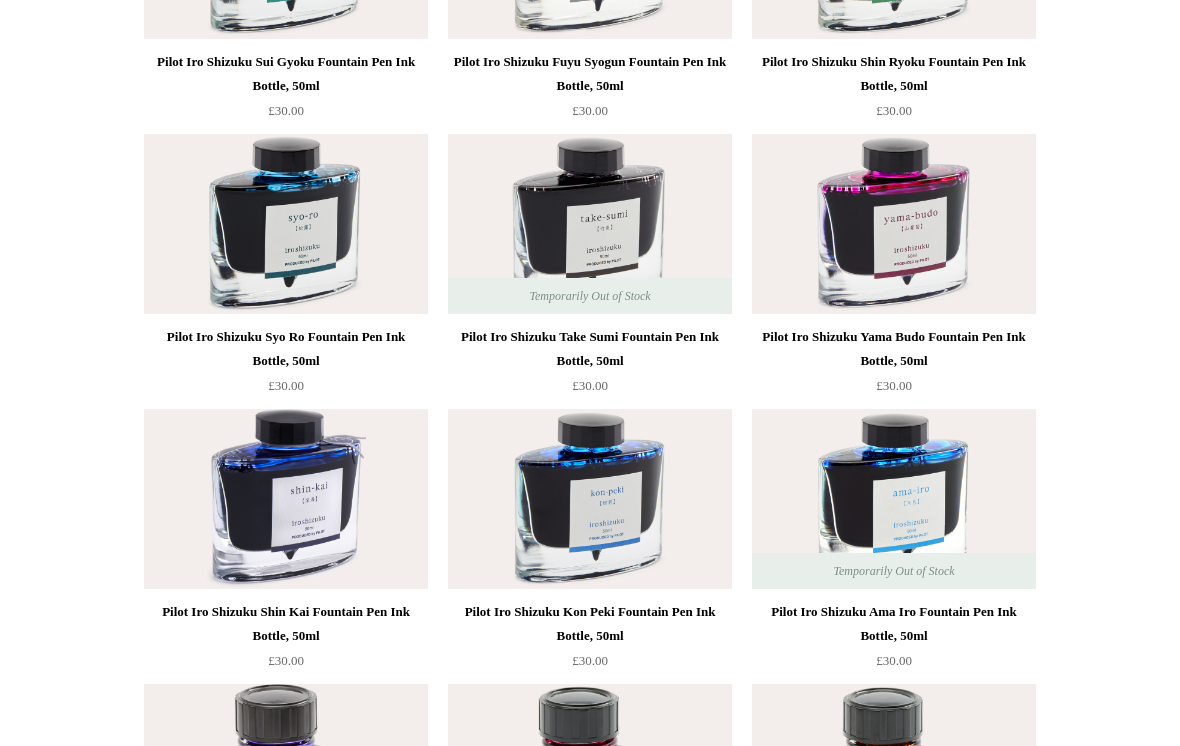scroll, scrollTop: 2600, scrollLeft: 0, axis: vertical 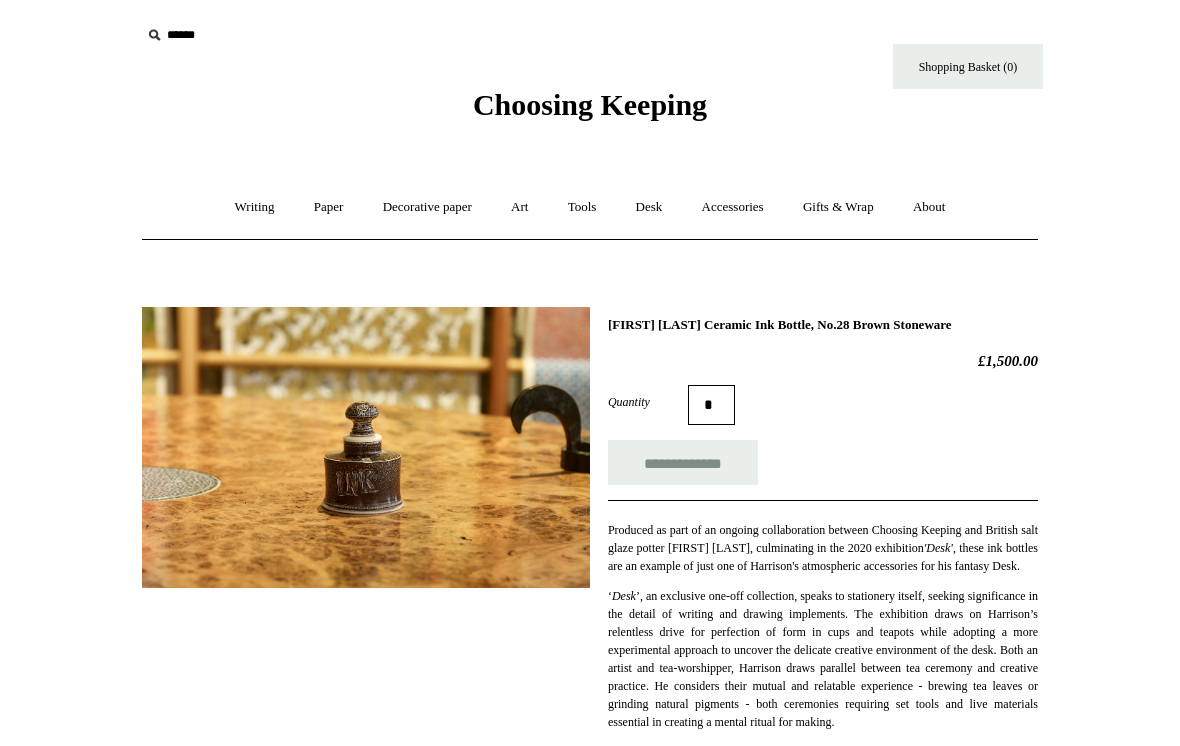 click at bounding box center (366, 447) 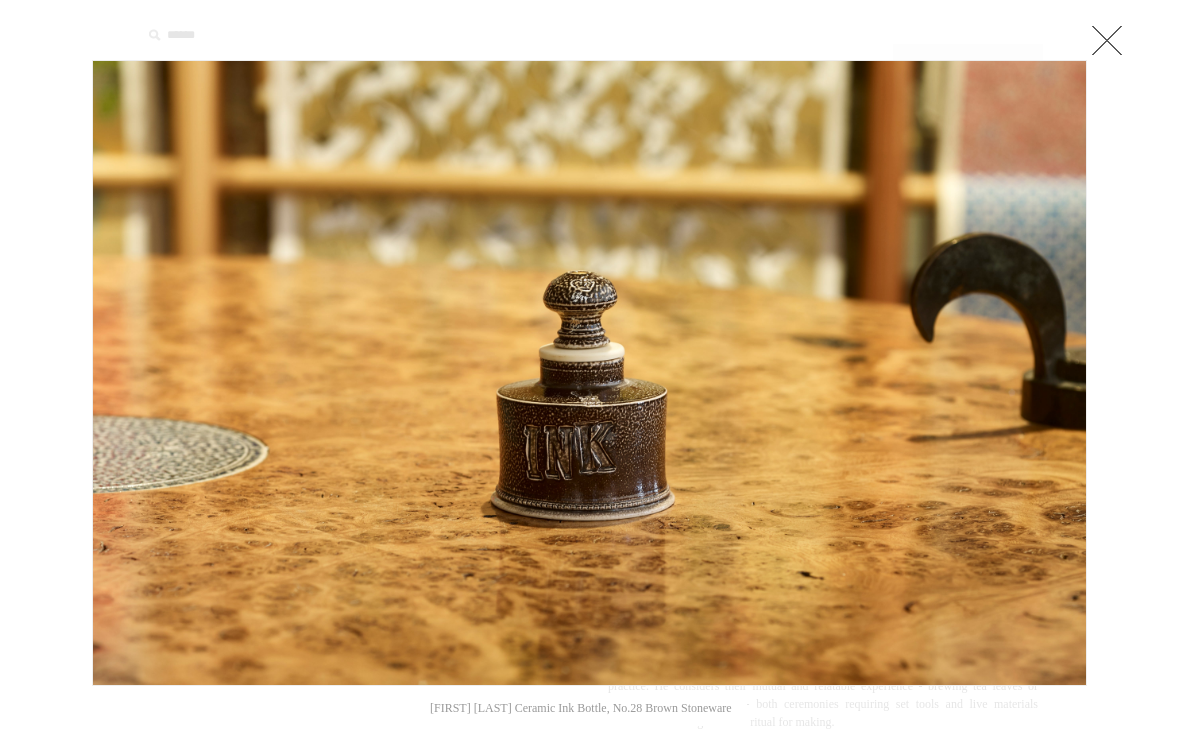 click at bounding box center (1107, 40) 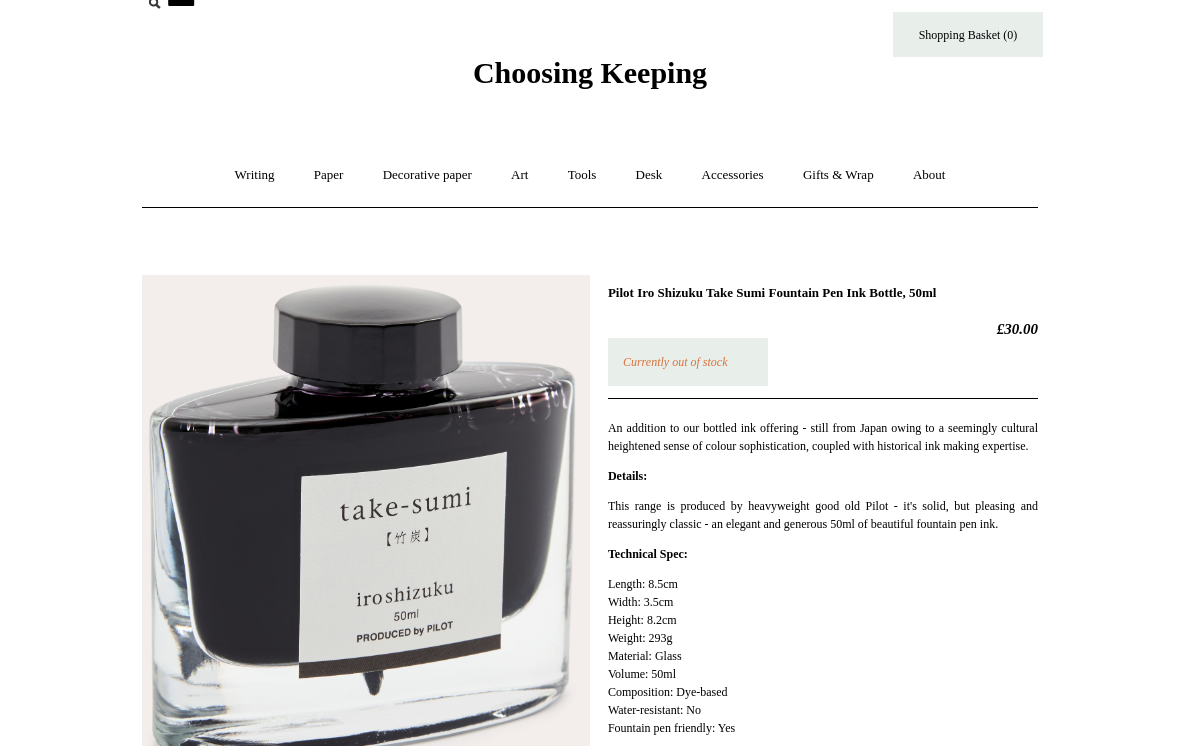 scroll, scrollTop: 0, scrollLeft: 0, axis: both 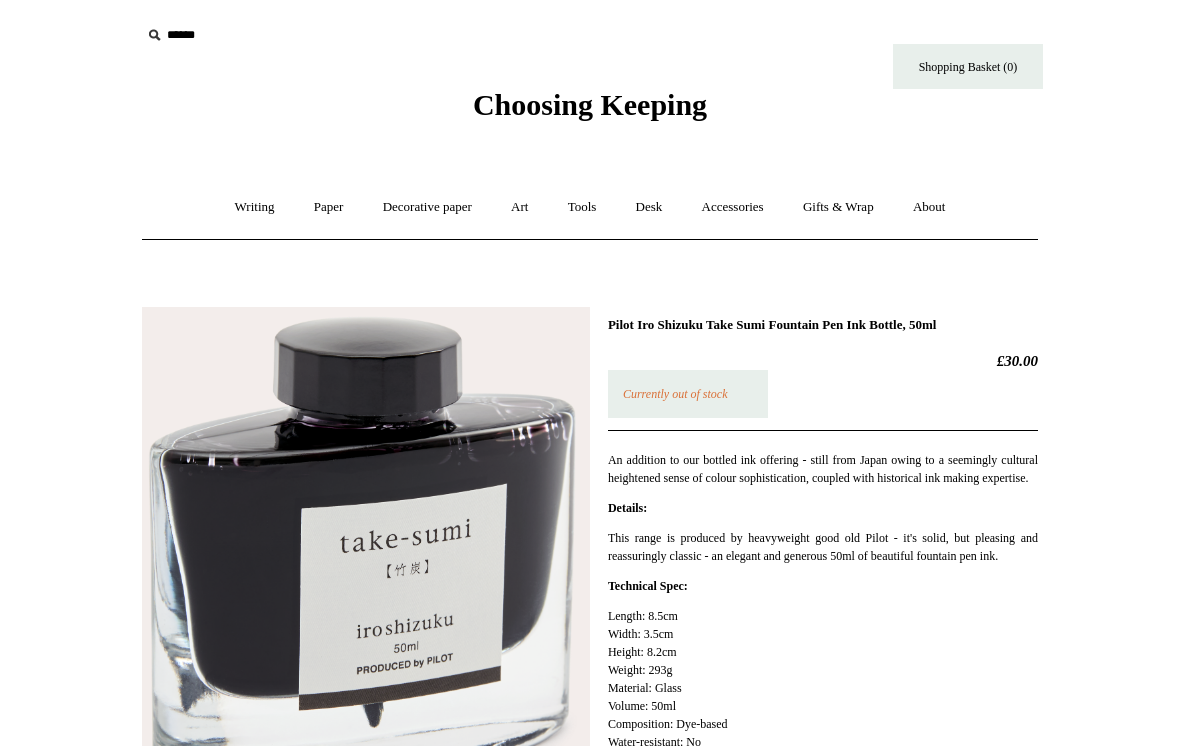 click on "Writing +" at bounding box center [255, 207] 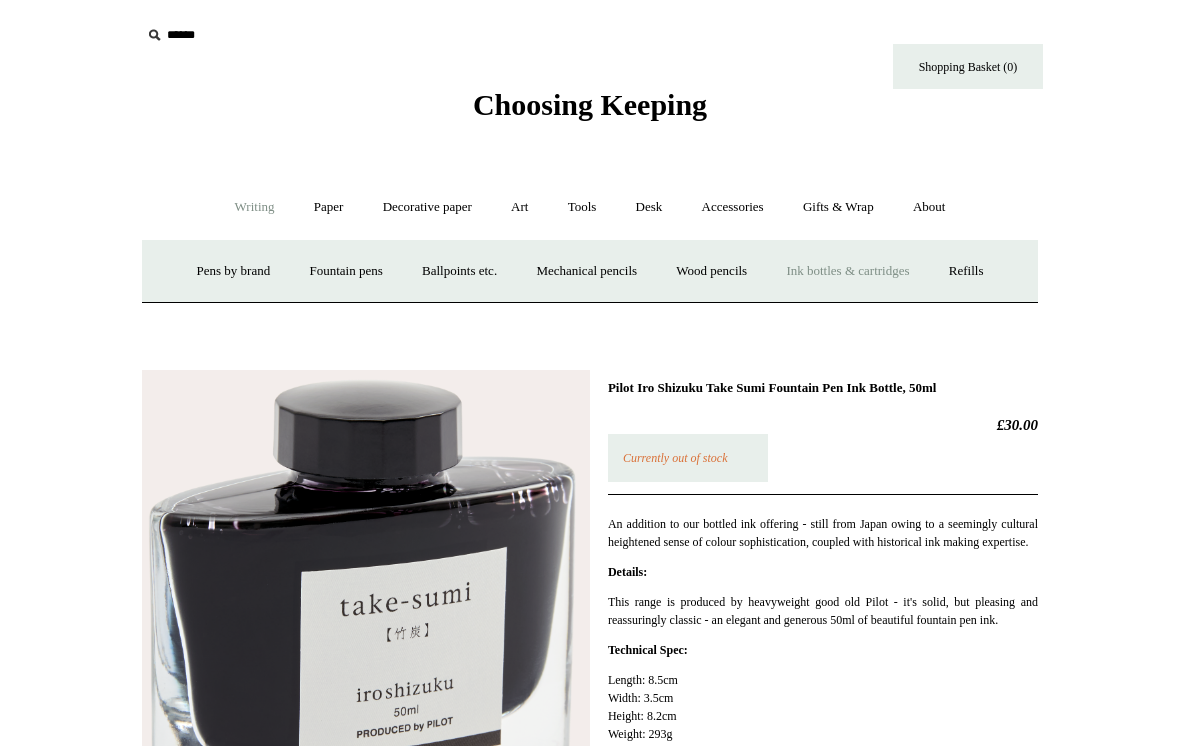 click on "Wood pencils +" at bounding box center (711, 271) 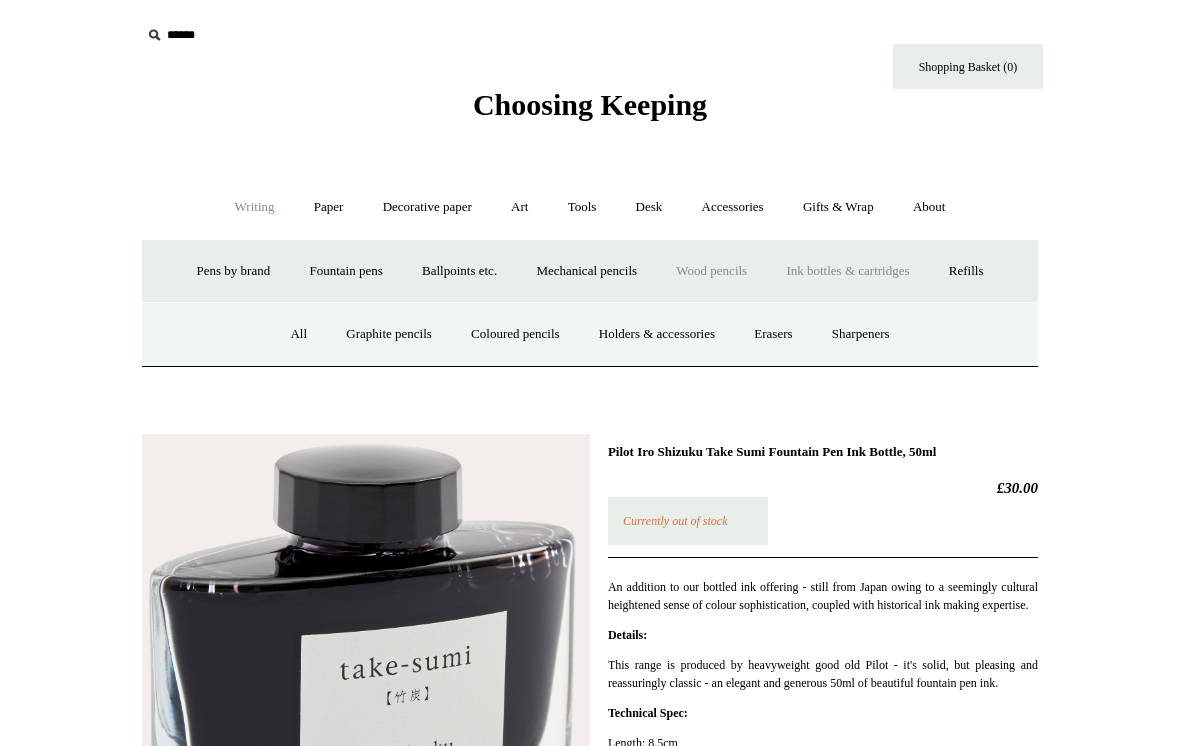 click on "All" at bounding box center (298, 334) 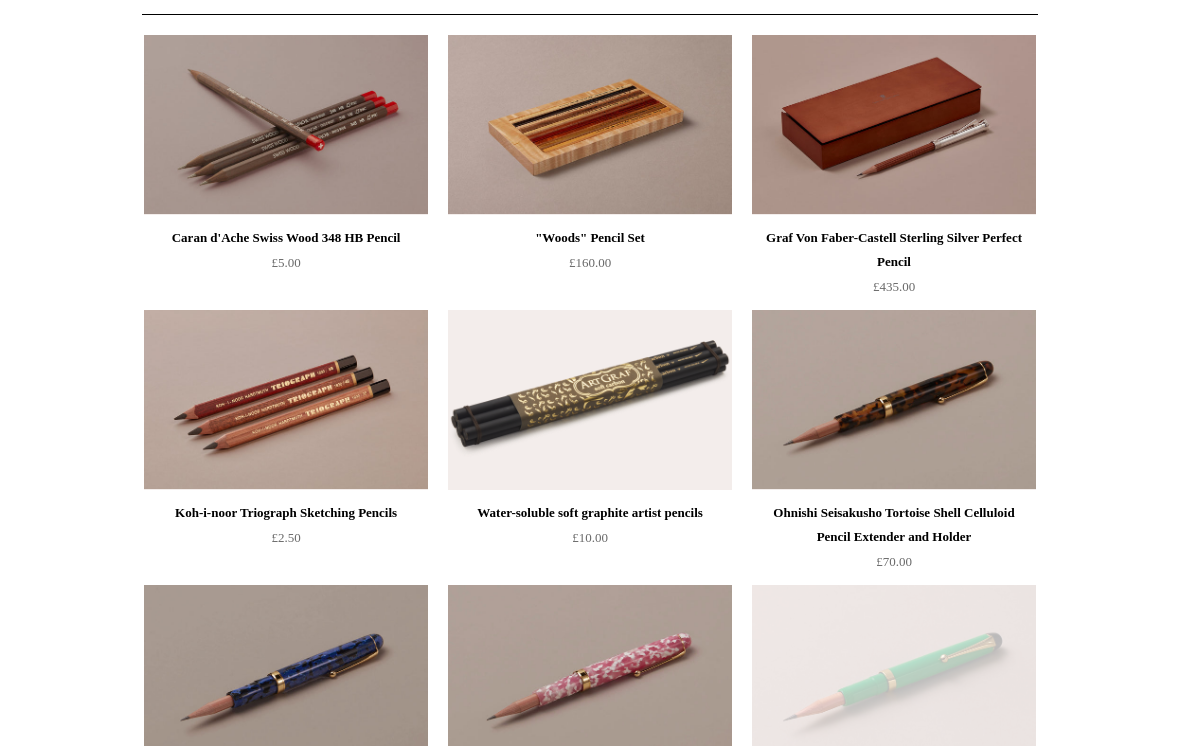 scroll, scrollTop: 239, scrollLeft: 0, axis: vertical 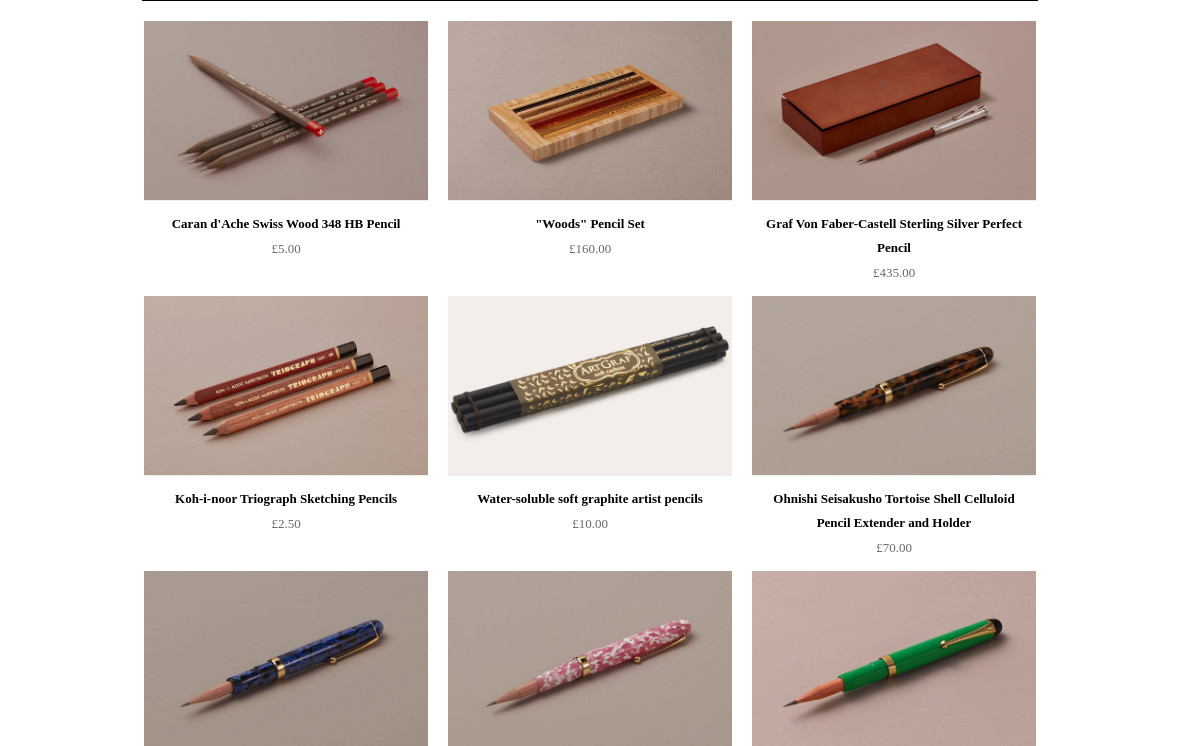 click at bounding box center (894, 111) 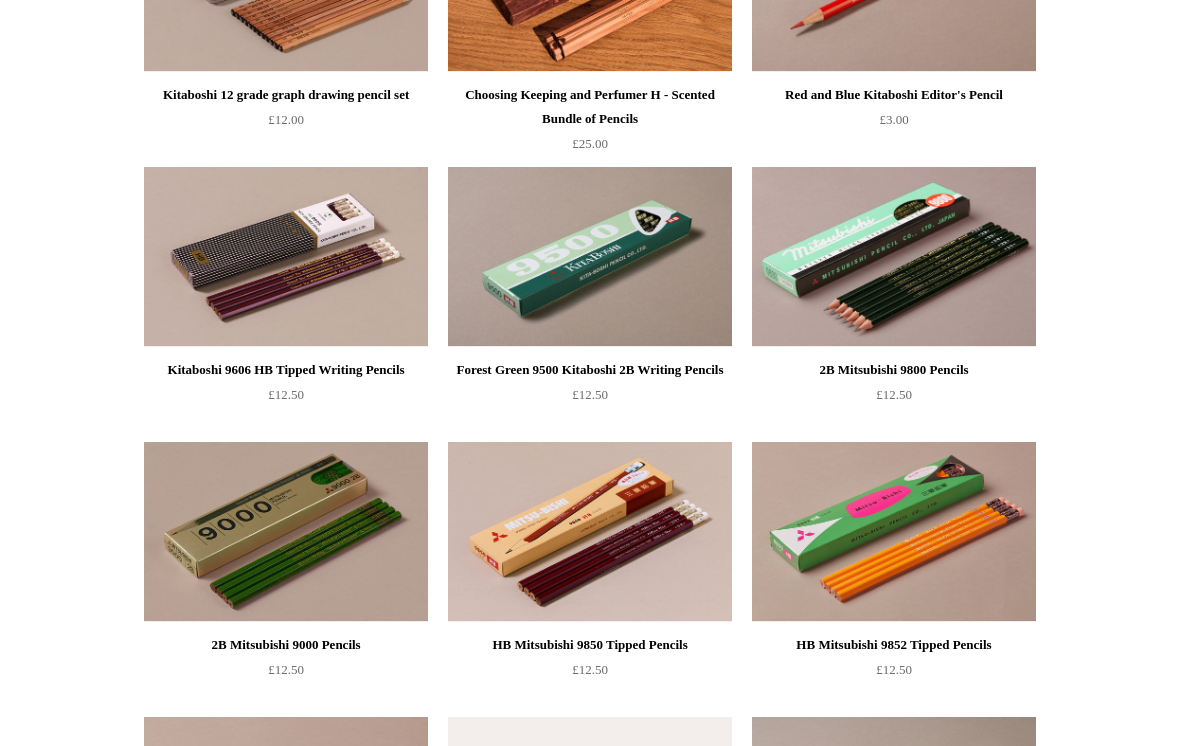 scroll, scrollTop: 1744, scrollLeft: 0, axis: vertical 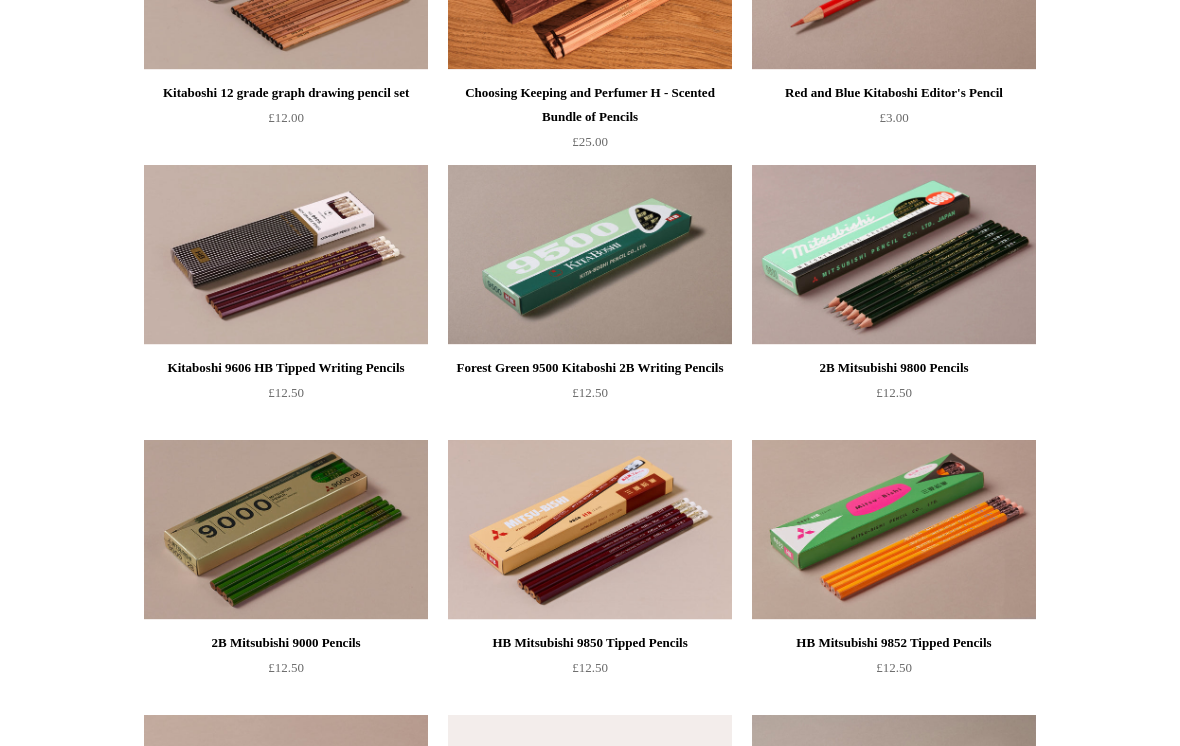 click at bounding box center (286, 256) 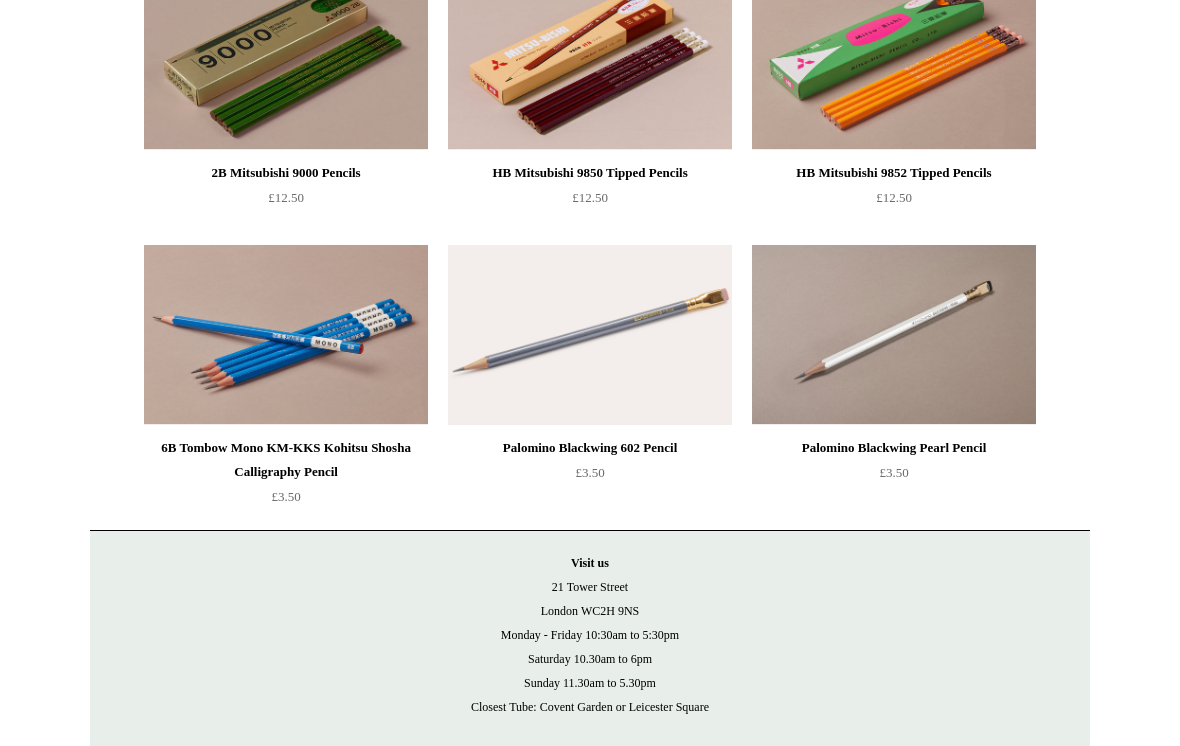 scroll, scrollTop: 2243, scrollLeft: 0, axis: vertical 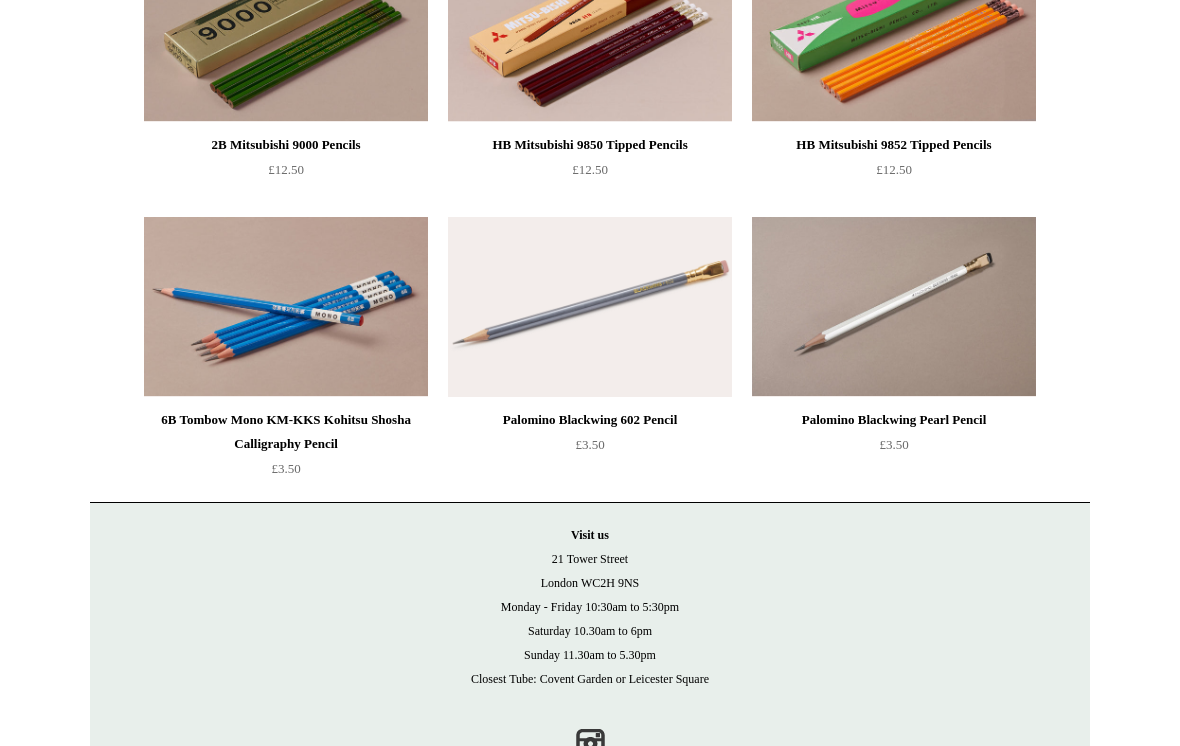 click at bounding box center (286, 307) 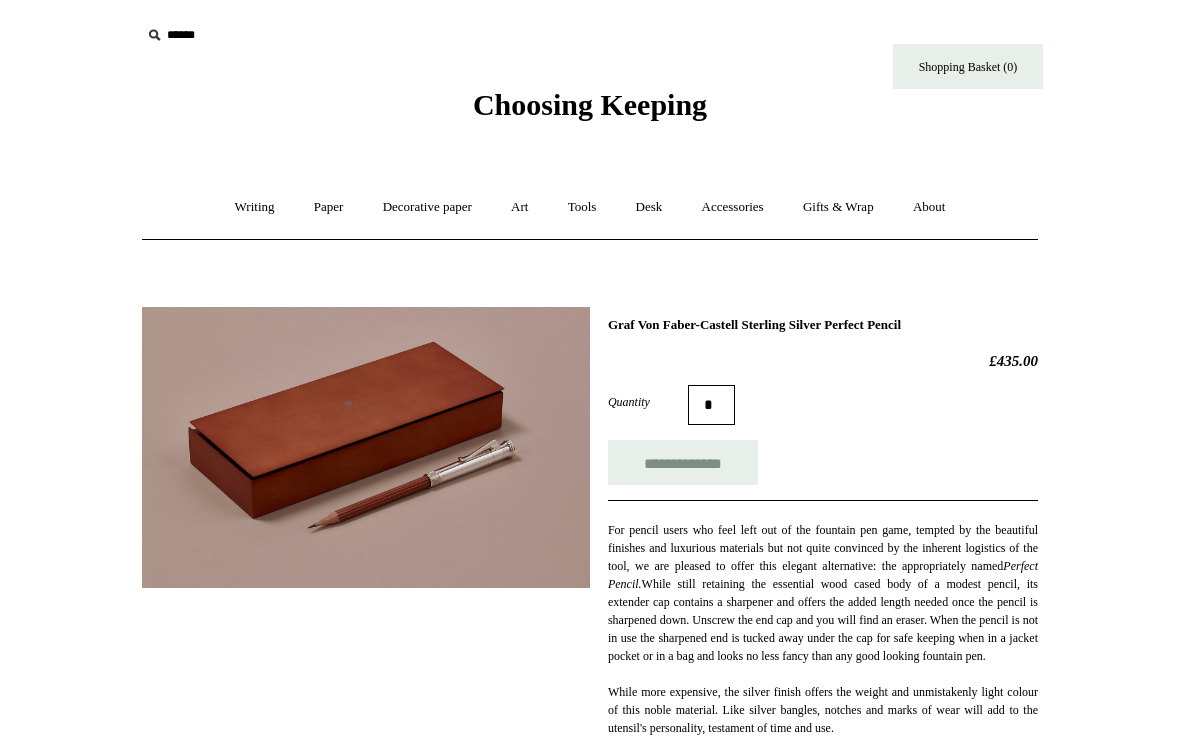 scroll, scrollTop: 0, scrollLeft: 0, axis: both 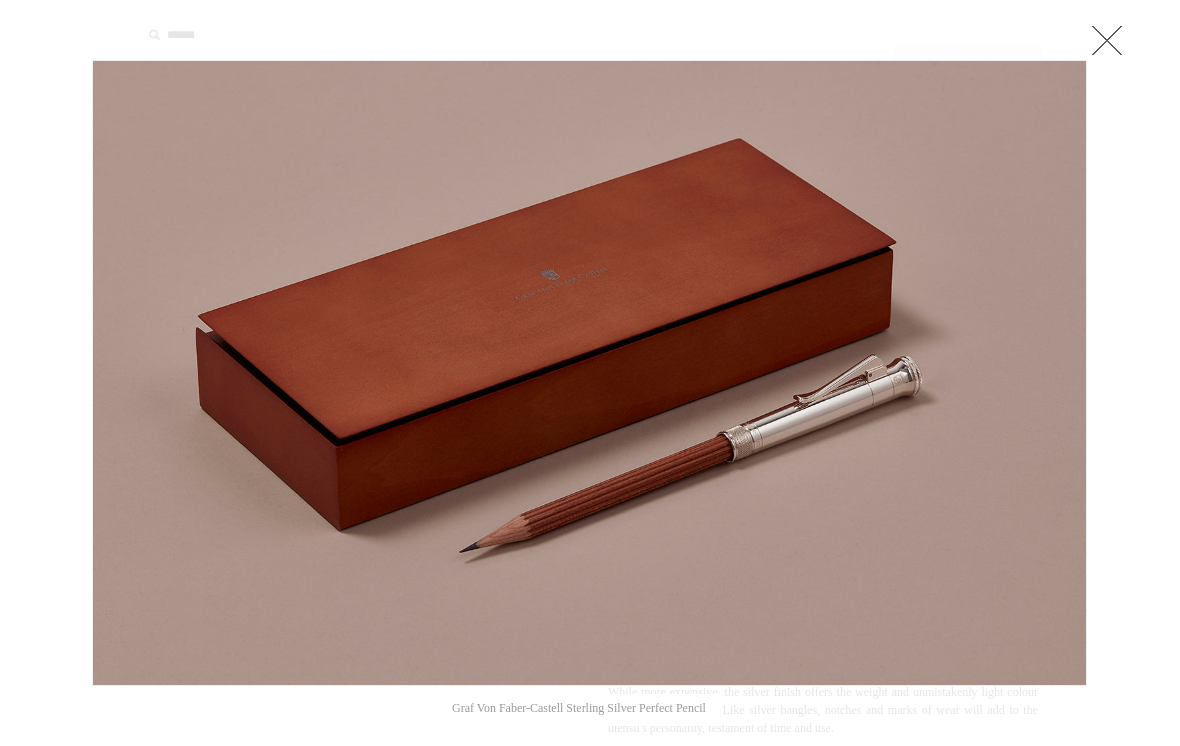 click at bounding box center (1107, 40) 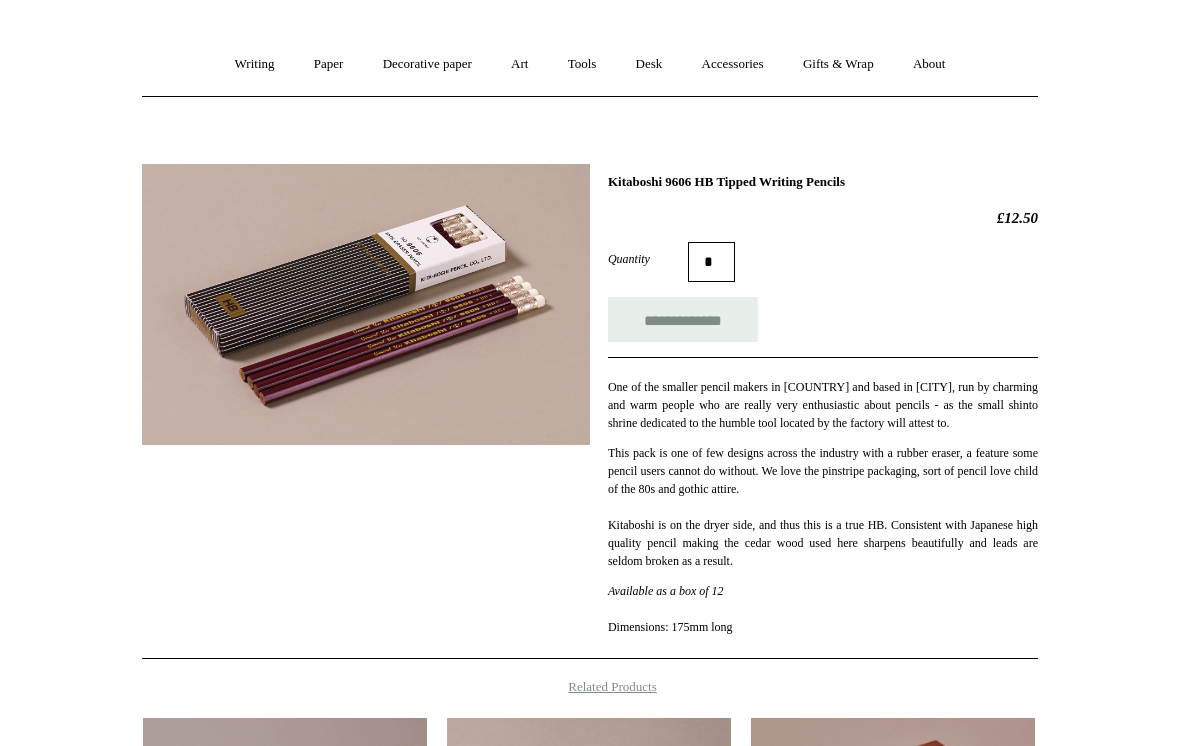 scroll, scrollTop: 140, scrollLeft: 0, axis: vertical 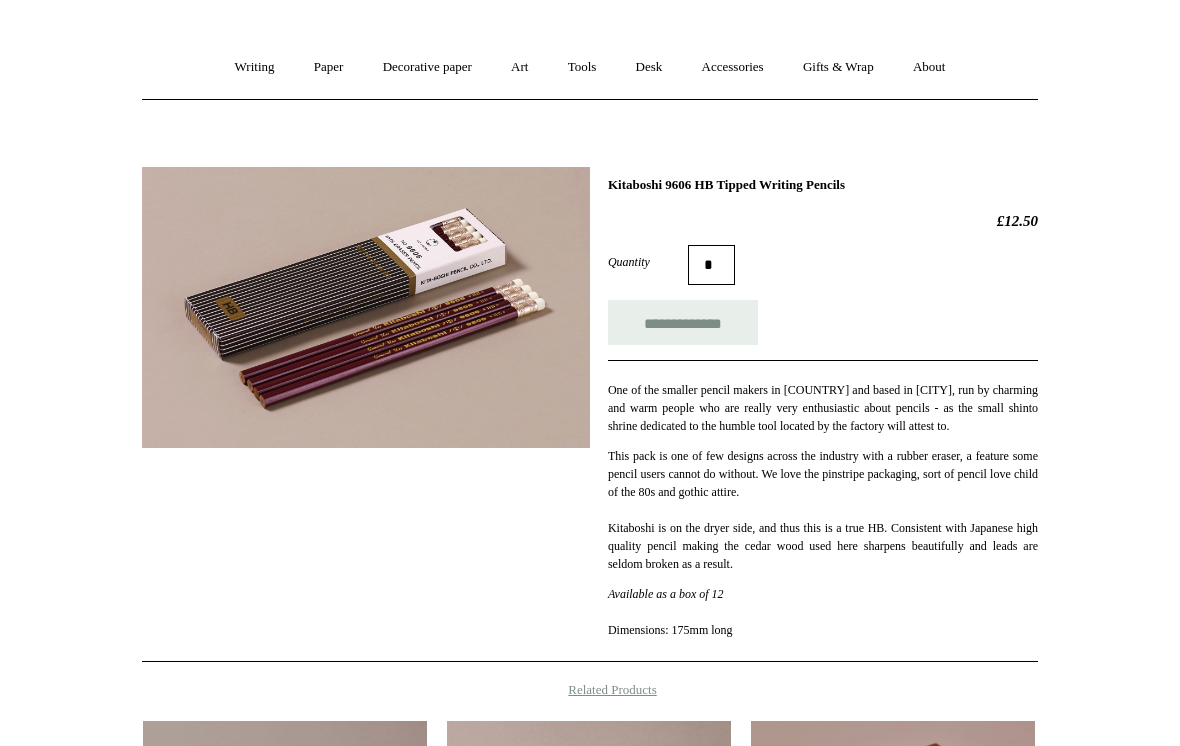 click at bounding box center (366, 307) 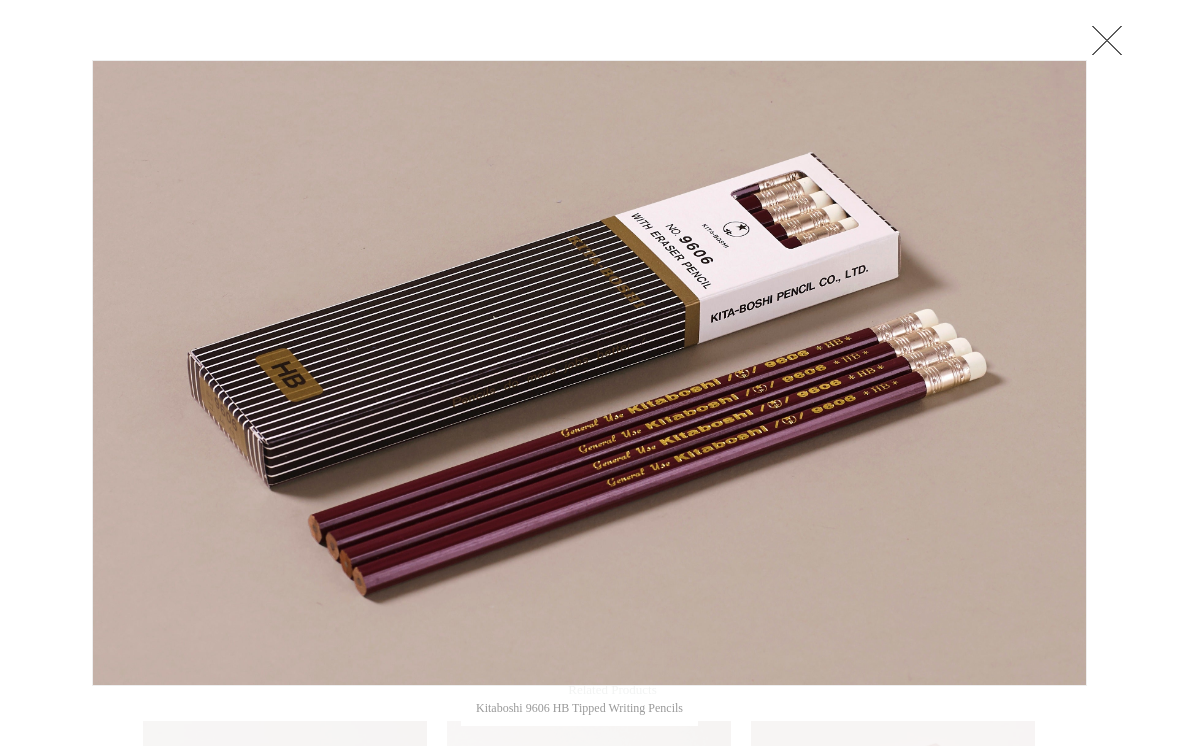click at bounding box center [1107, 40] 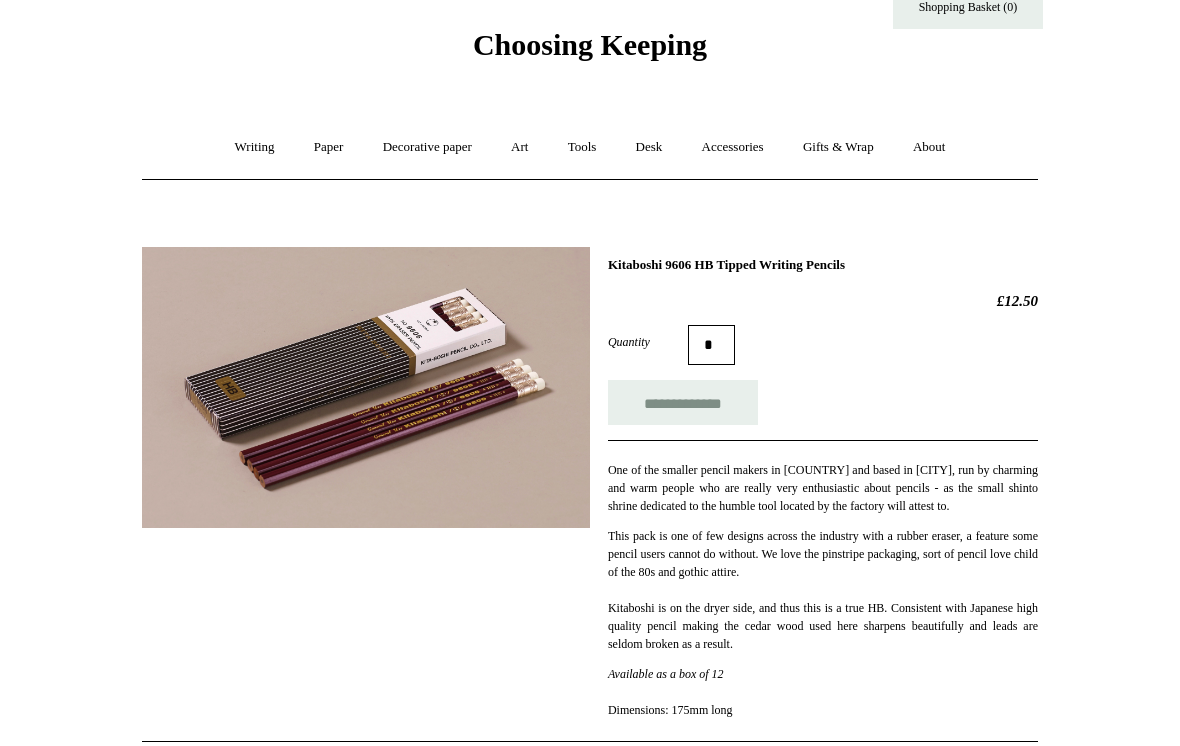 scroll, scrollTop: 0, scrollLeft: 0, axis: both 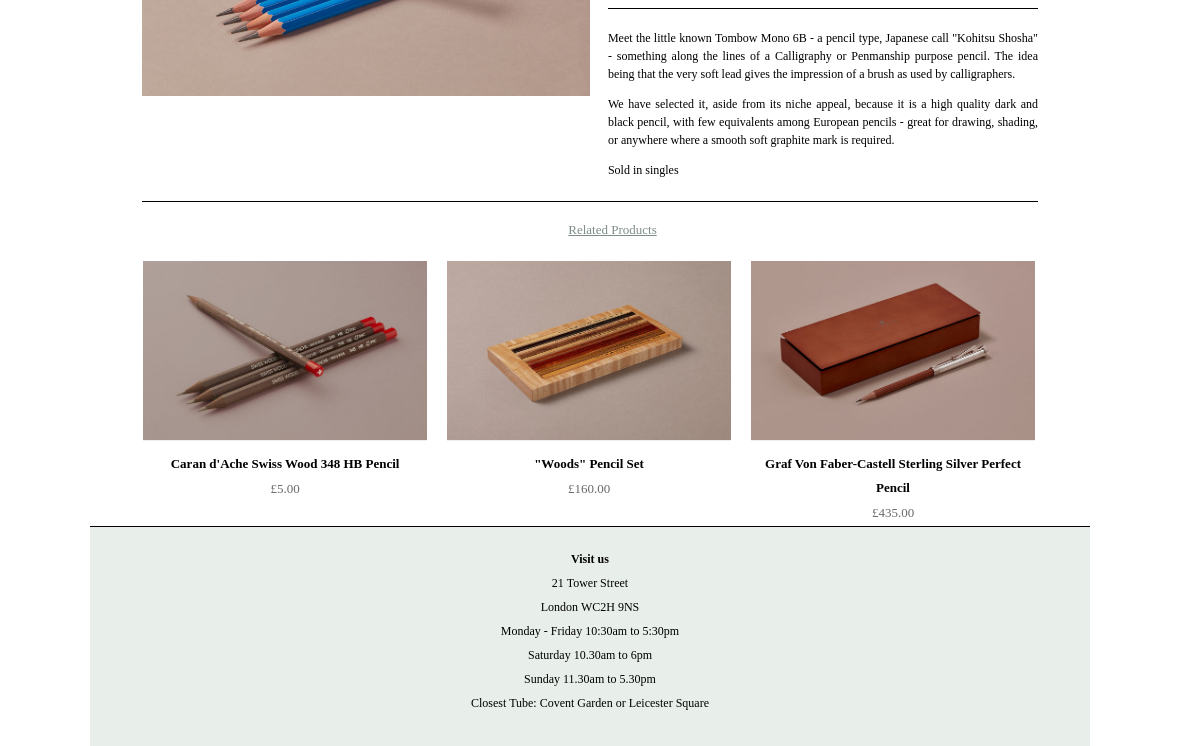 click at bounding box center [285, 352] 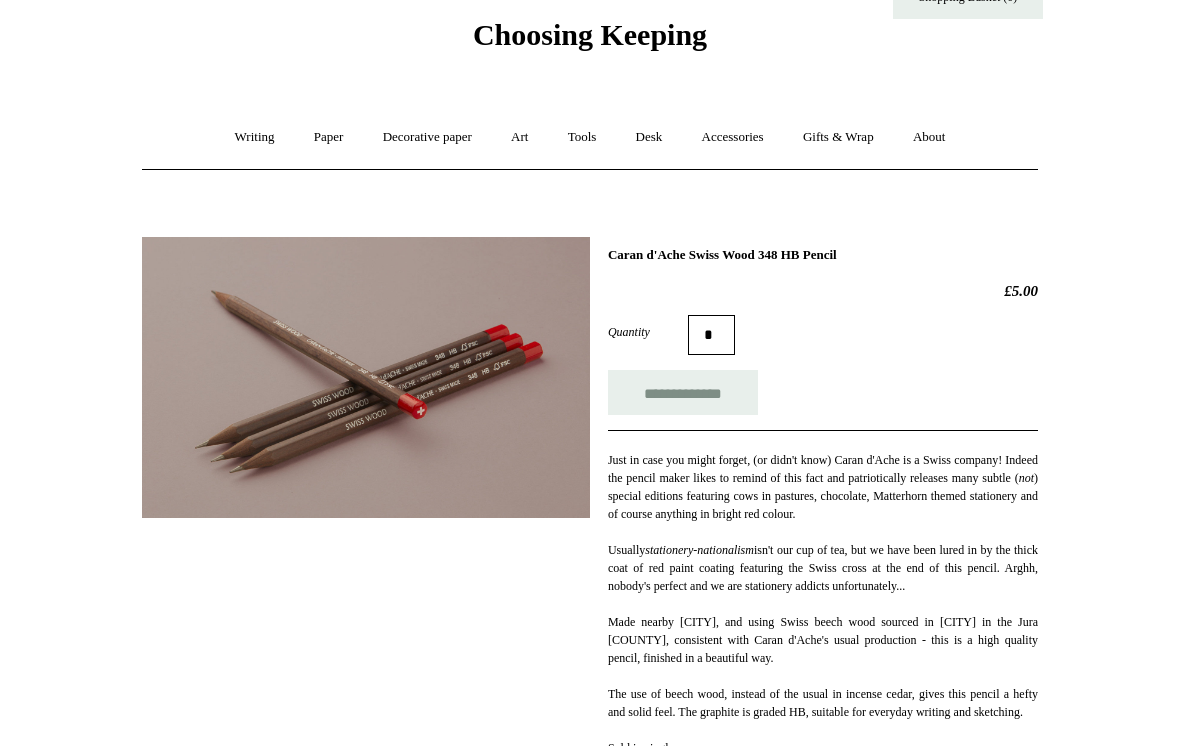 scroll, scrollTop: 70, scrollLeft: 0, axis: vertical 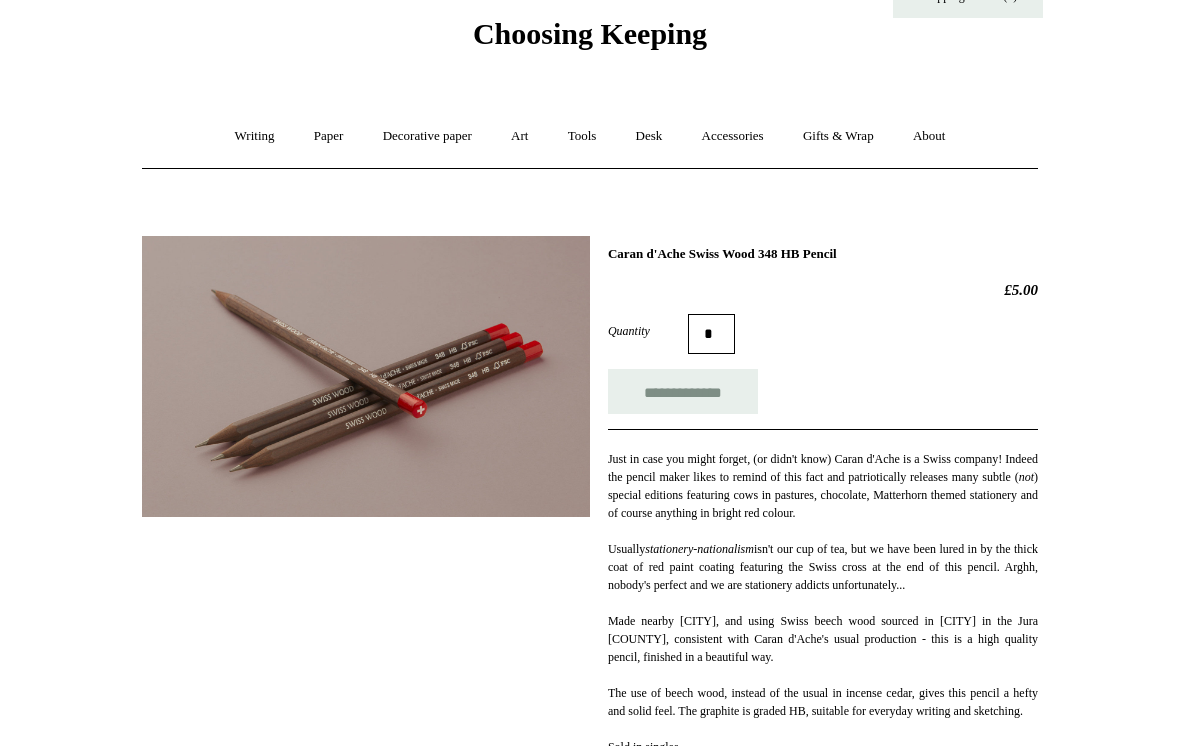 click on "Writing +" at bounding box center (255, 137) 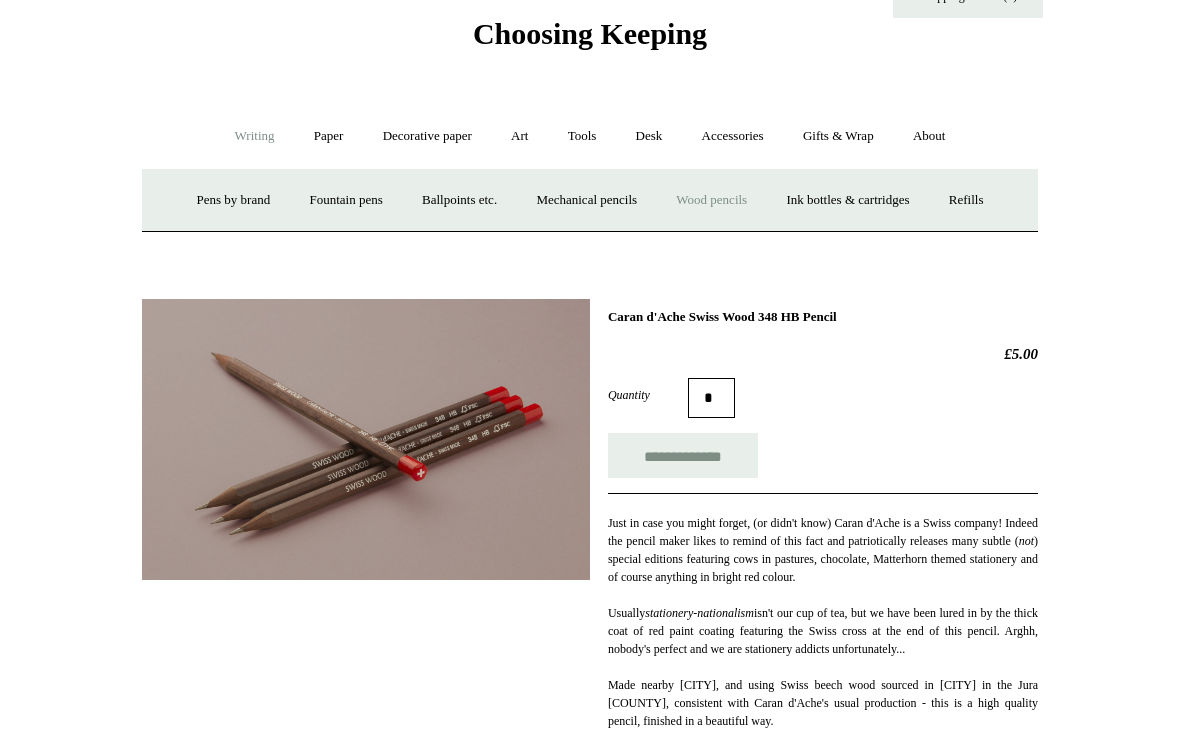 click on "Paper +" at bounding box center [329, 136] 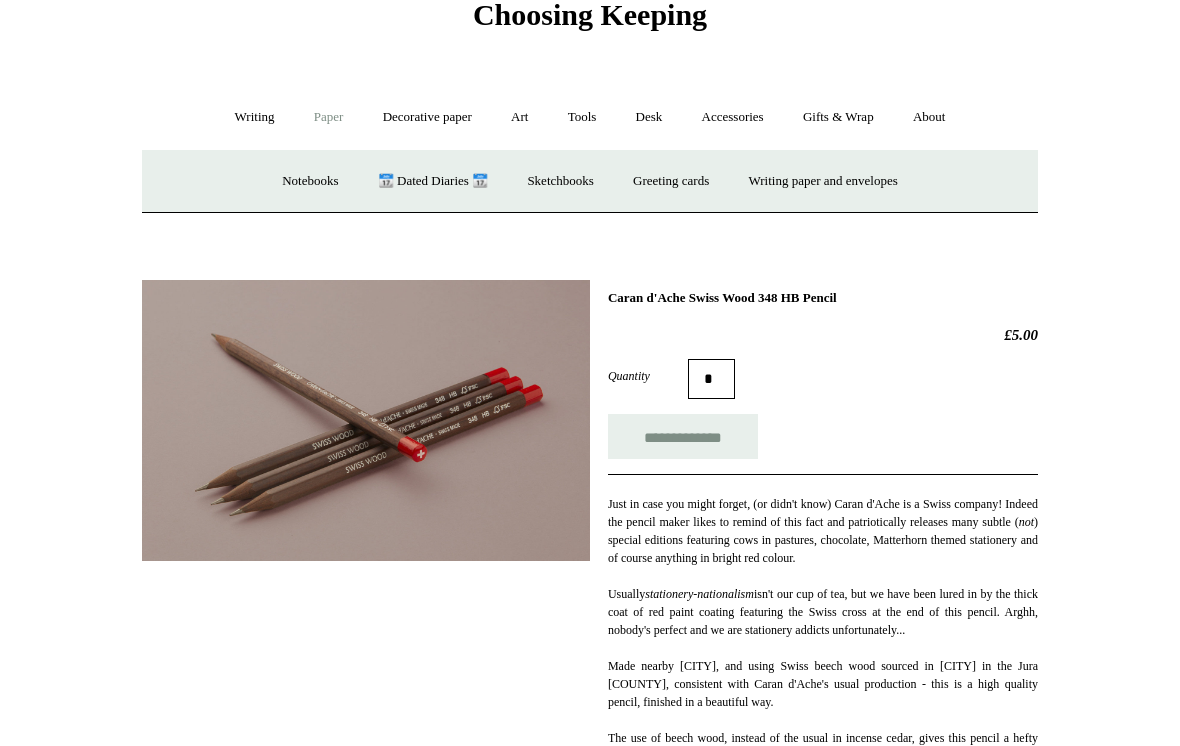 scroll, scrollTop: 89, scrollLeft: 0, axis: vertical 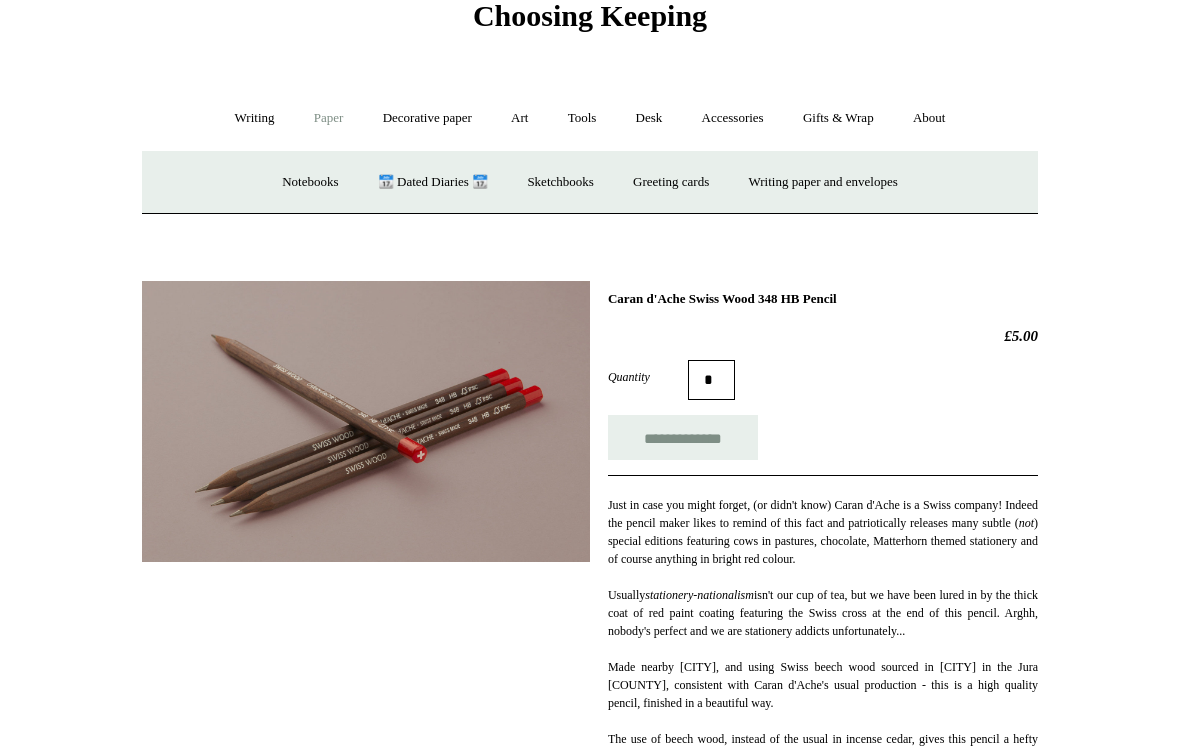 click on "Paper -" at bounding box center [329, 118] 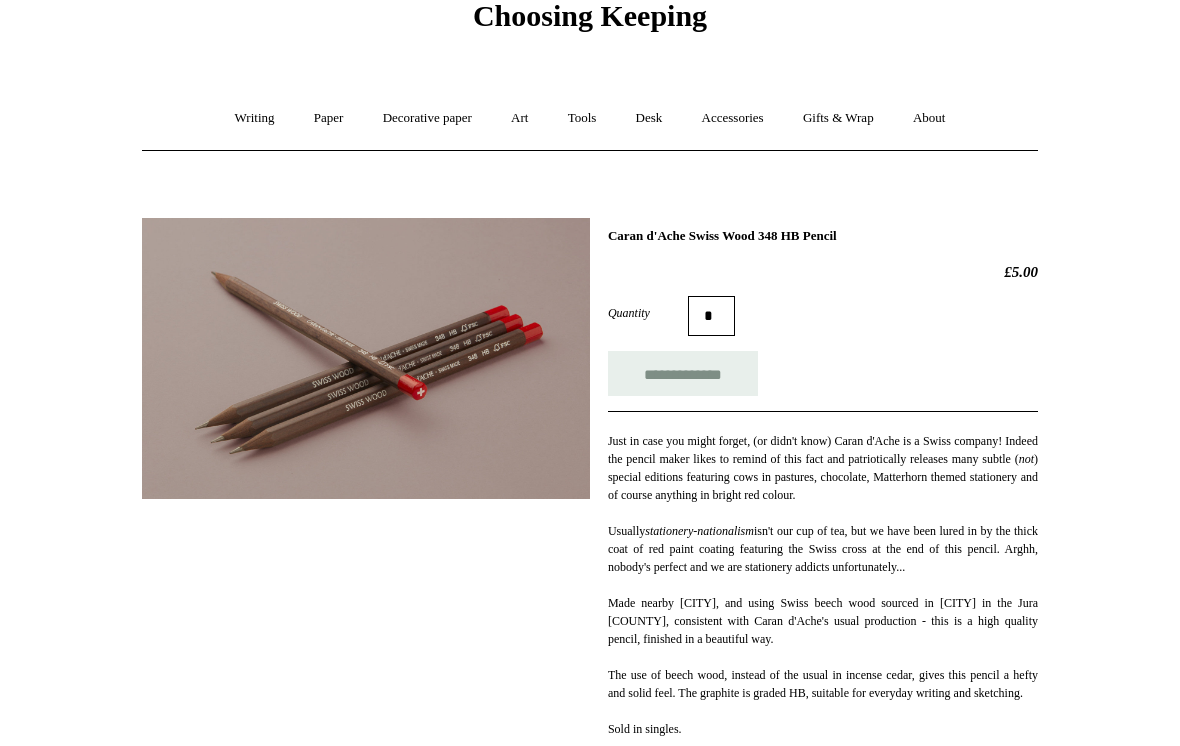 click on "Paper +" at bounding box center (329, 118) 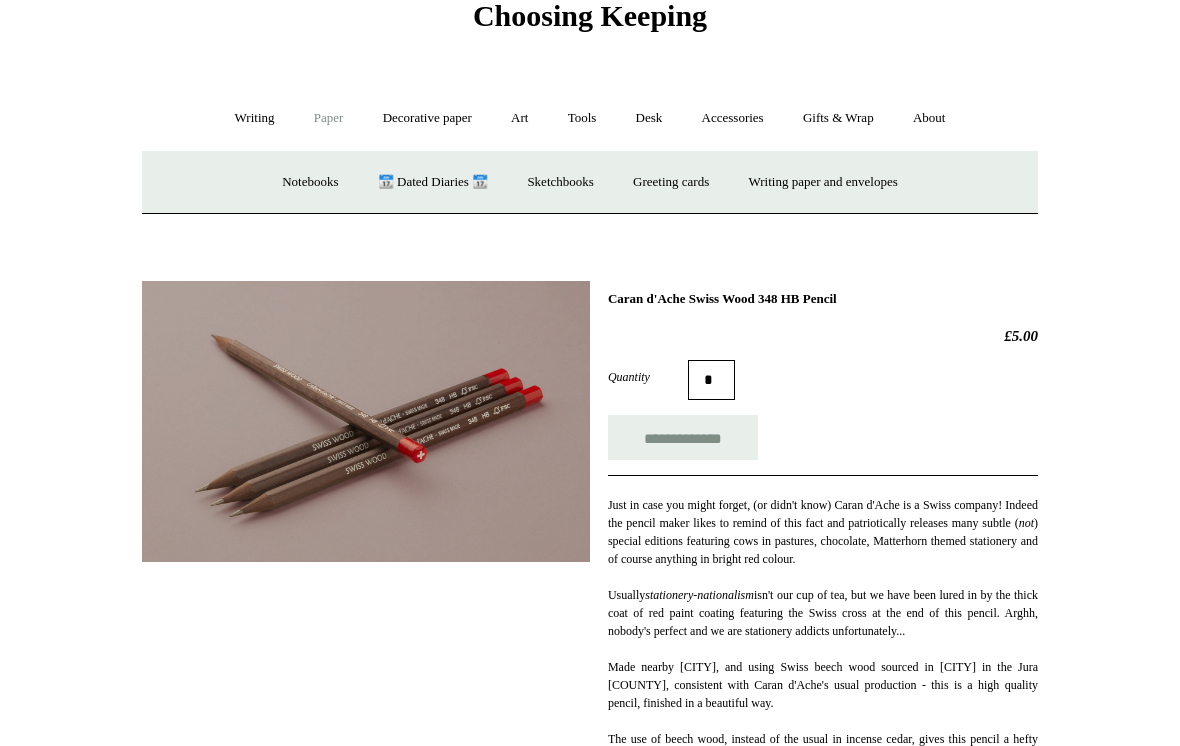 click on "Sketchbooks +" at bounding box center [560, 182] 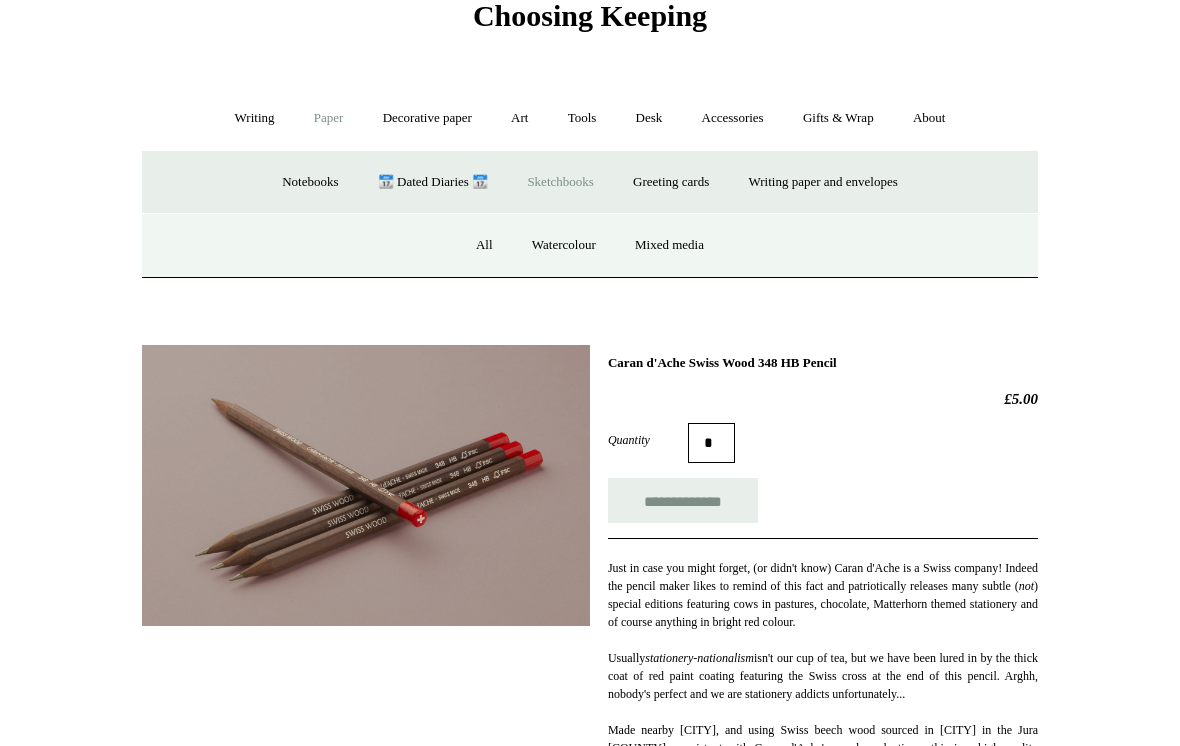 click on "All" at bounding box center (484, 245) 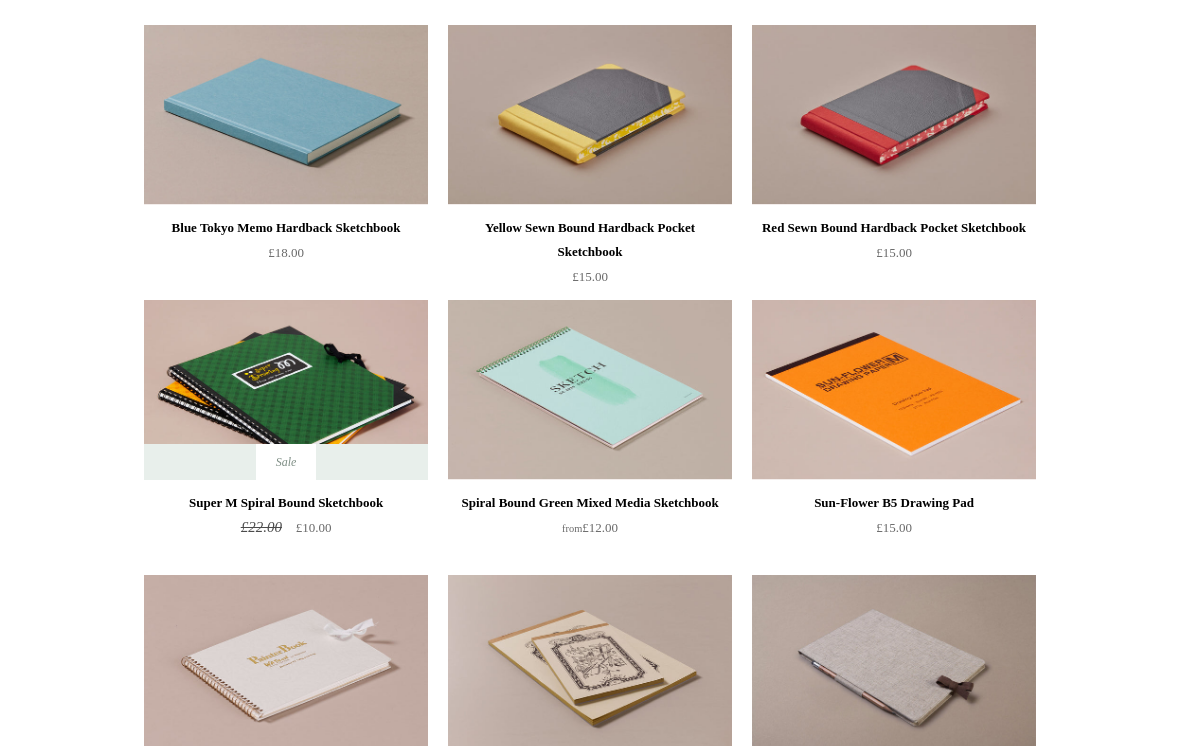 scroll, scrollTop: 1061, scrollLeft: 0, axis: vertical 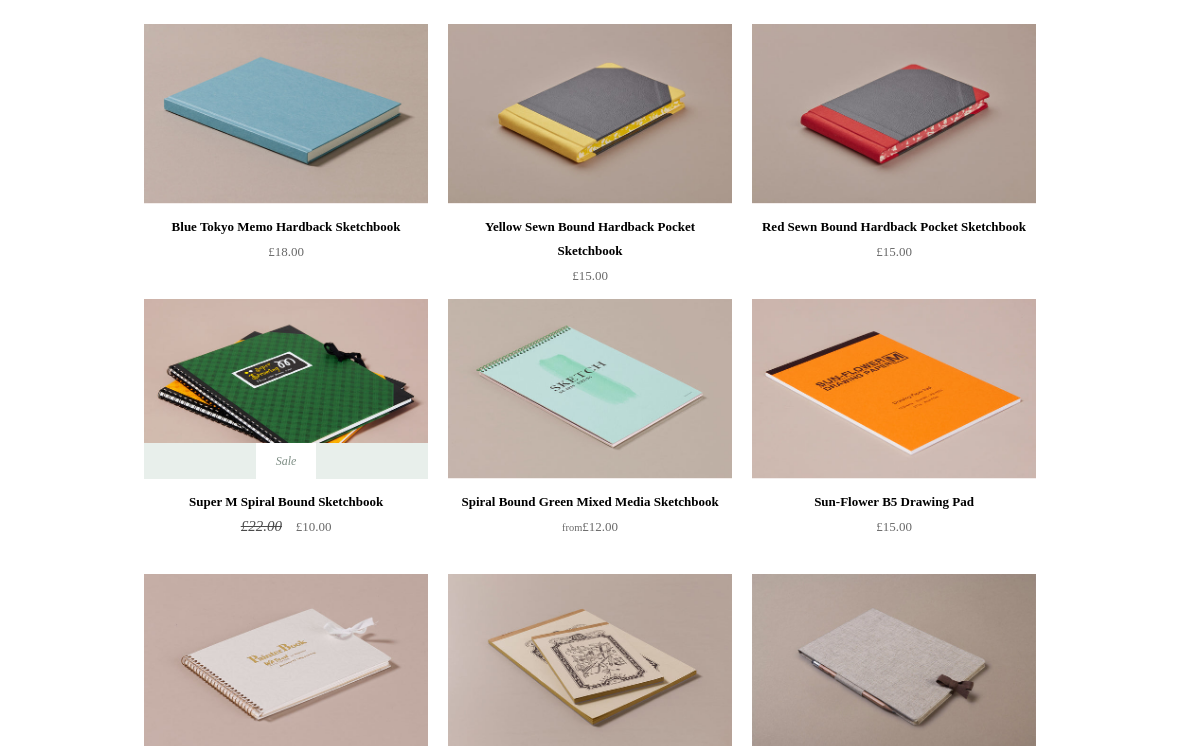 click at bounding box center (894, 114) 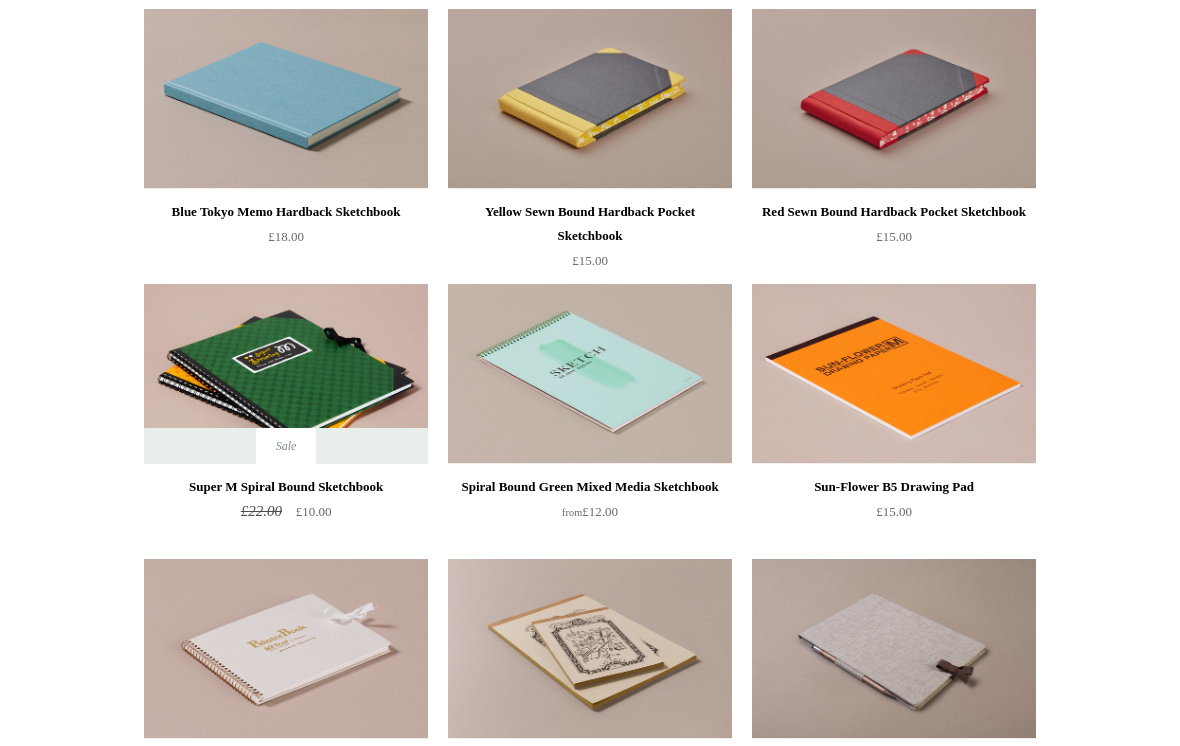 scroll, scrollTop: 1077, scrollLeft: 0, axis: vertical 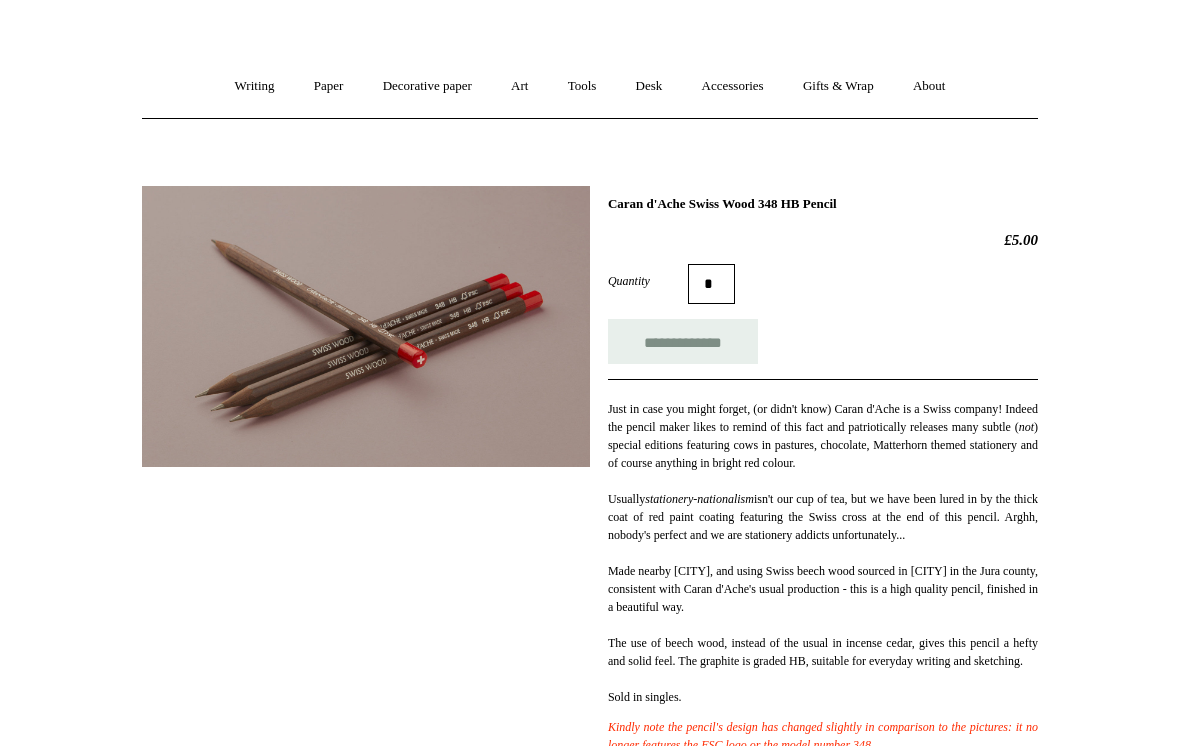 click on "Paper +" at bounding box center (329, 86) 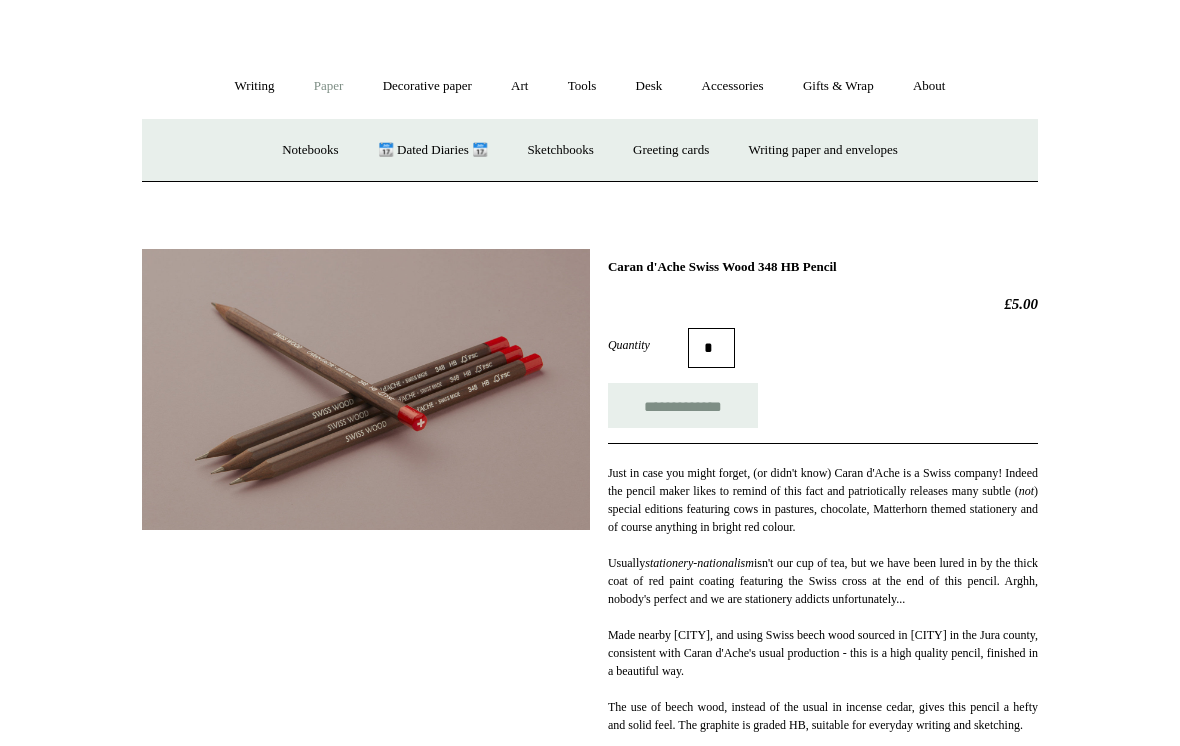 click on "Greeting cards +" at bounding box center (671, 150) 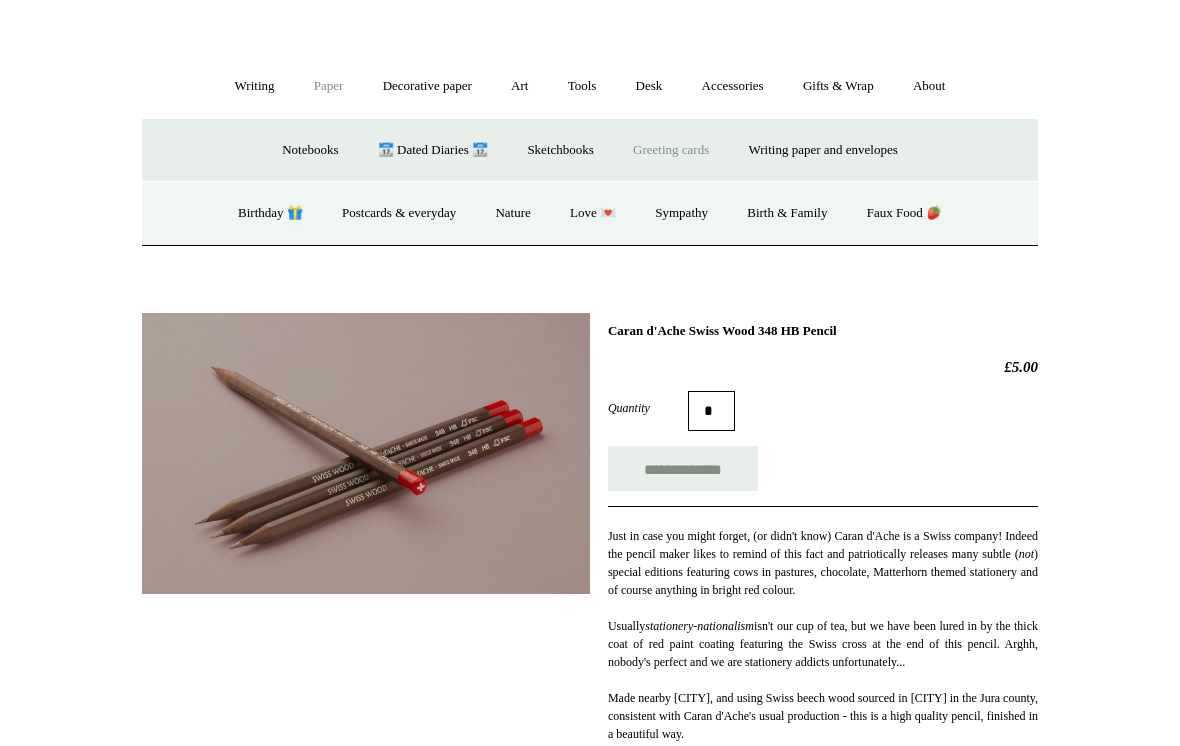click on "Postcards & everyday" at bounding box center (399, 213) 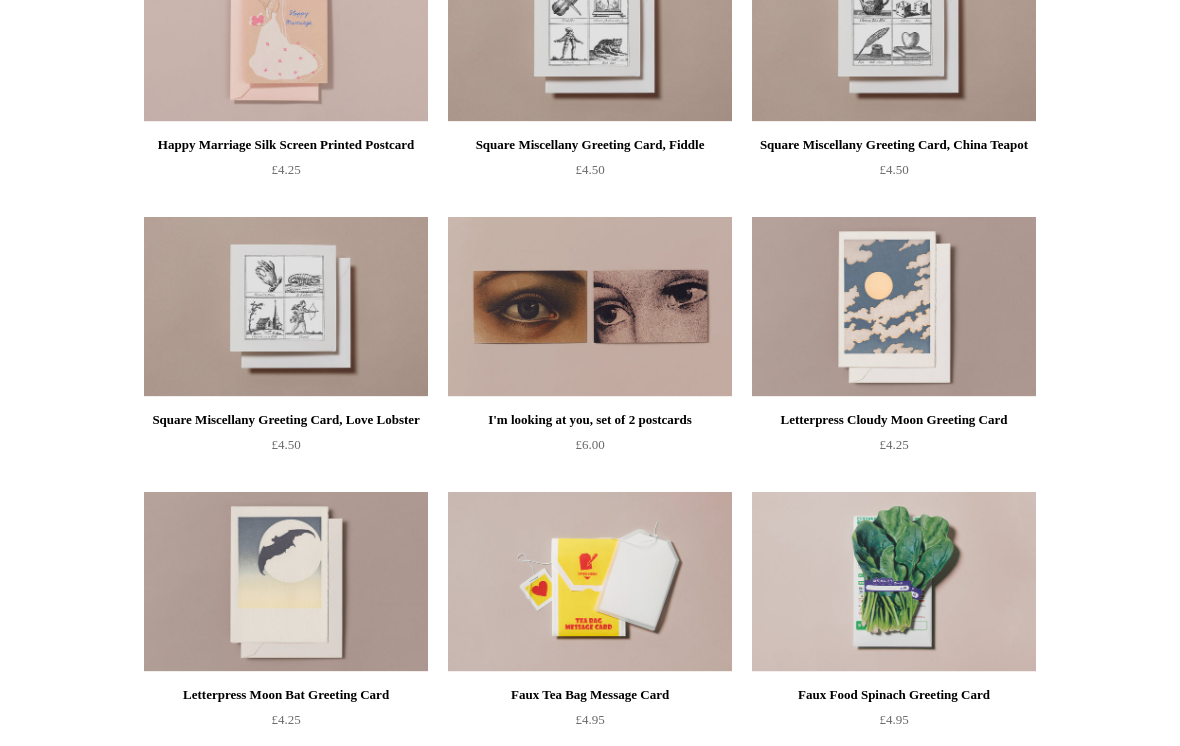 scroll, scrollTop: 1143, scrollLeft: 0, axis: vertical 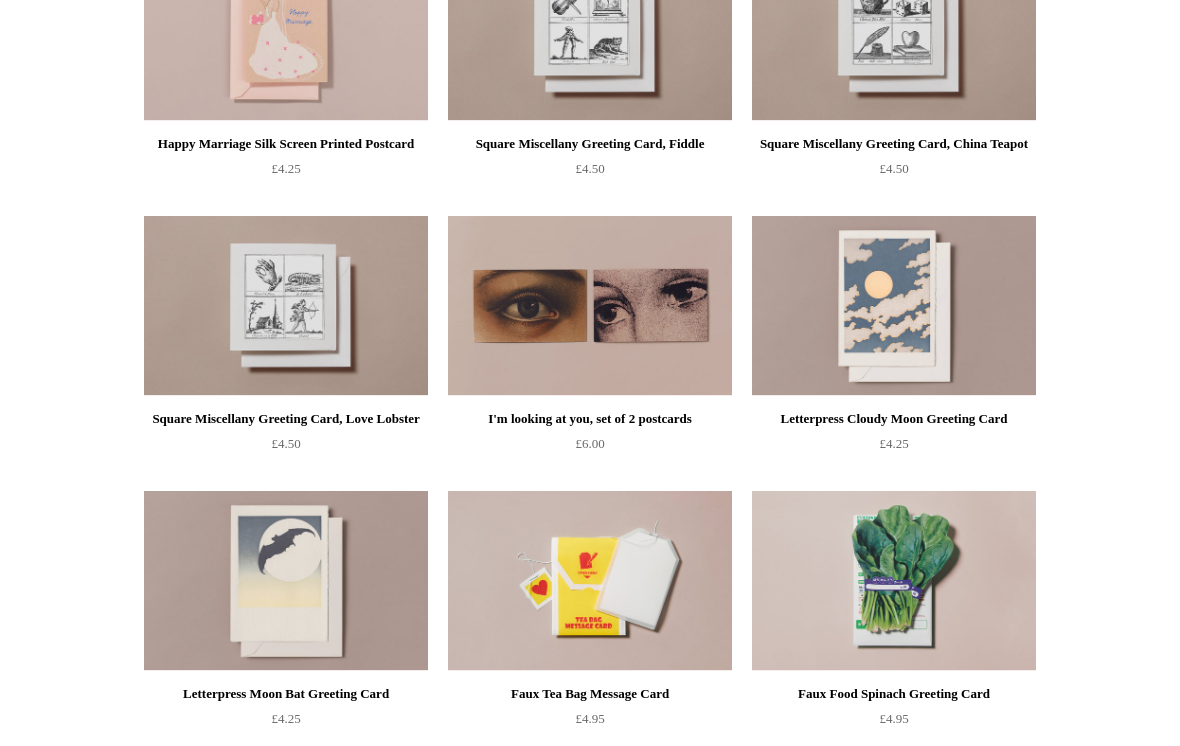 click at bounding box center [894, 307] 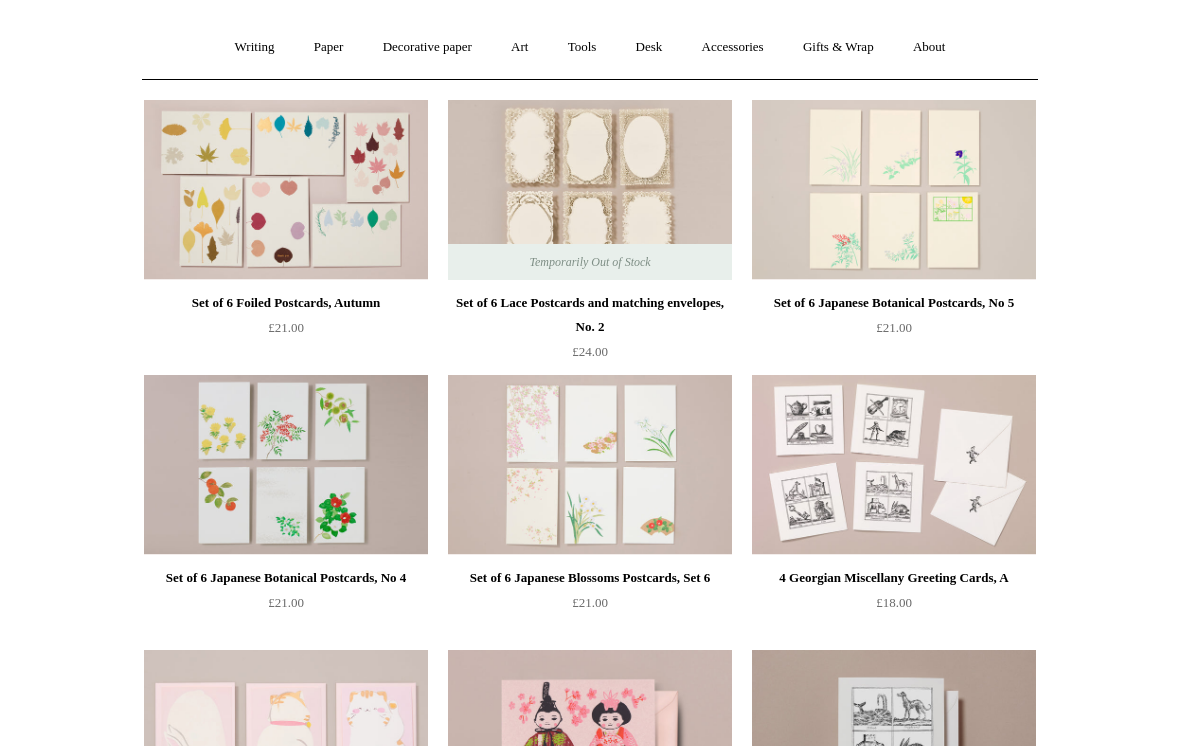 scroll, scrollTop: 0, scrollLeft: 0, axis: both 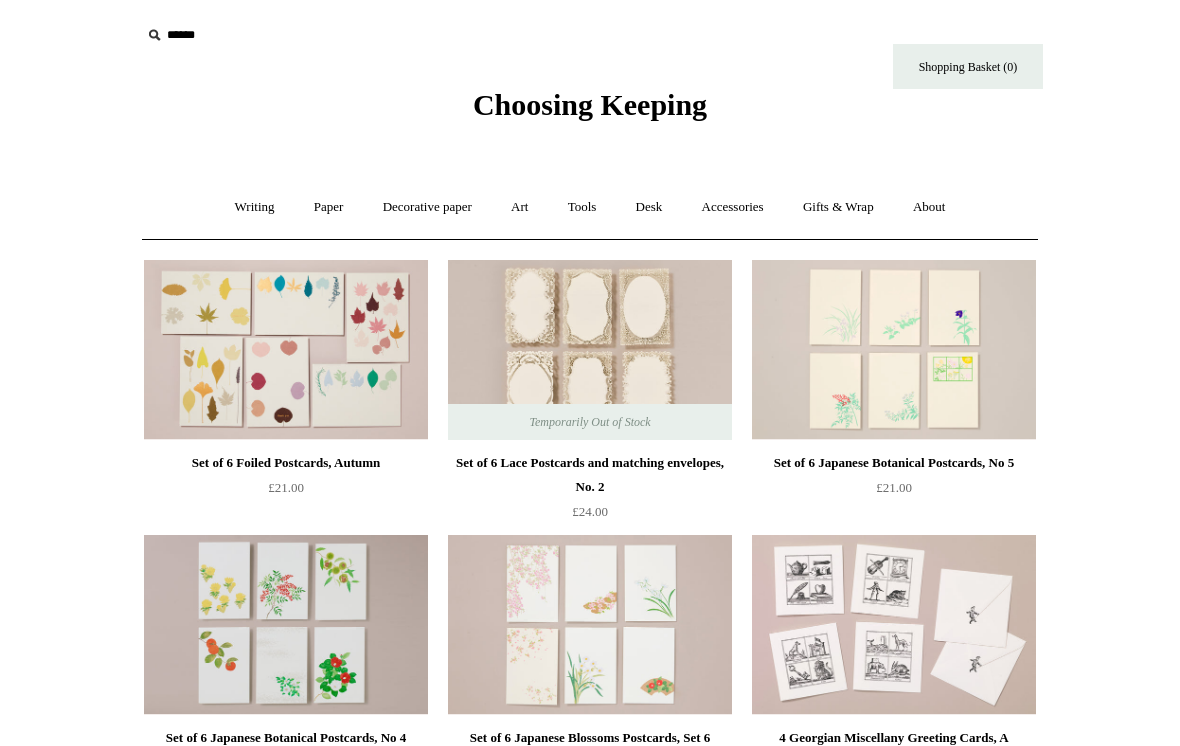 click on "Paper +" at bounding box center [329, 207] 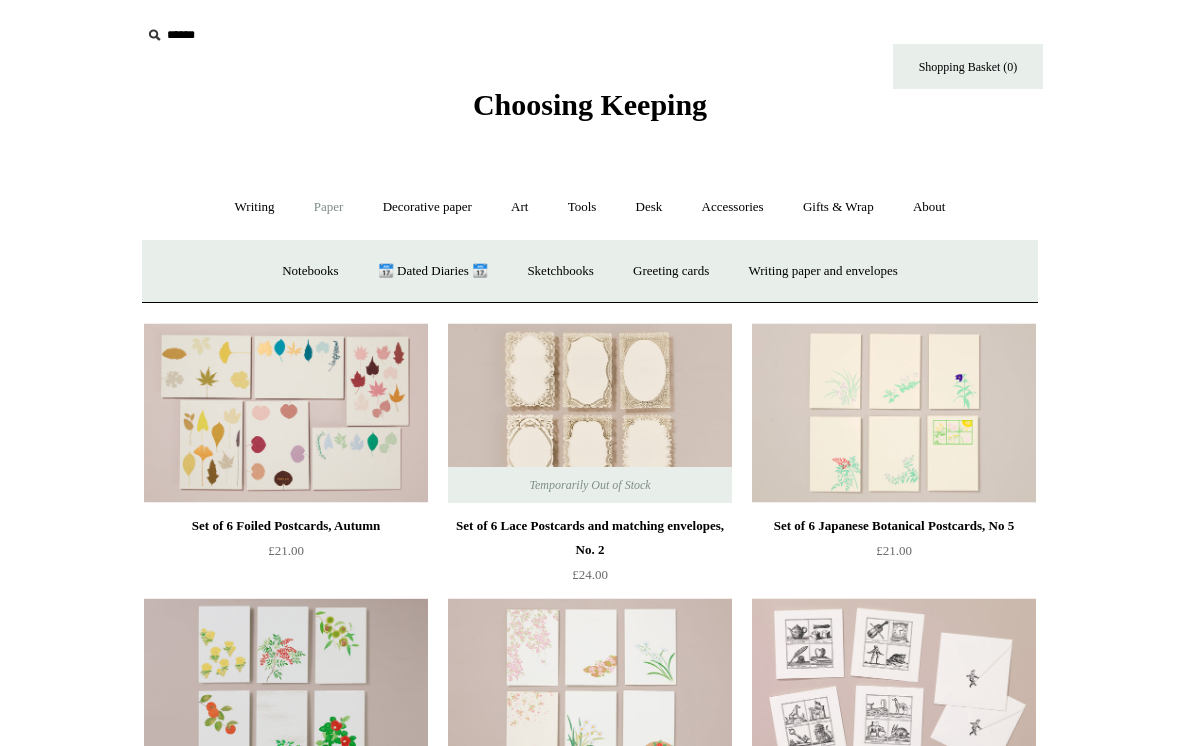 click on "Greeting cards +" at bounding box center (671, 271) 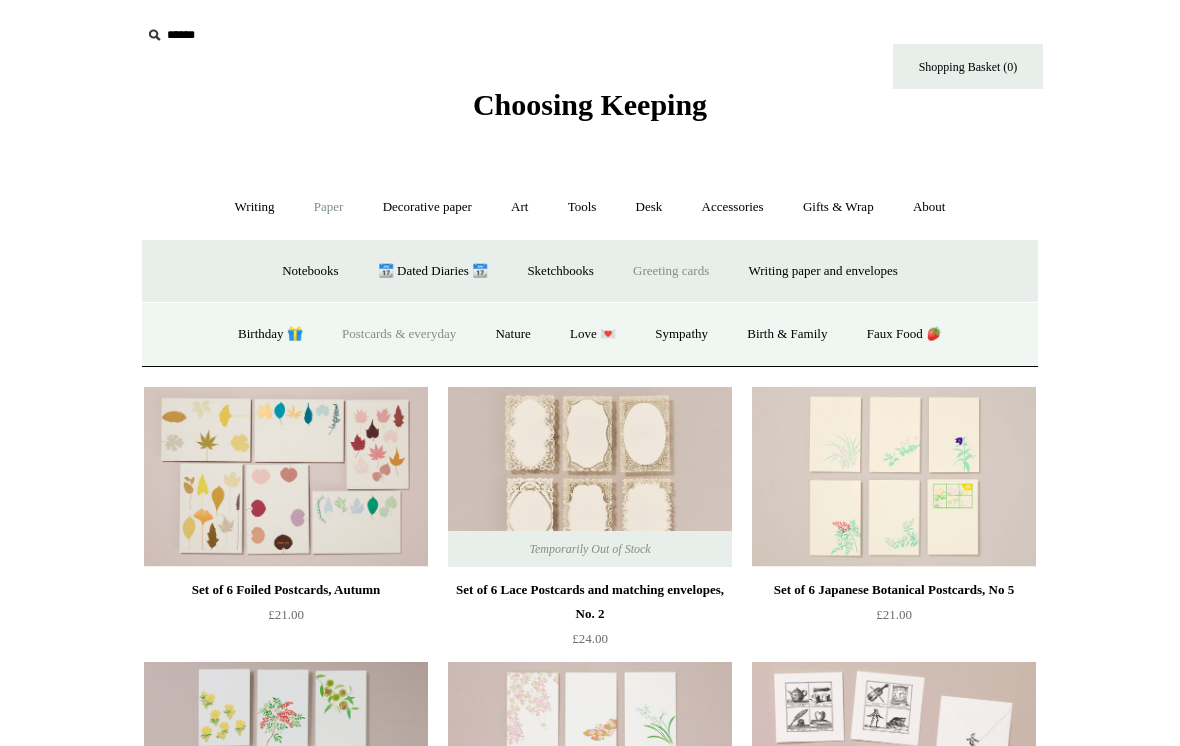 click on "Birthday 🎁" at bounding box center [270, 334] 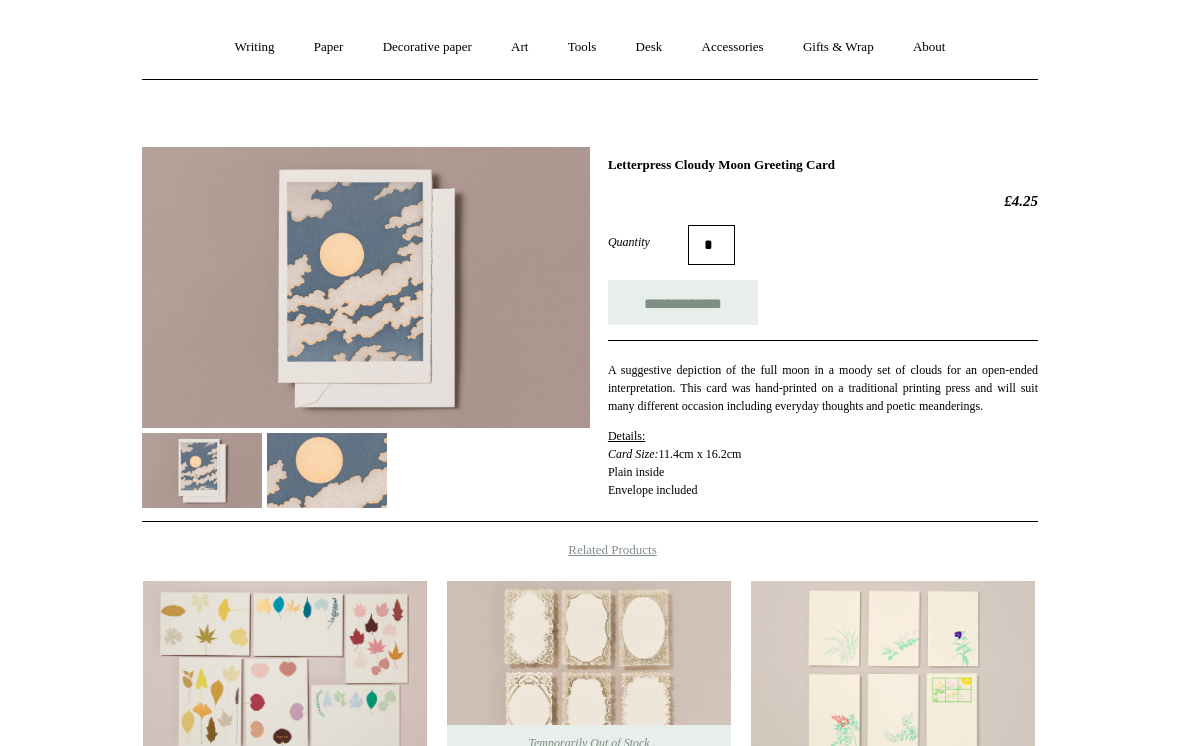 scroll, scrollTop: 174, scrollLeft: 0, axis: vertical 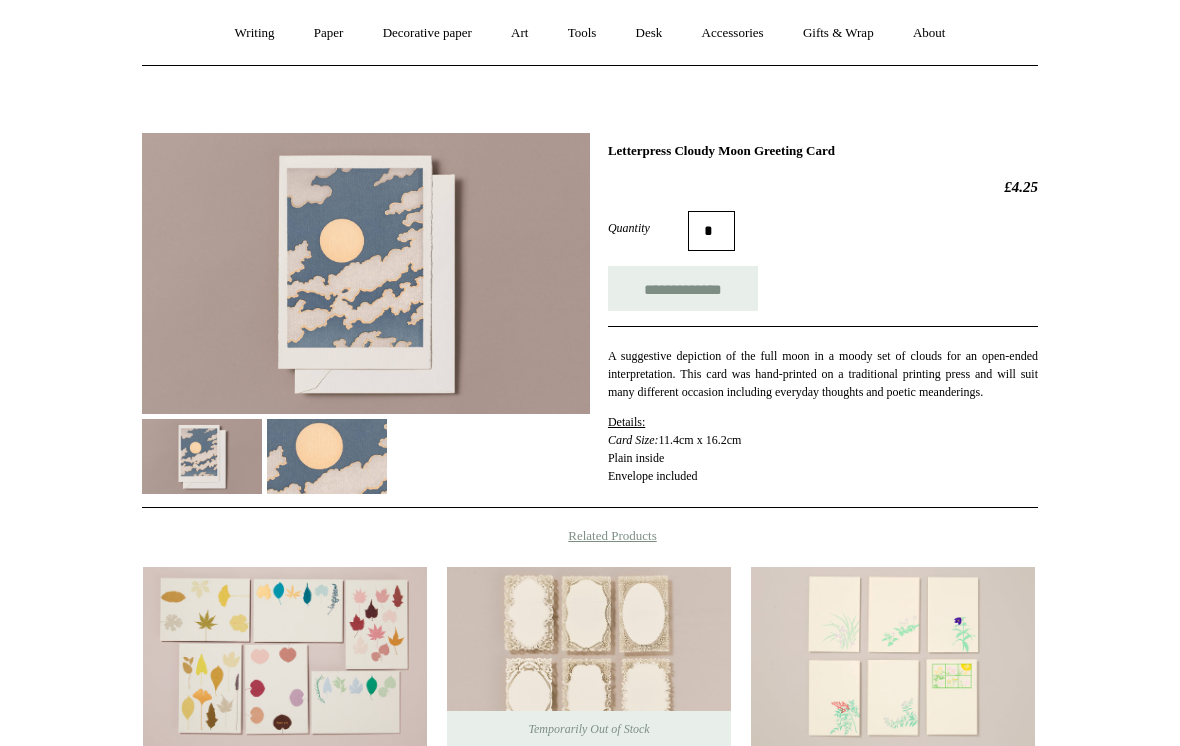 click at bounding box center (366, 273) 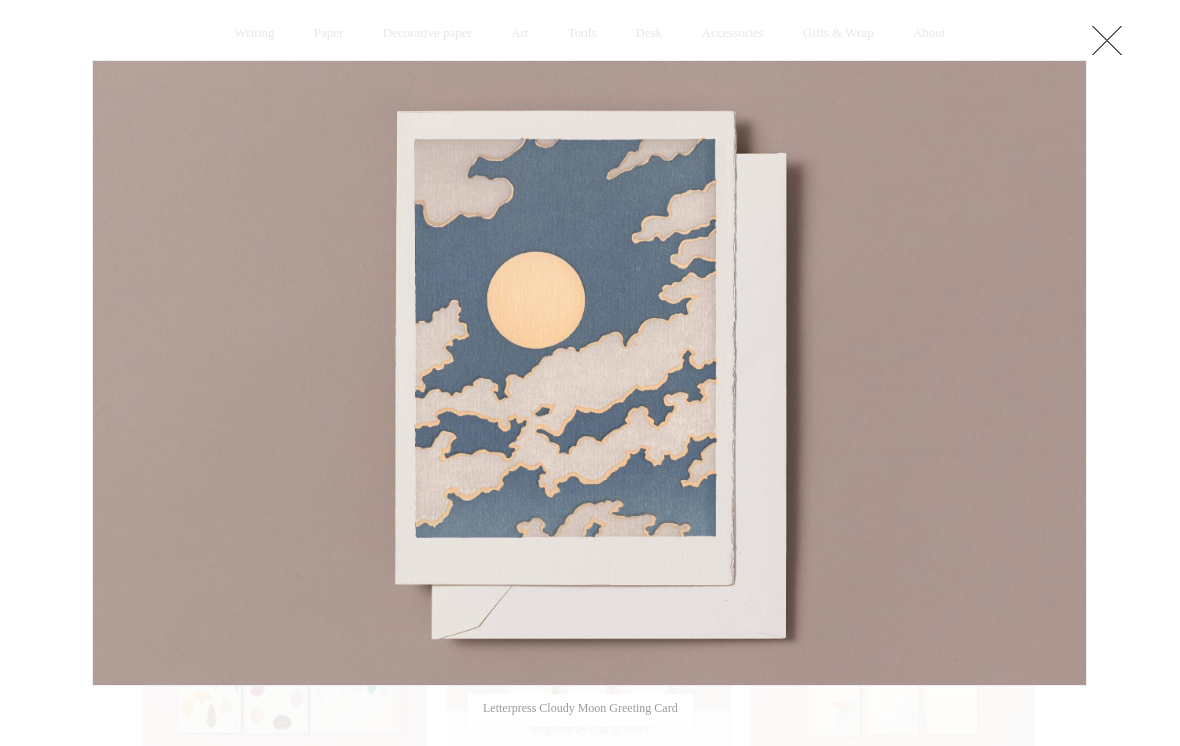 click at bounding box center (1107, 40) 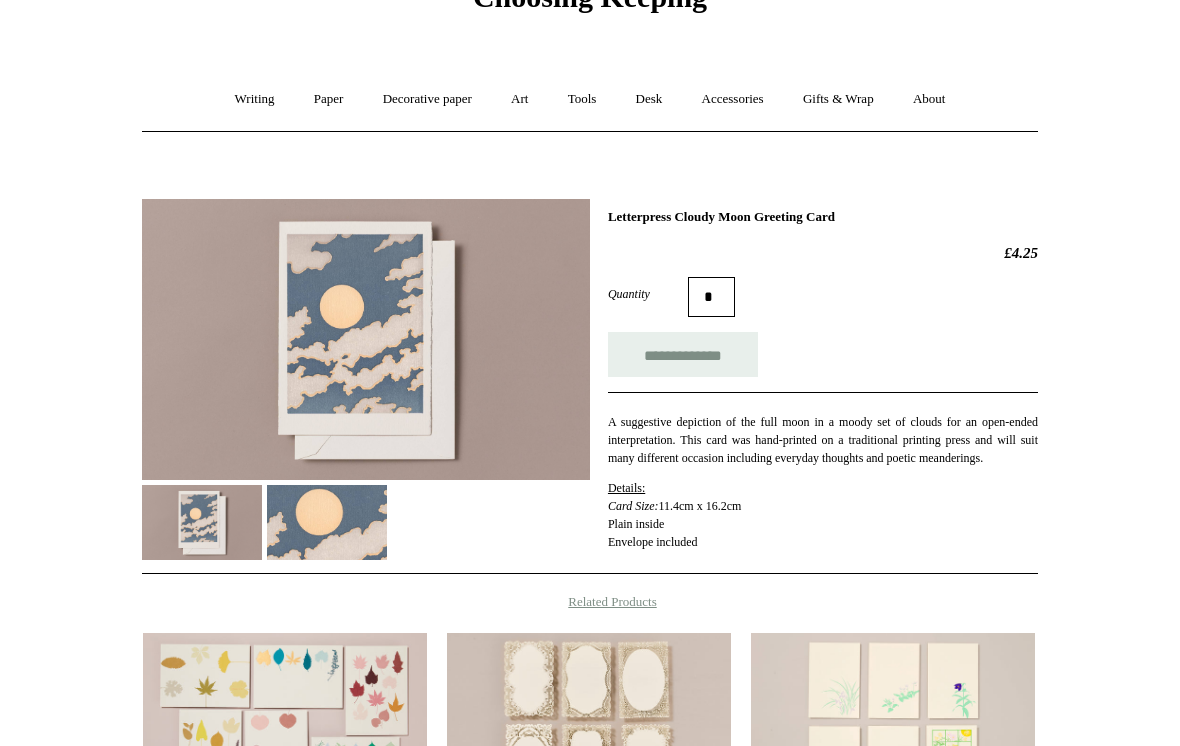 scroll, scrollTop: 0, scrollLeft: 0, axis: both 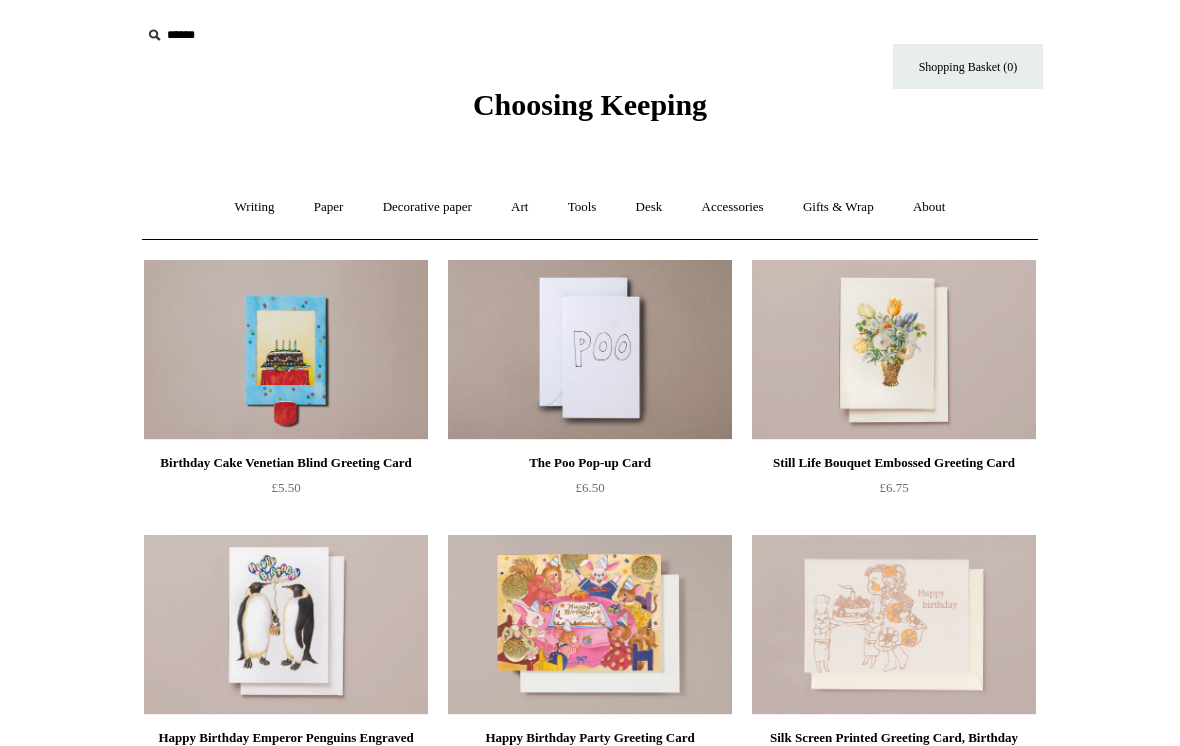 click at bounding box center [590, 350] 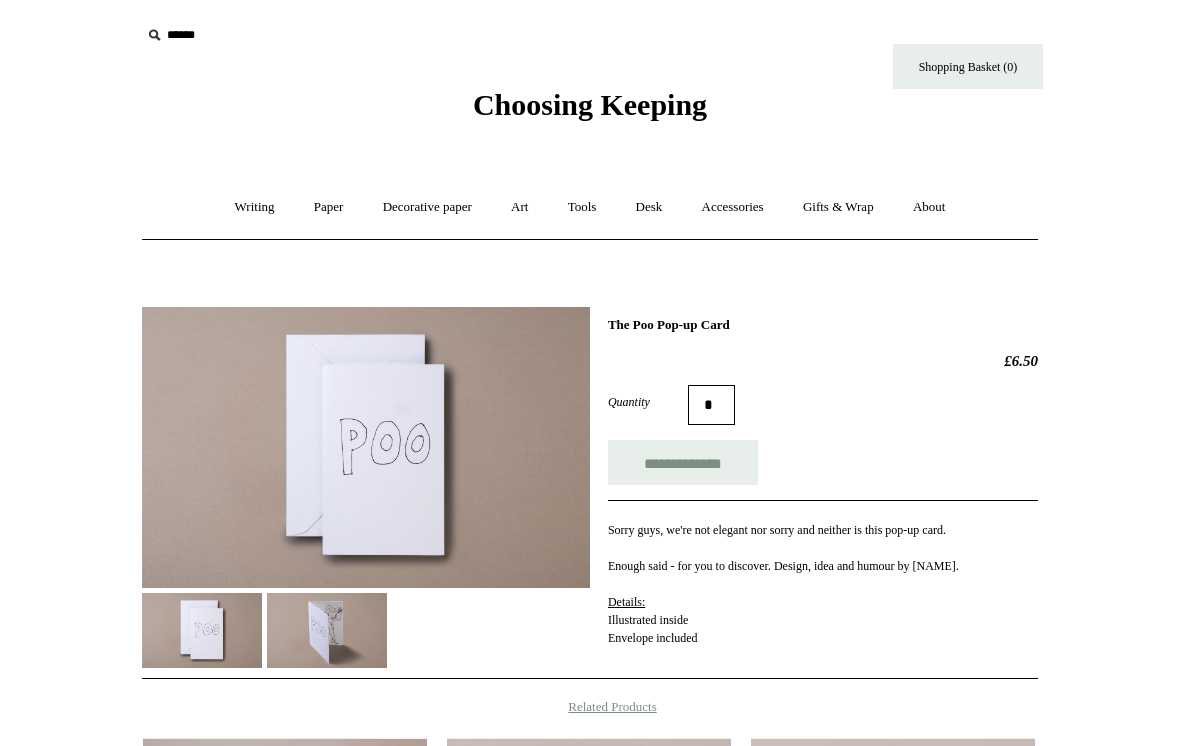 scroll, scrollTop: 0, scrollLeft: 0, axis: both 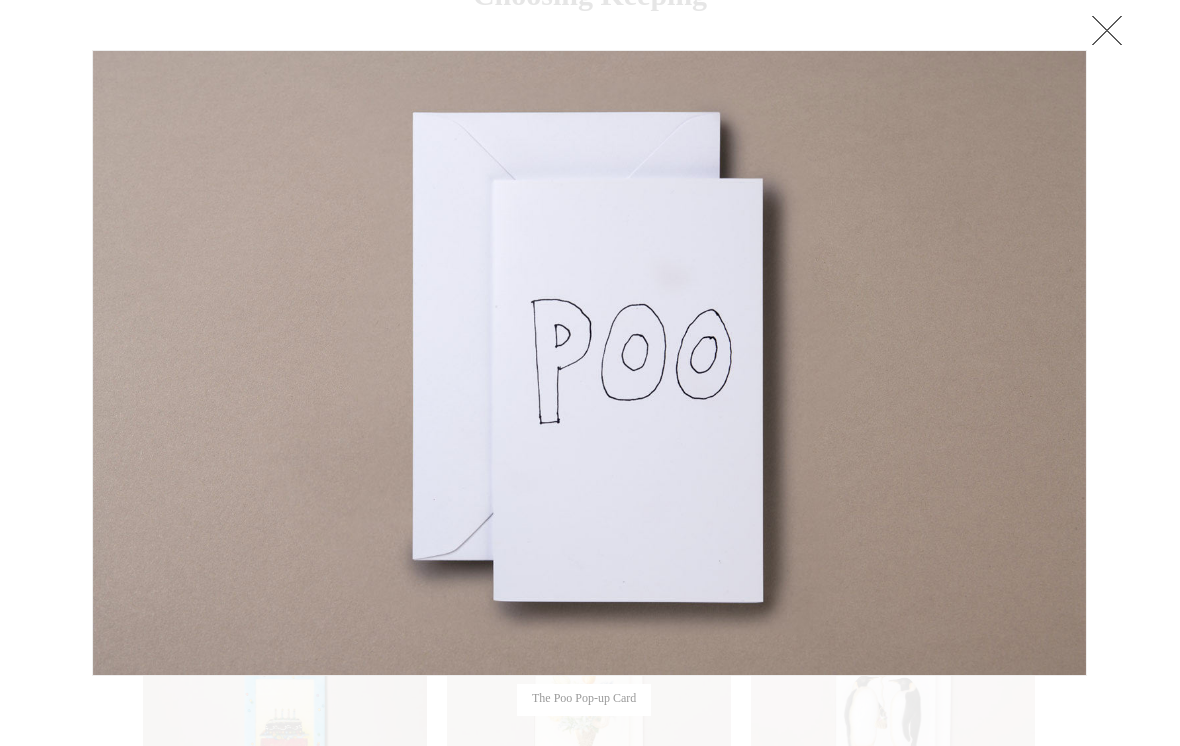 click at bounding box center [913, 364] 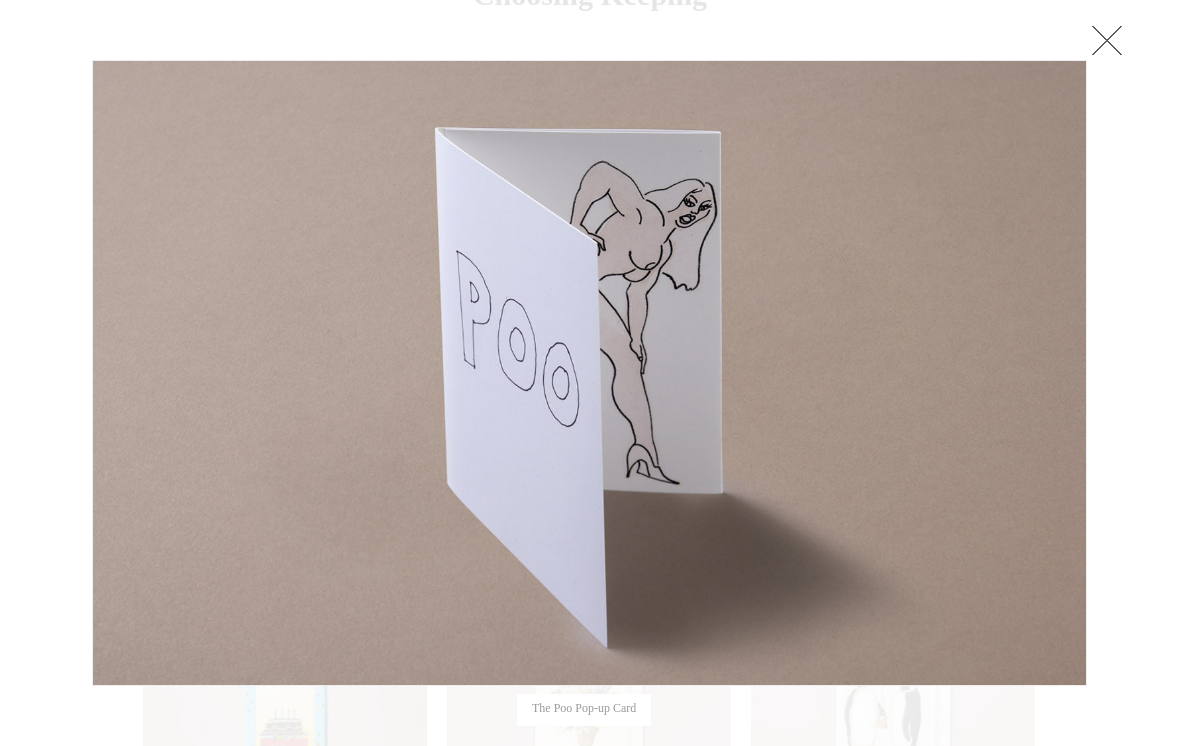 click at bounding box center (-9245, 373) 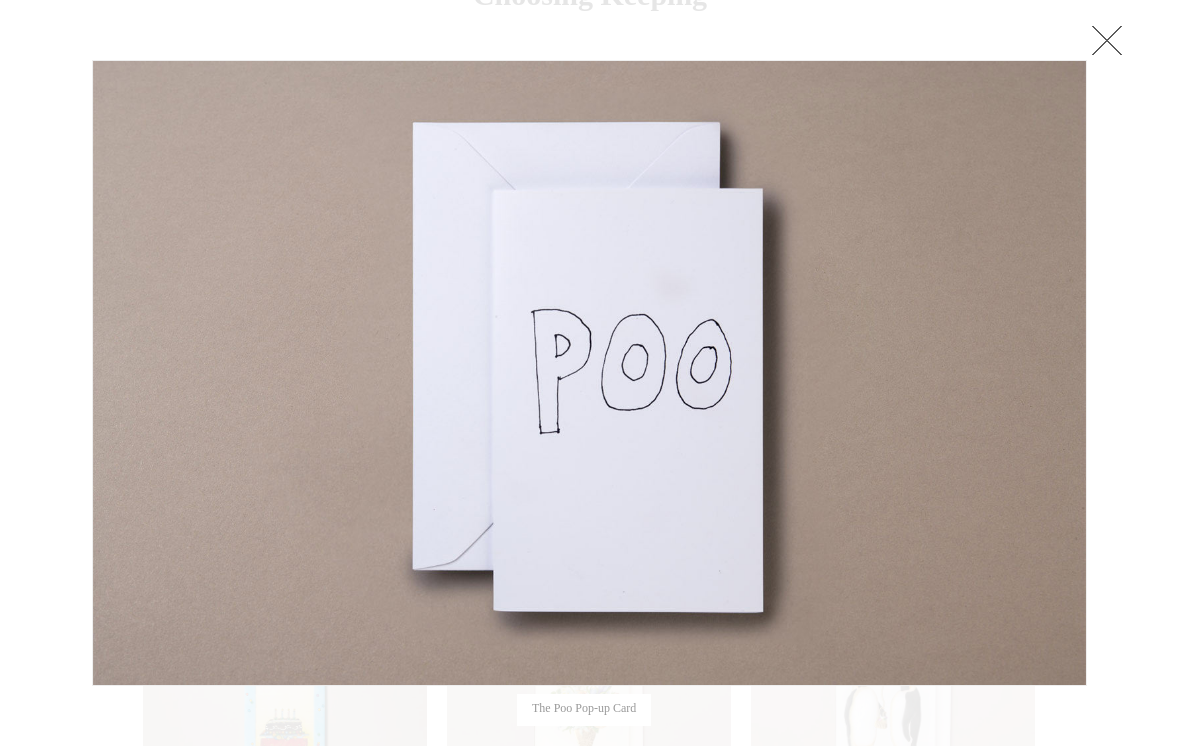 click at bounding box center (1107, 40) 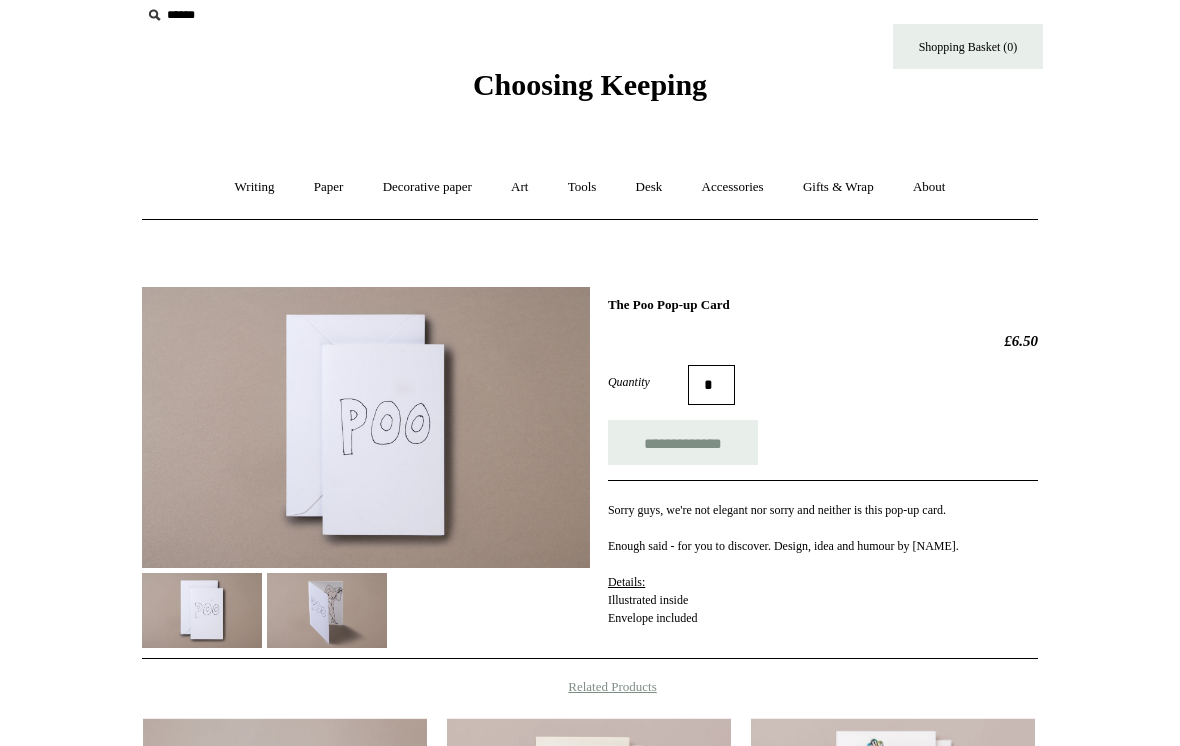 scroll, scrollTop: 23, scrollLeft: 0, axis: vertical 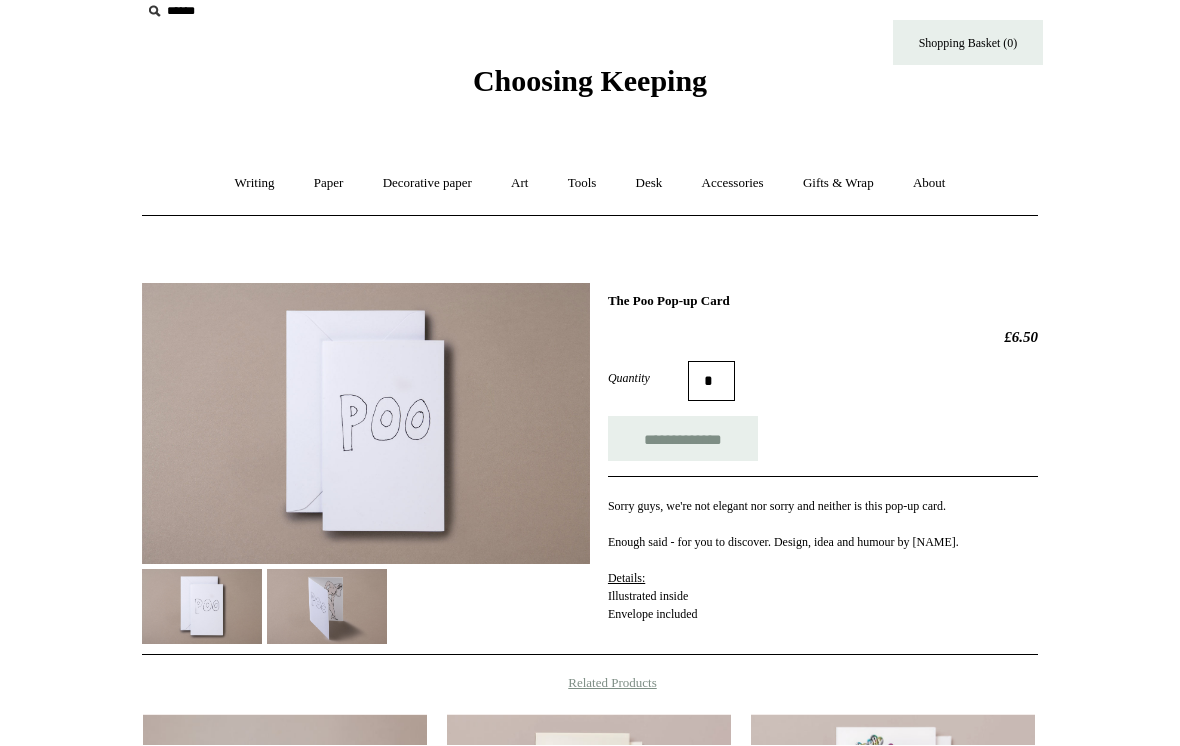 click on "Birthday Cake Venetian Blind Greeting Card
£5.50" at bounding box center (590, 842) 